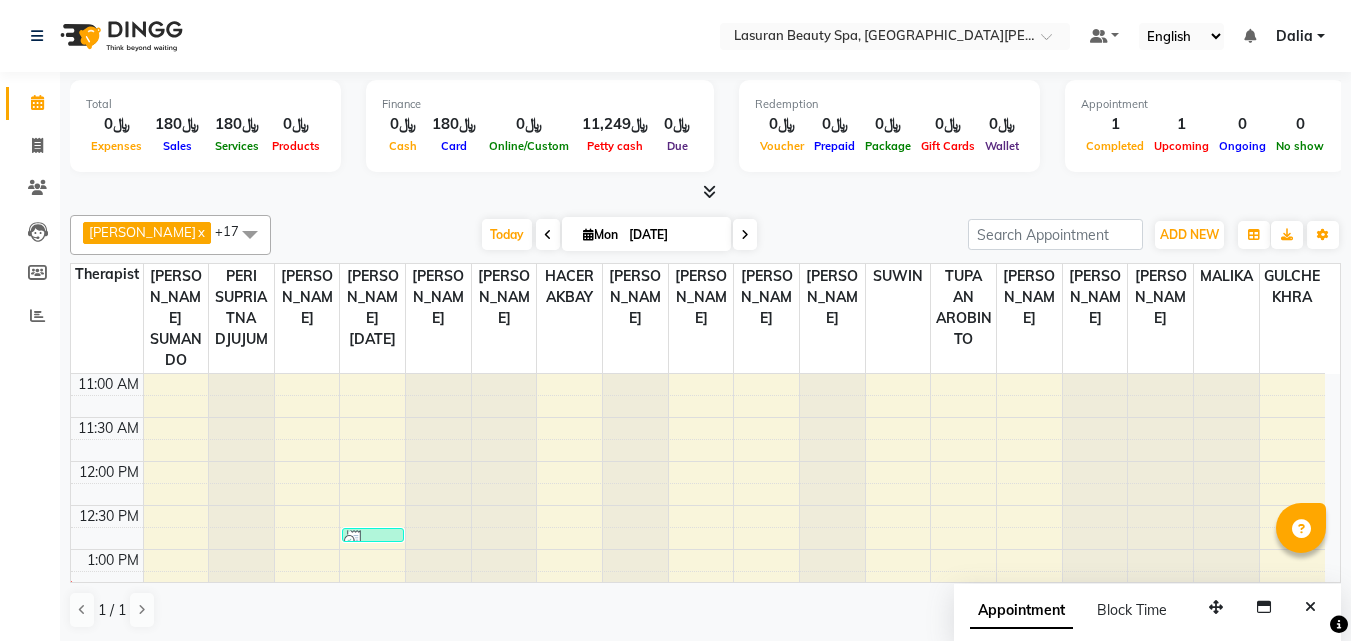 scroll, scrollTop: 0, scrollLeft: 0, axis: both 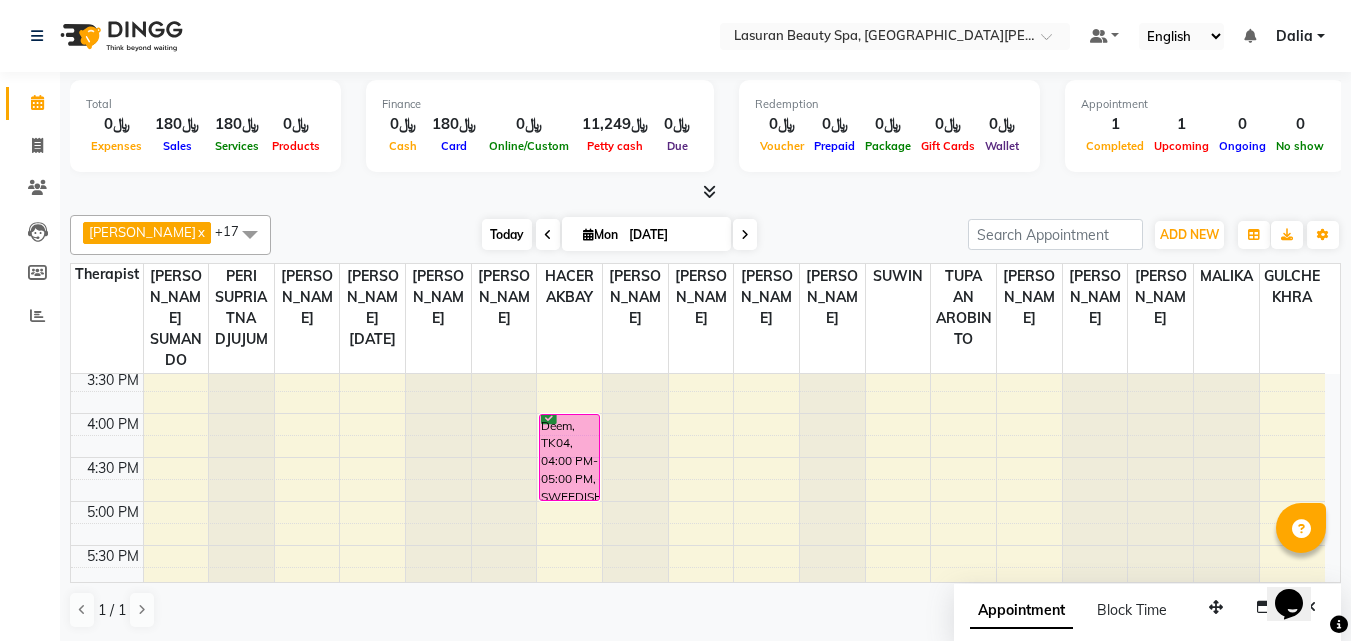 click on "Today" at bounding box center [507, 234] 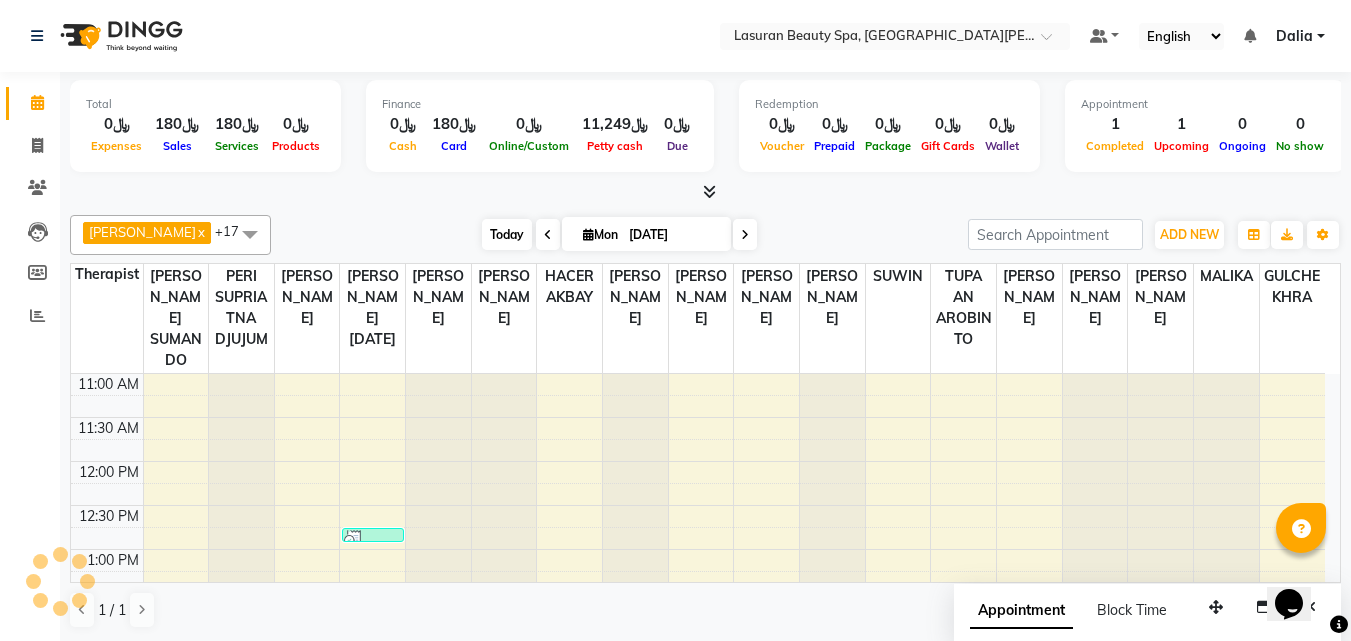 scroll, scrollTop: 177, scrollLeft: 0, axis: vertical 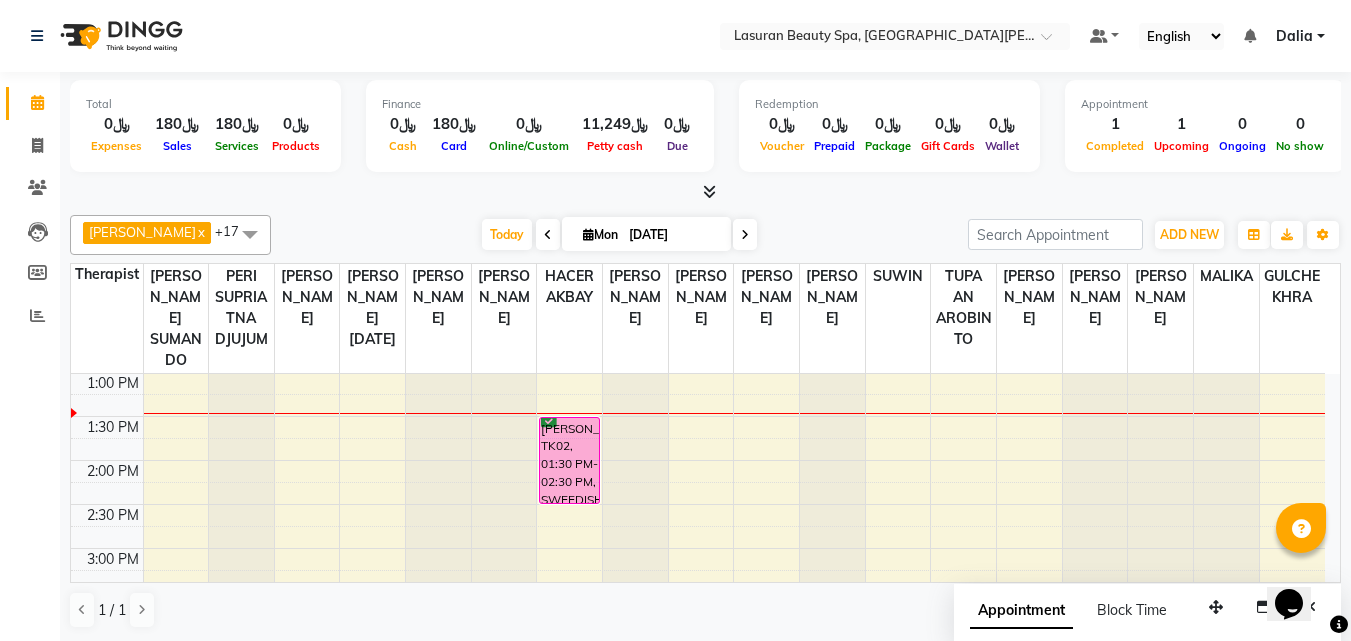 click at bounding box center [745, 234] 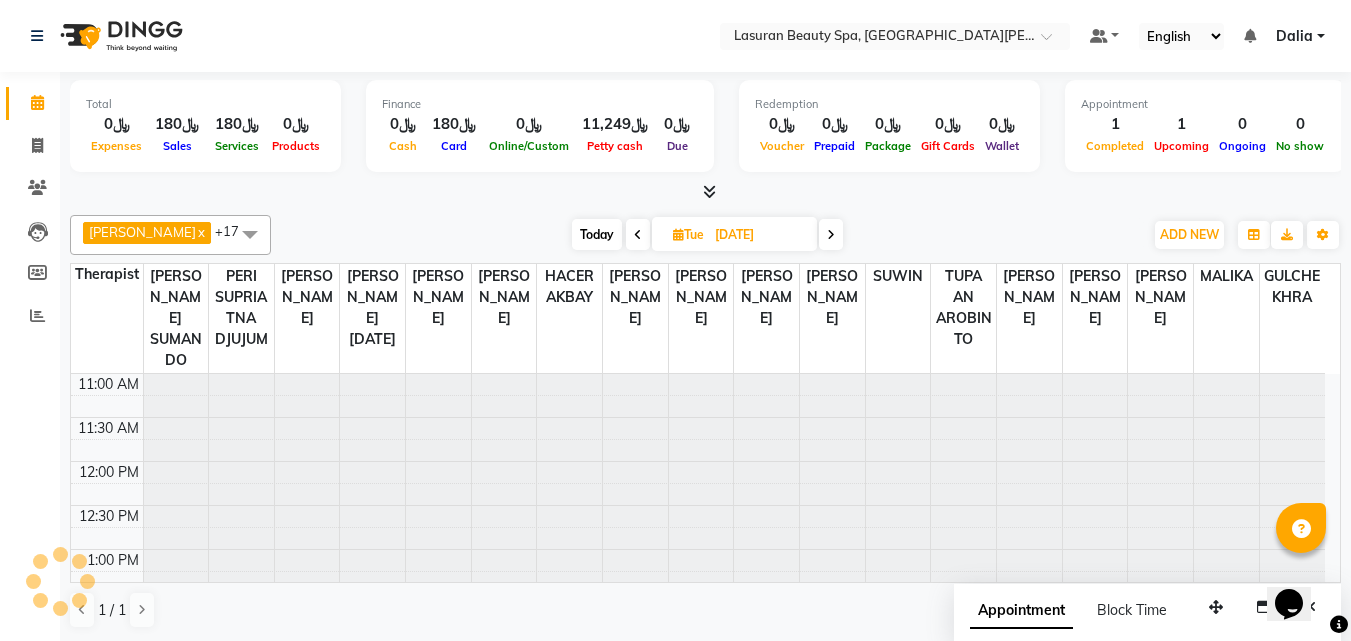 scroll, scrollTop: 177, scrollLeft: 0, axis: vertical 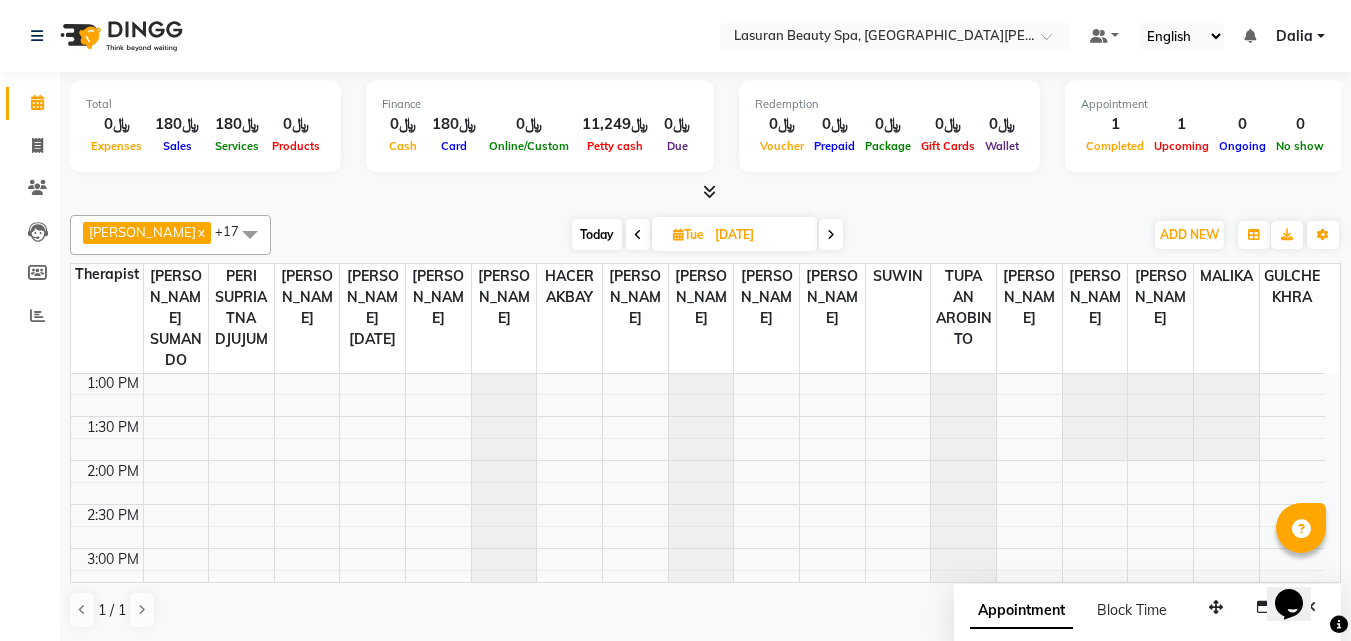 click at bounding box center [831, 234] 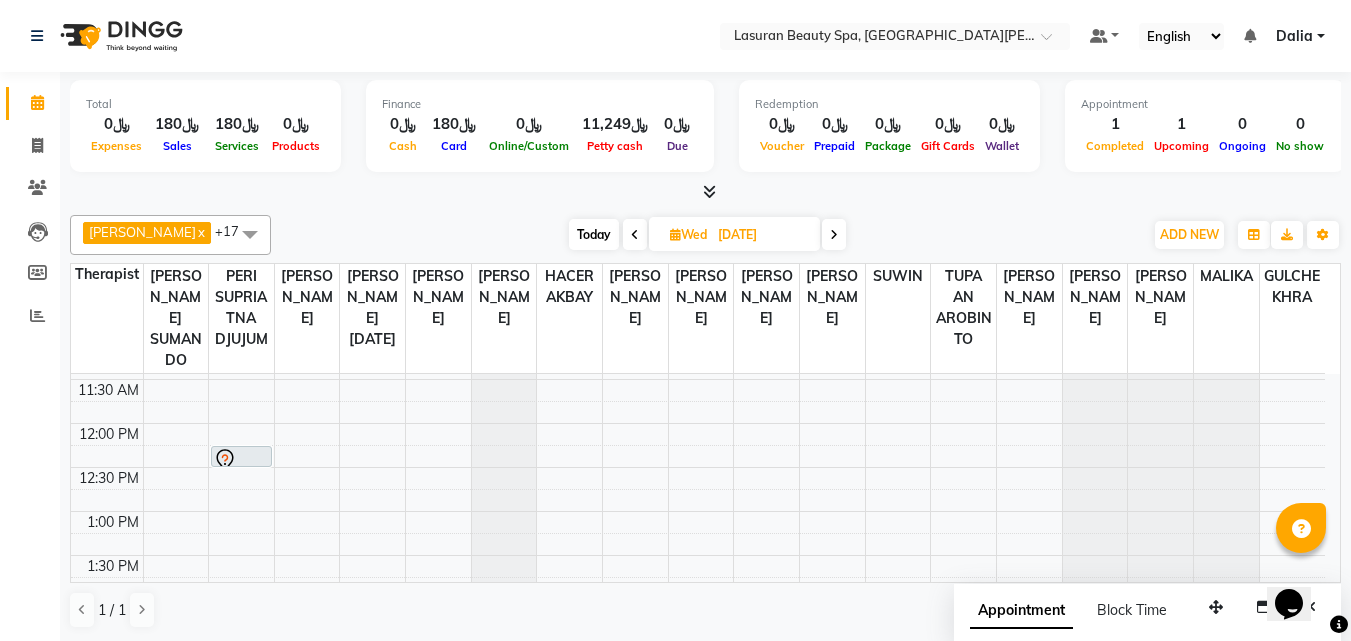 scroll, scrollTop: 0, scrollLeft: 0, axis: both 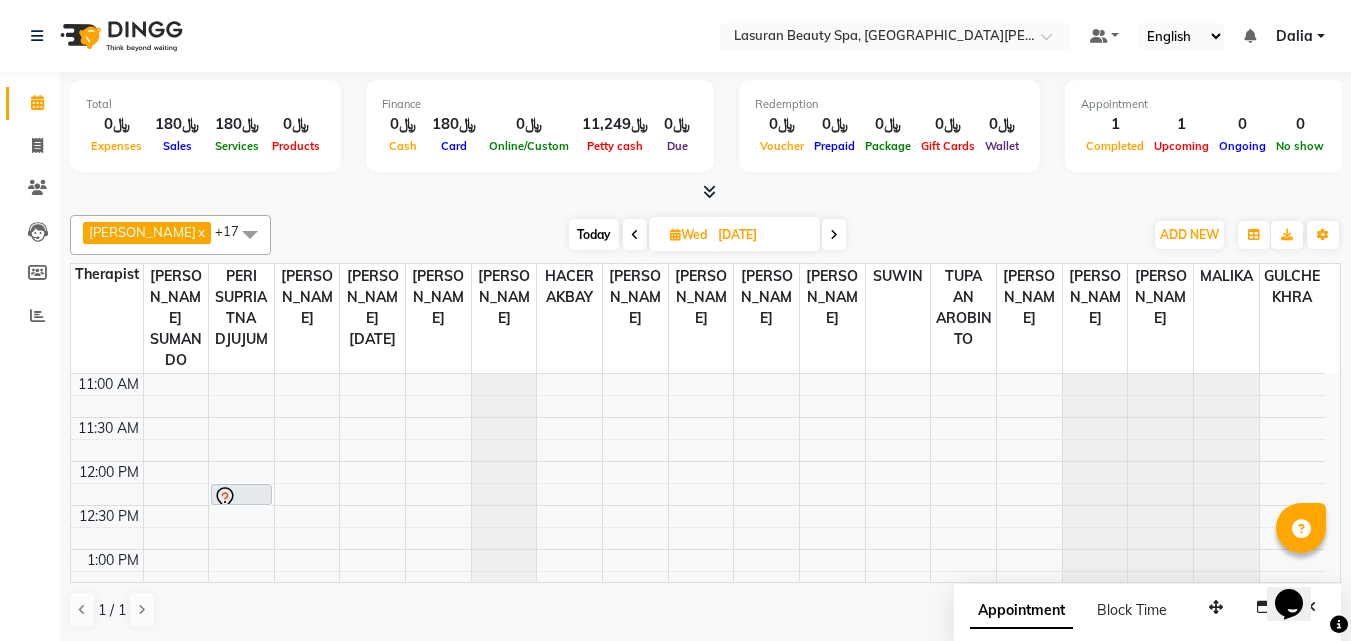 click at bounding box center (241, 498) 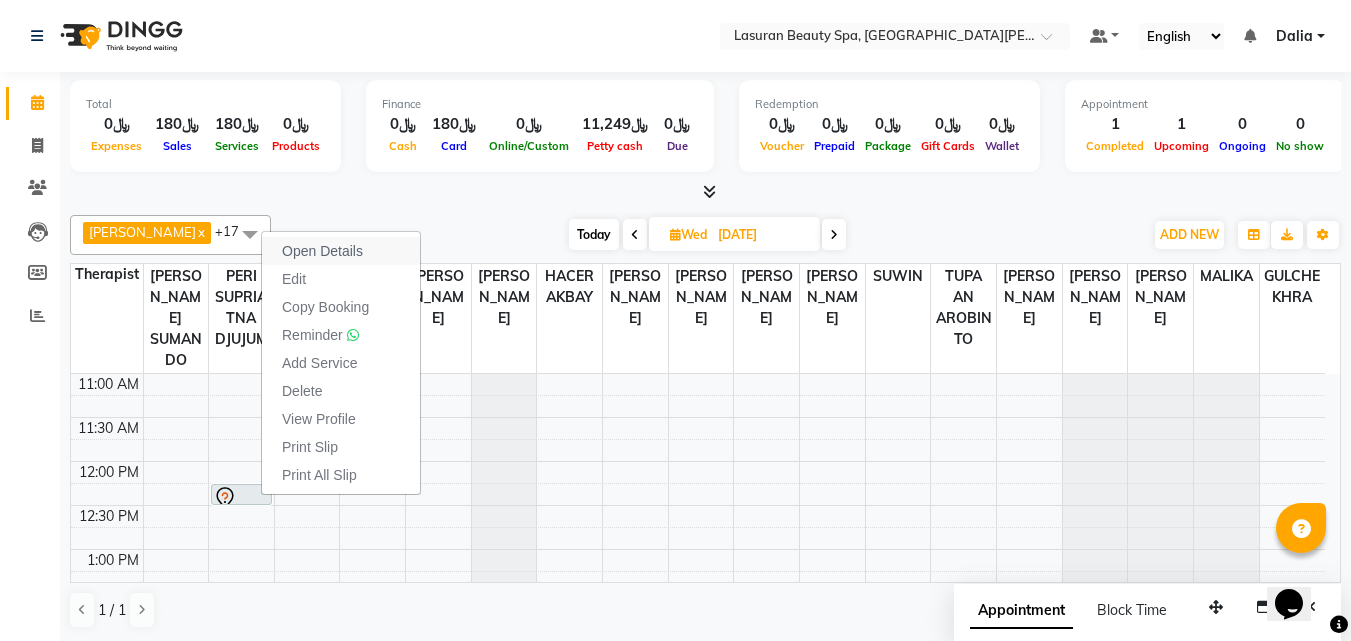 click on "Open Details" at bounding box center (322, 251) 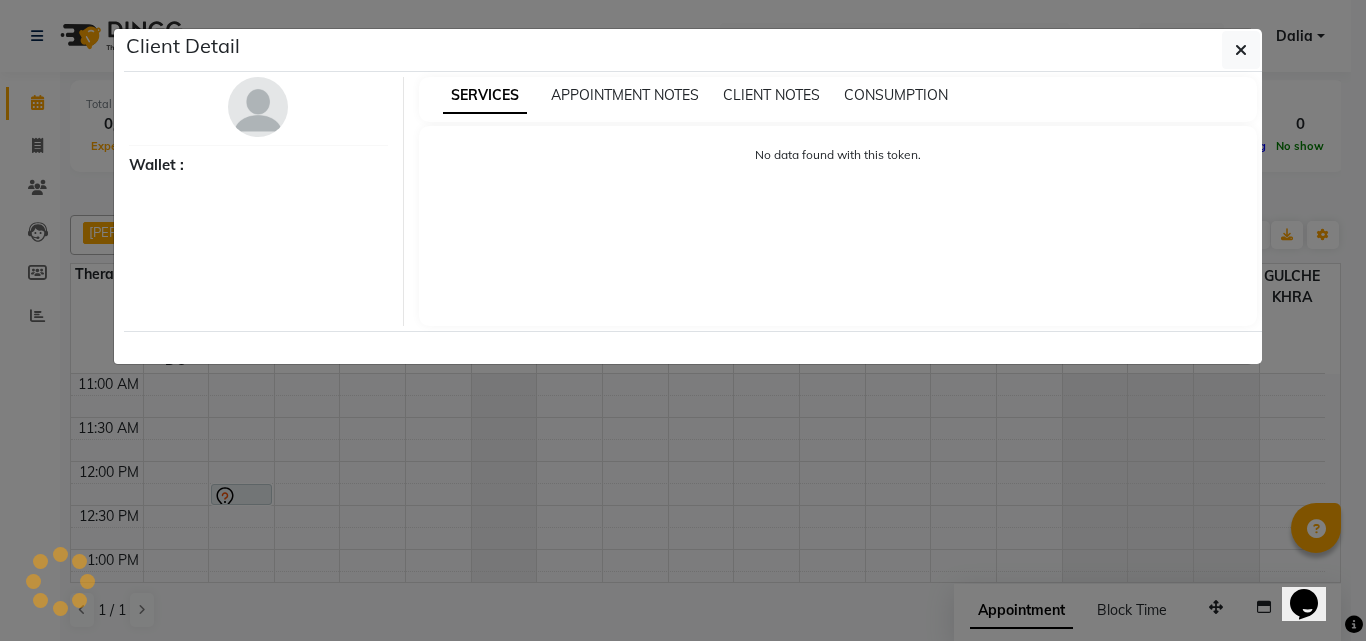 select on "7" 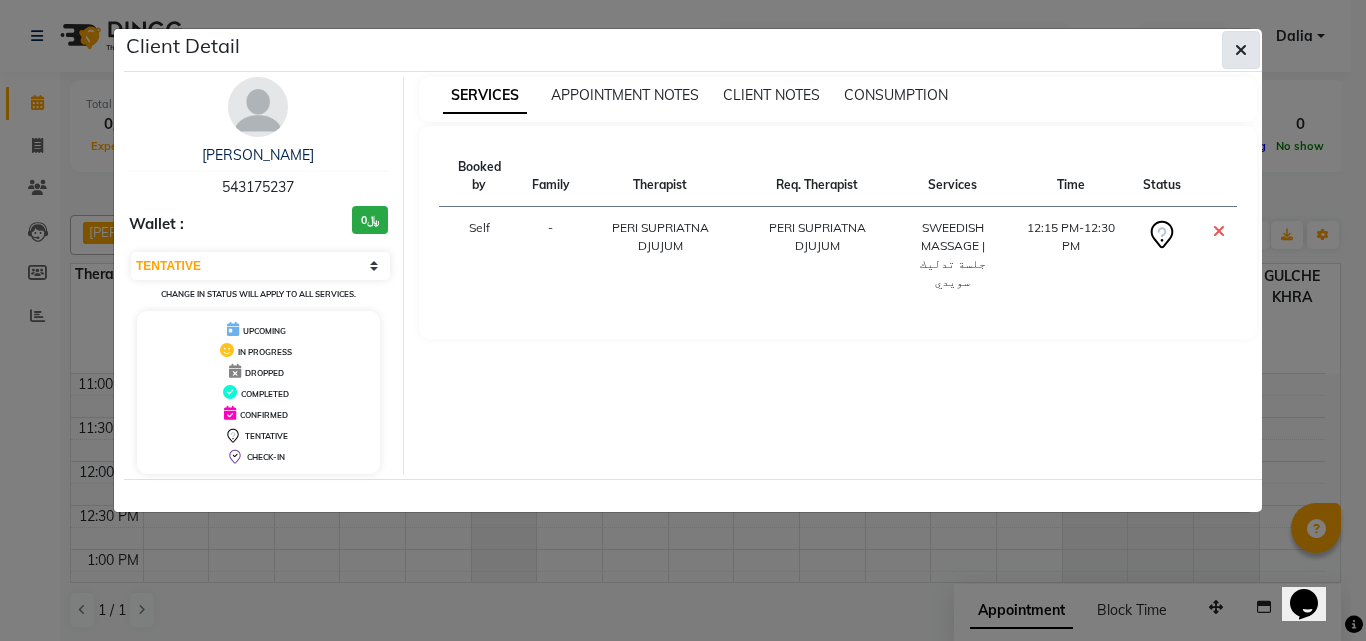 click 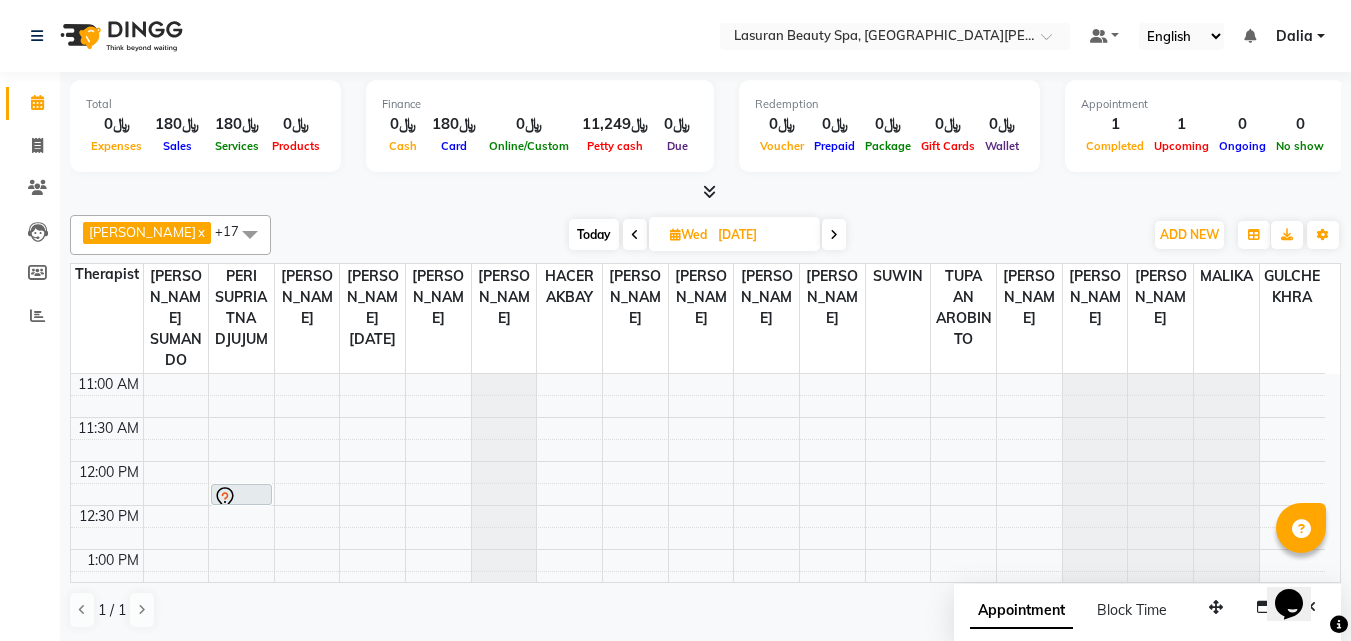 click at bounding box center [241, 498] 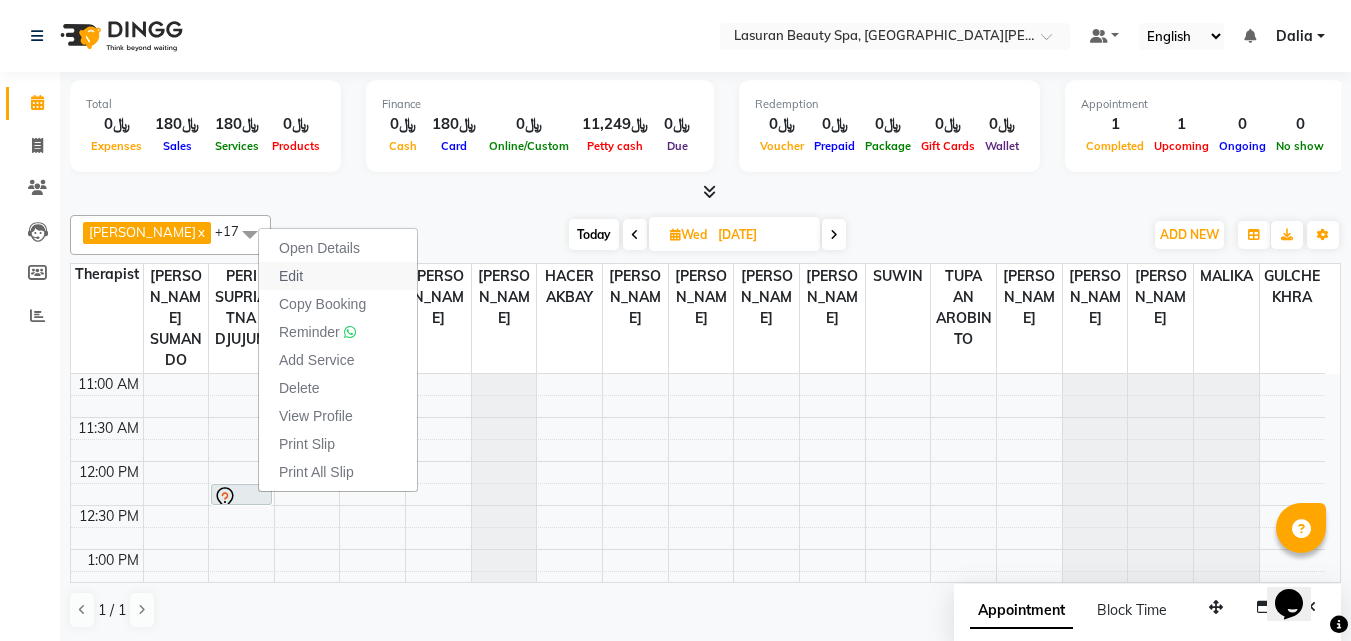 click on "Edit" at bounding box center [291, 276] 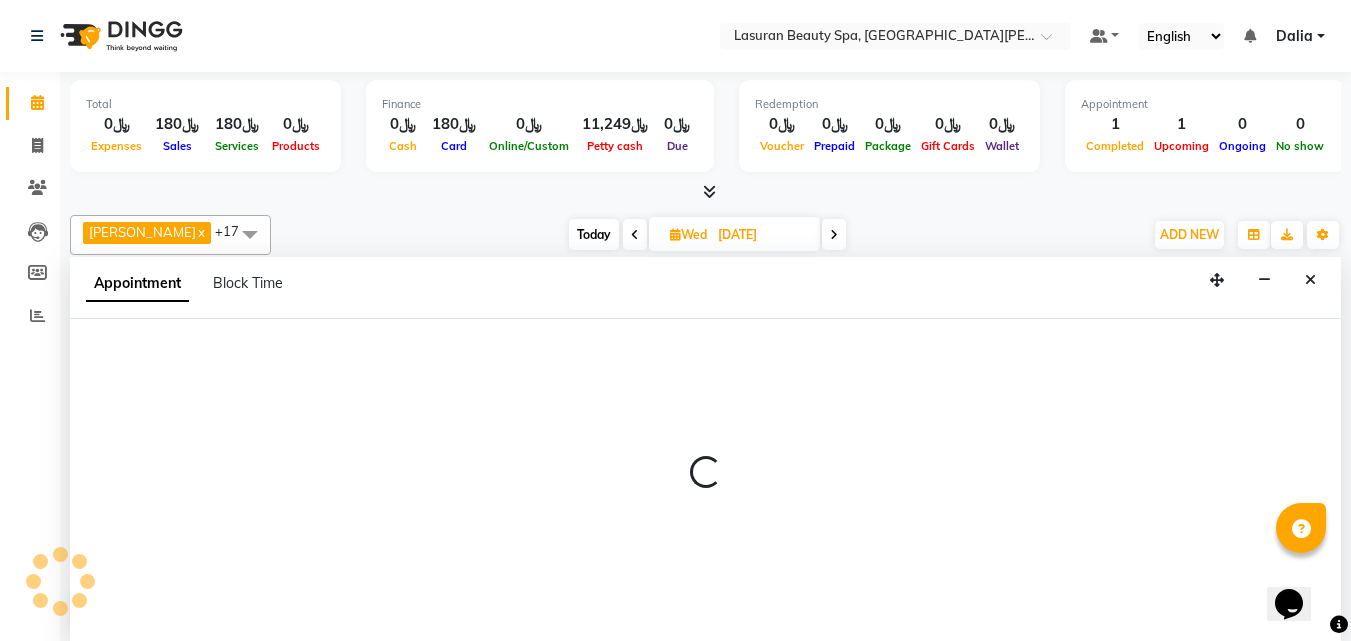select on "tentative" 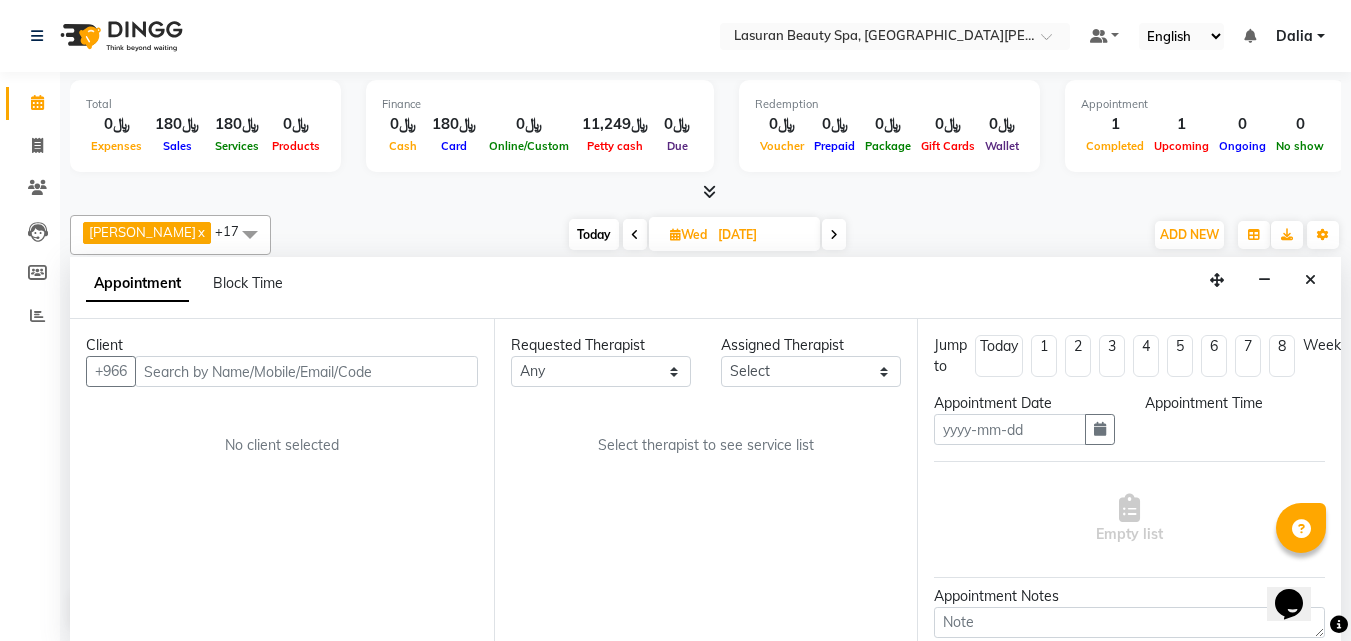 scroll, scrollTop: 1, scrollLeft: 0, axis: vertical 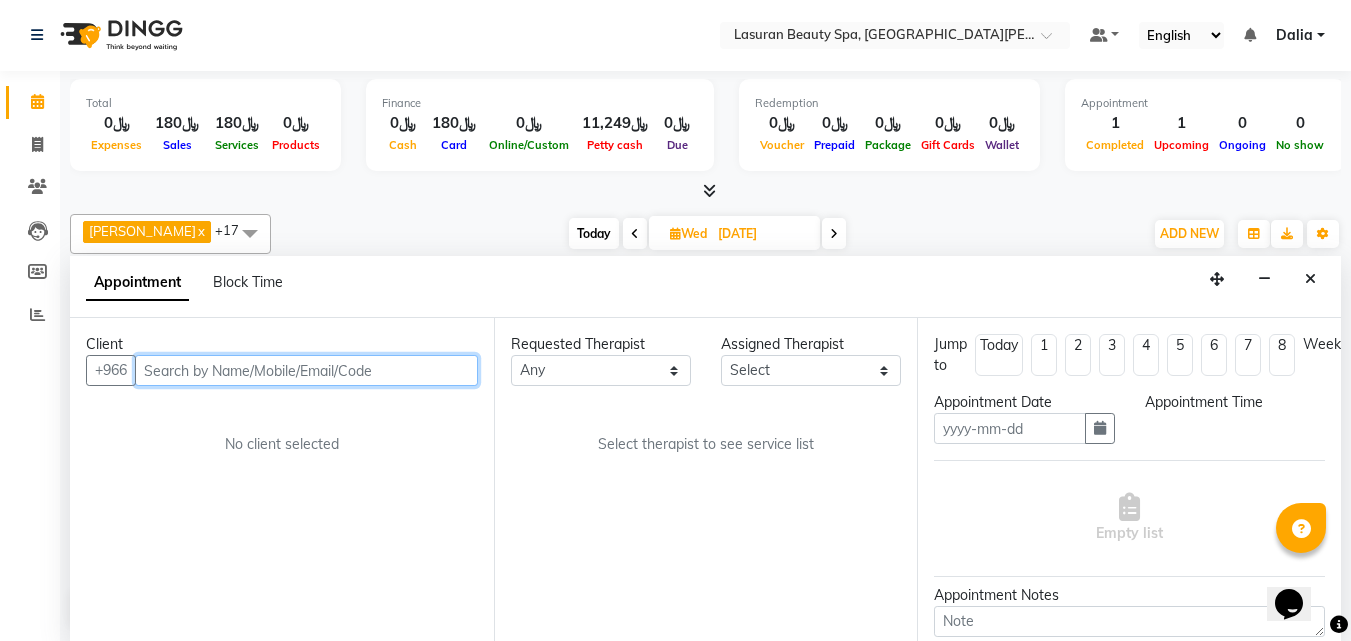 type on "[DATE]" 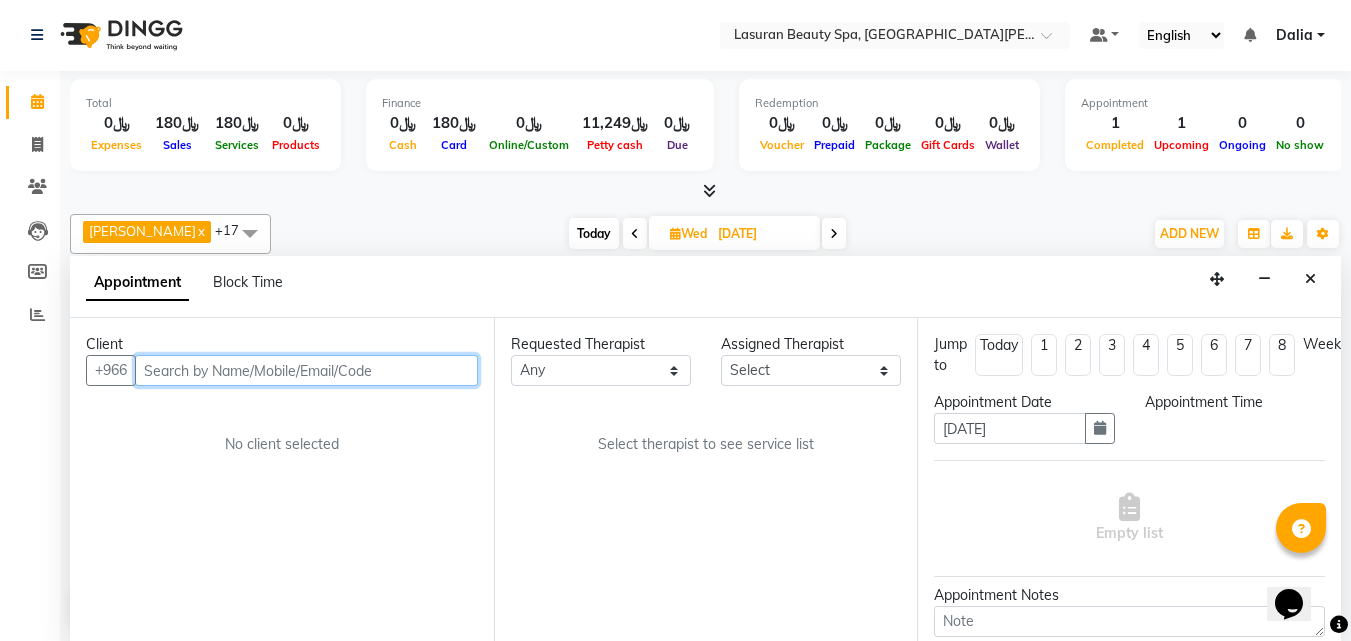 select on "735" 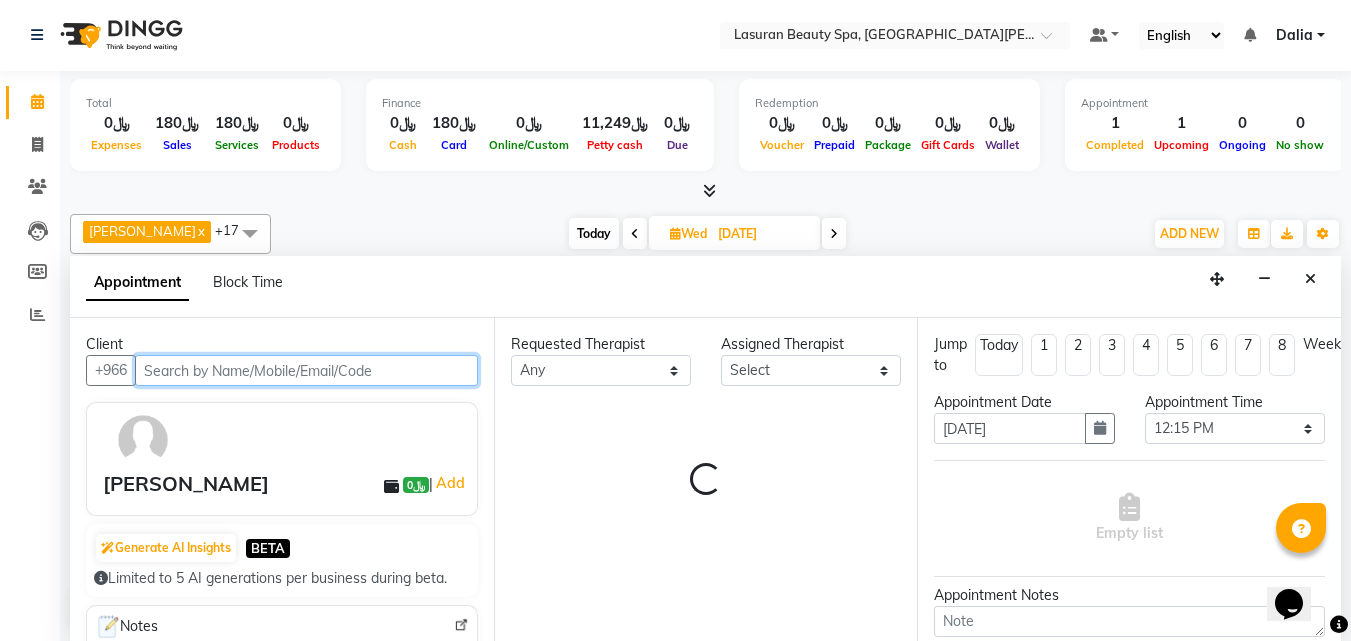 select on "54624" 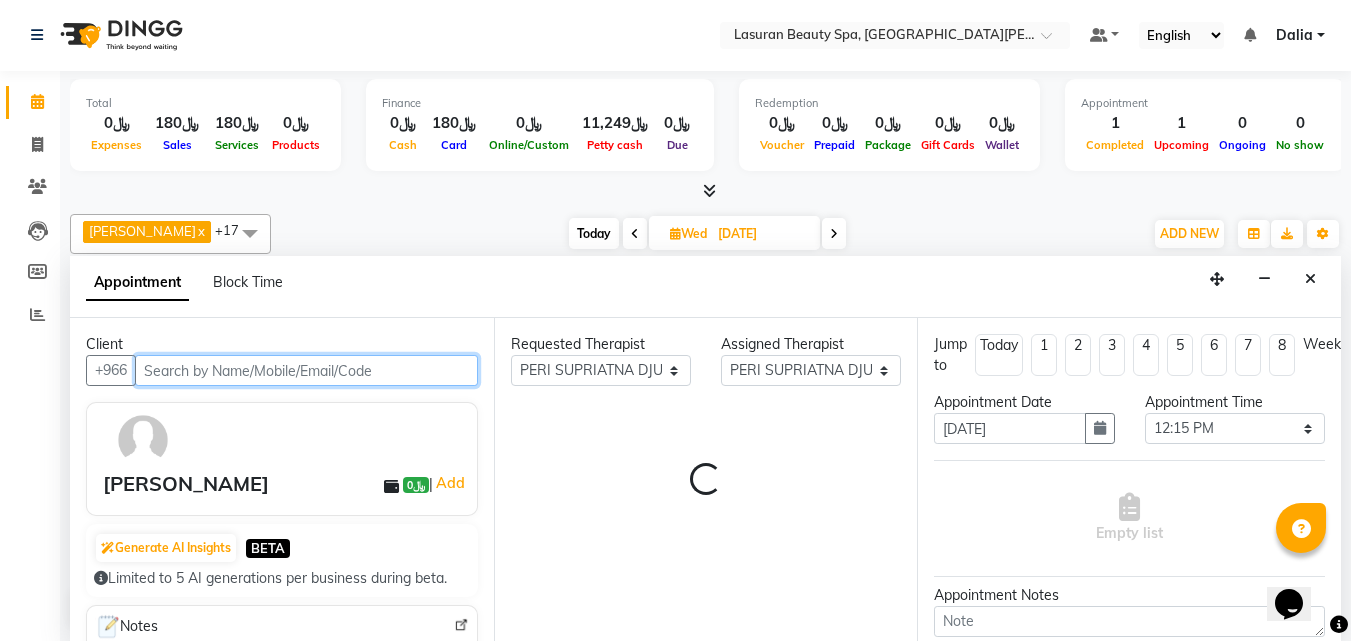 scroll, scrollTop: 177, scrollLeft: 0, axis: vertical 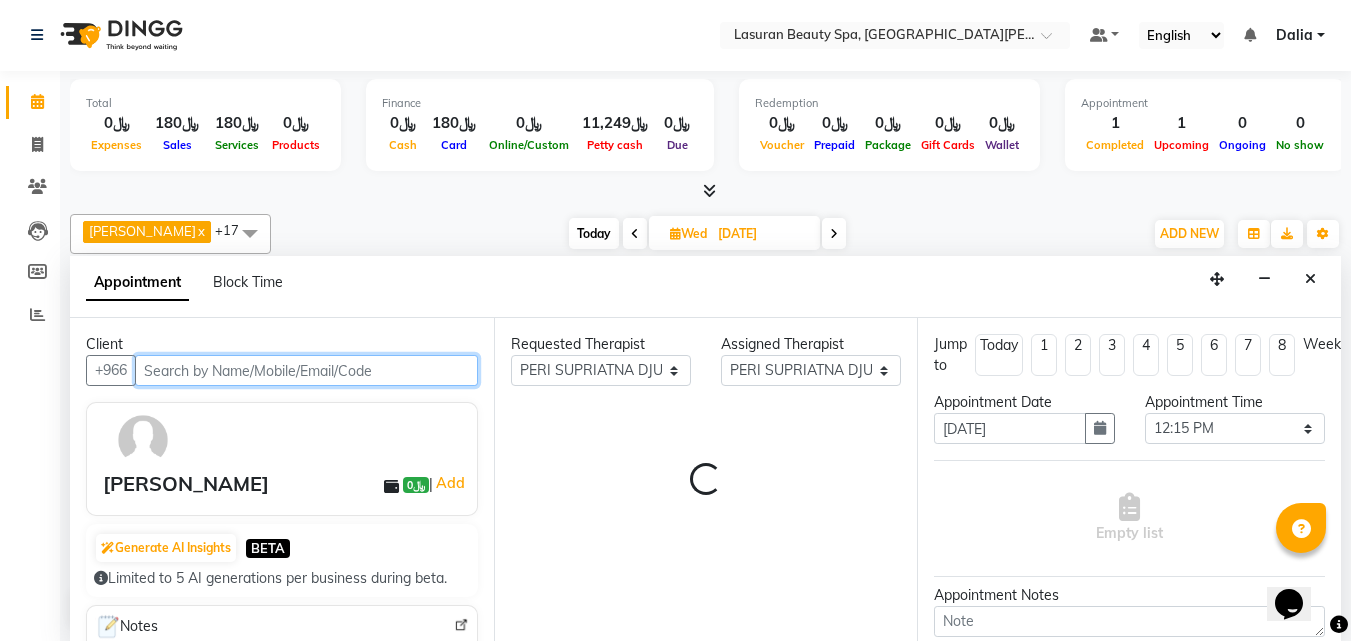 select on "4097" 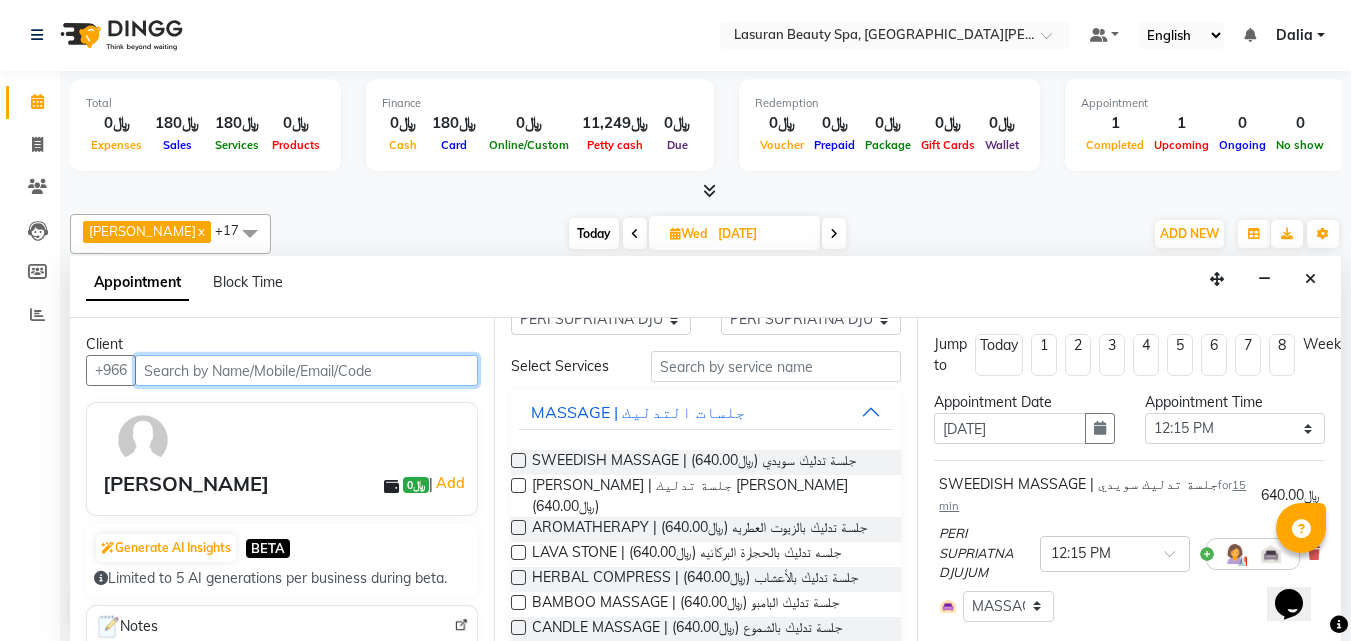 scroll, scrollTop: 100, scrollLeft: 0, axis: vertical 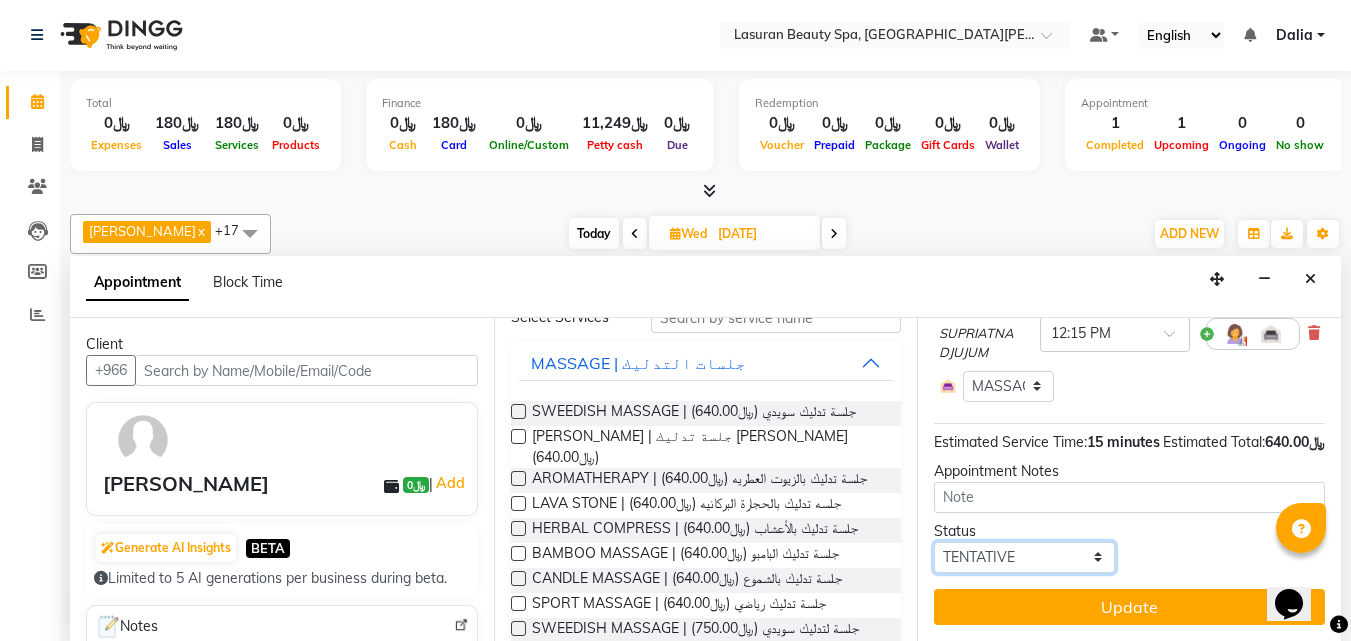 click on "Select TENTATIVE CONFIRM UPCOMING" at bounding box center (1024, 557) 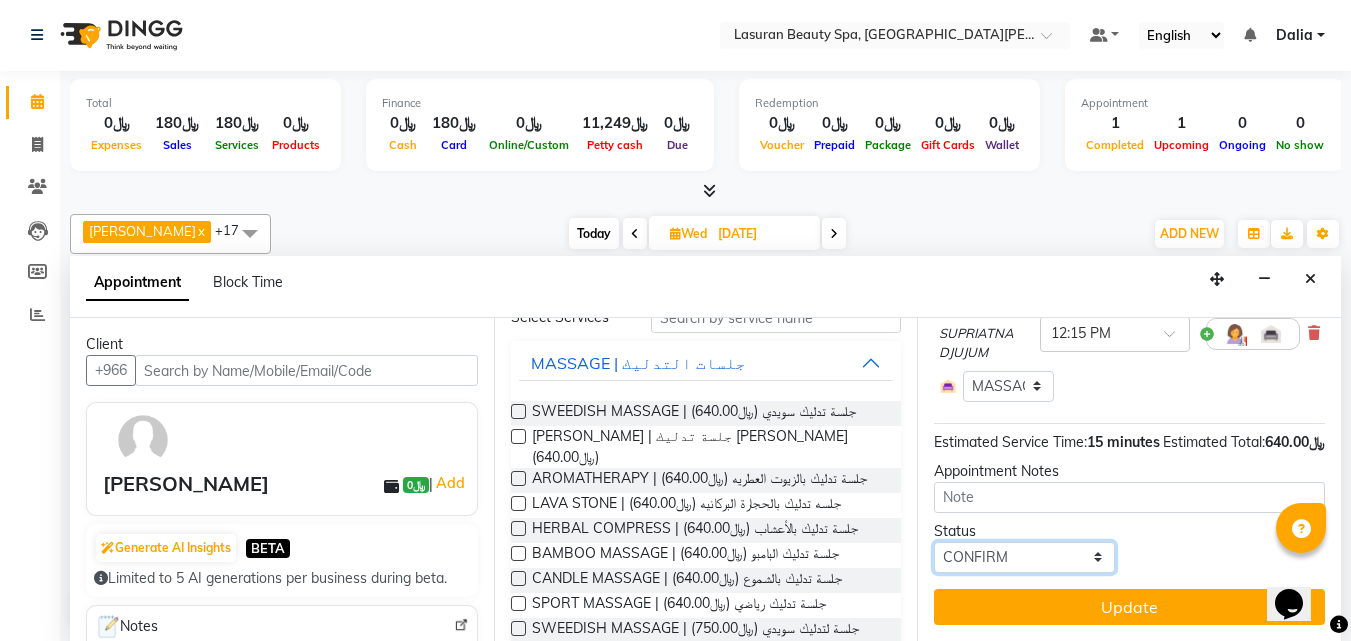 click on "Select TENTATIVE CONFIRM UPCOMING" at bounding box center [1024, 557] 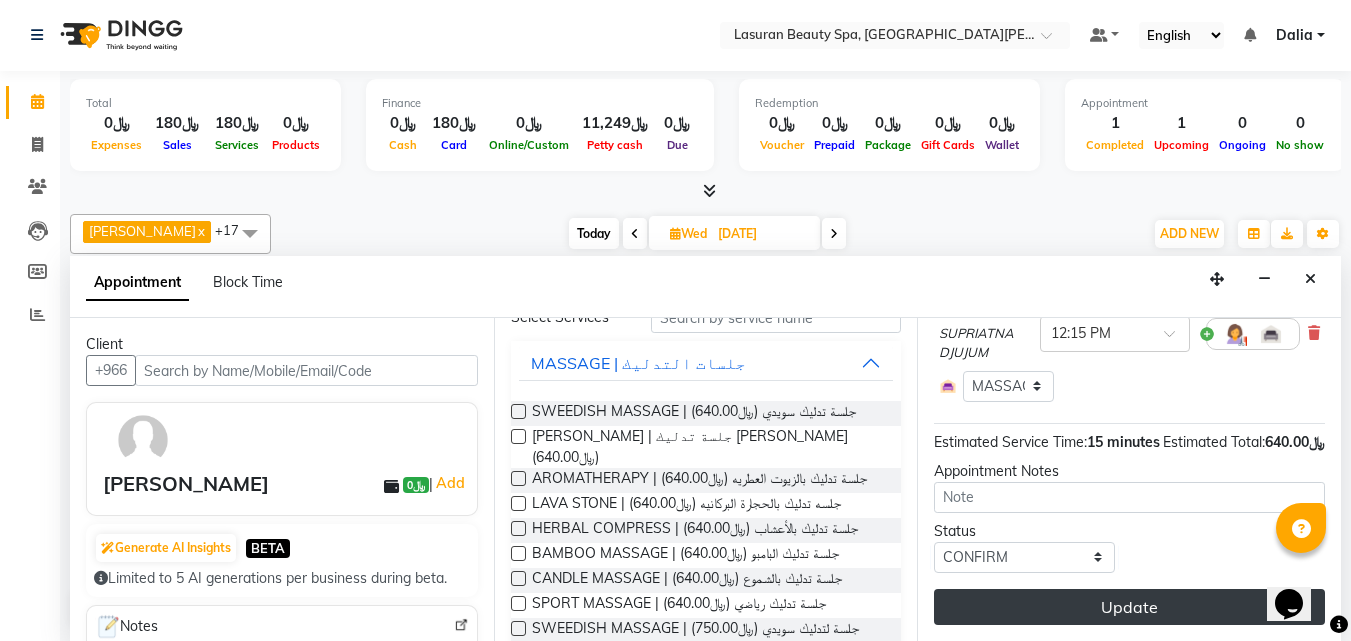 click on "Update" at bounding box center (1129, 607) 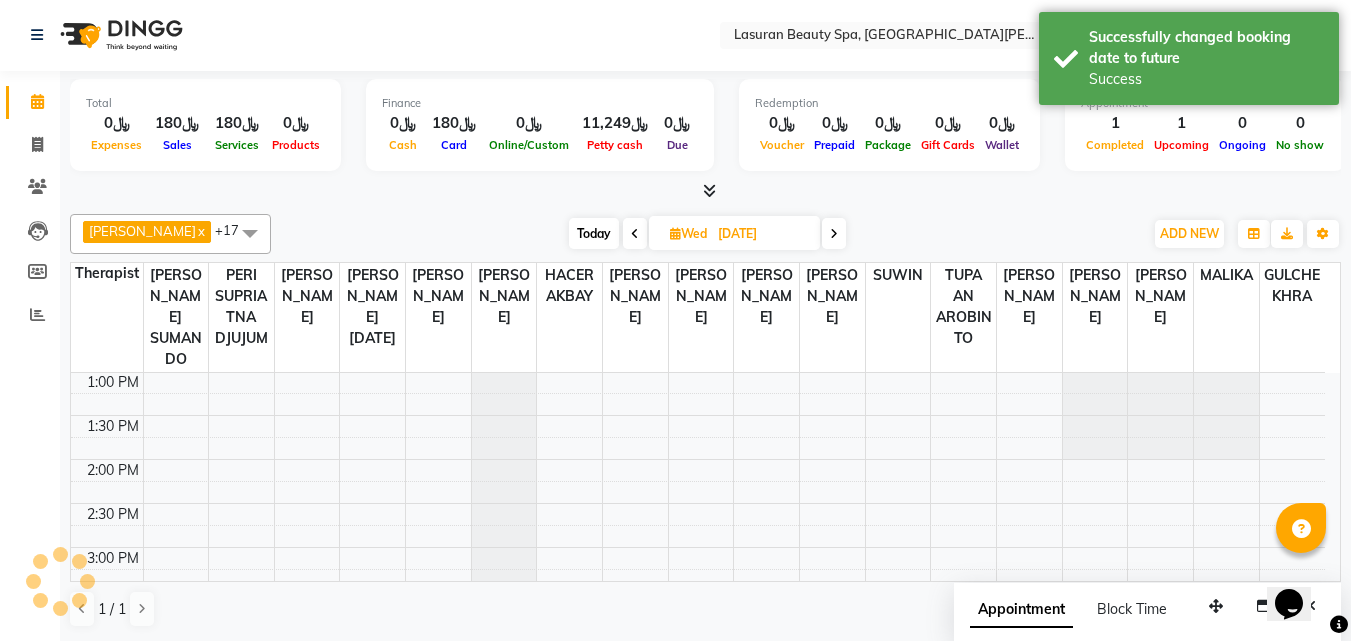 scroll, scrollTop: 0, scrollLeft: 0, axis: both 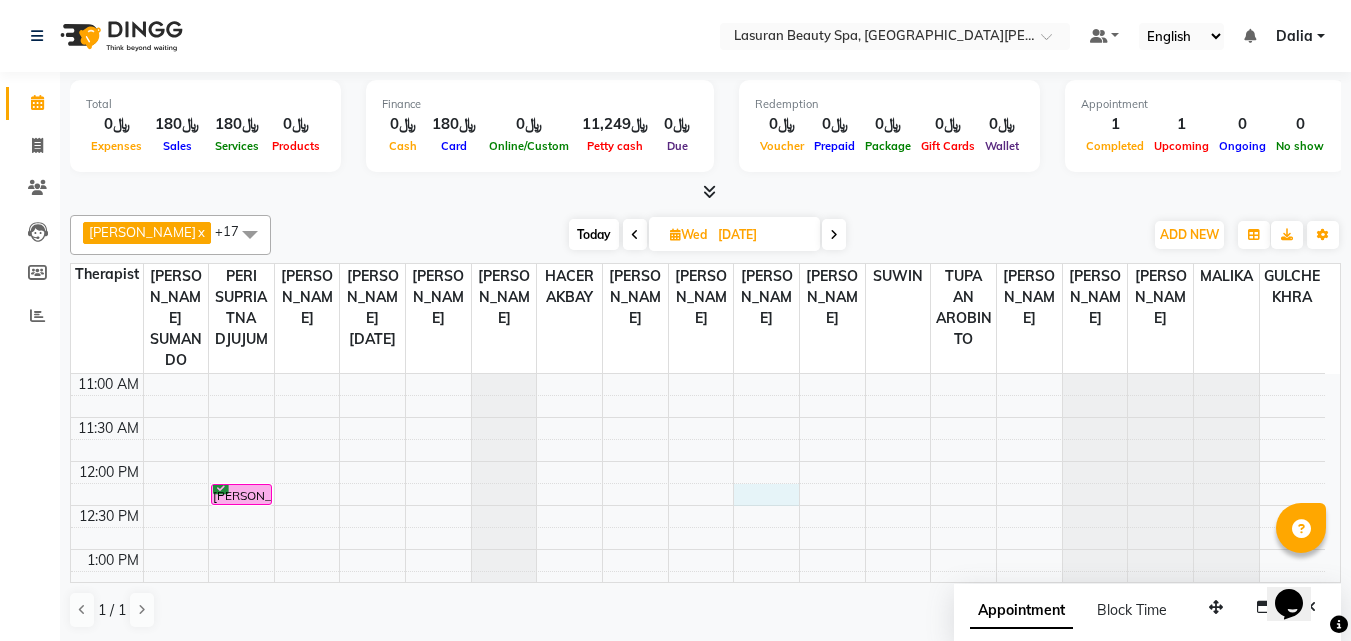 click on "11:00 AM 11:30 AM 12:00 PM 12:30 PM 1:00 PM 1:30 PM 2:00 PM 2:30 PM 3:00 PM 3:30 PM 4:00 PM 4:30 PM 5:00 PM 5:30 PM 6:00 PM 6:30 PM 7:00 PM 7:30 PM 8:00 PM 8:30 PM 9:00 PM 9:30 PM     [PERSON_NAME], 12:15 PM-12:30 PM, SWEEDISH MASSAGE | جلسة تدليك [PERSON_NAME], 06:00 PM-07:30 PM, SWEEDISH MASSAGE | جلسة لتدليك سويدي" at bounding box center [698, 857] 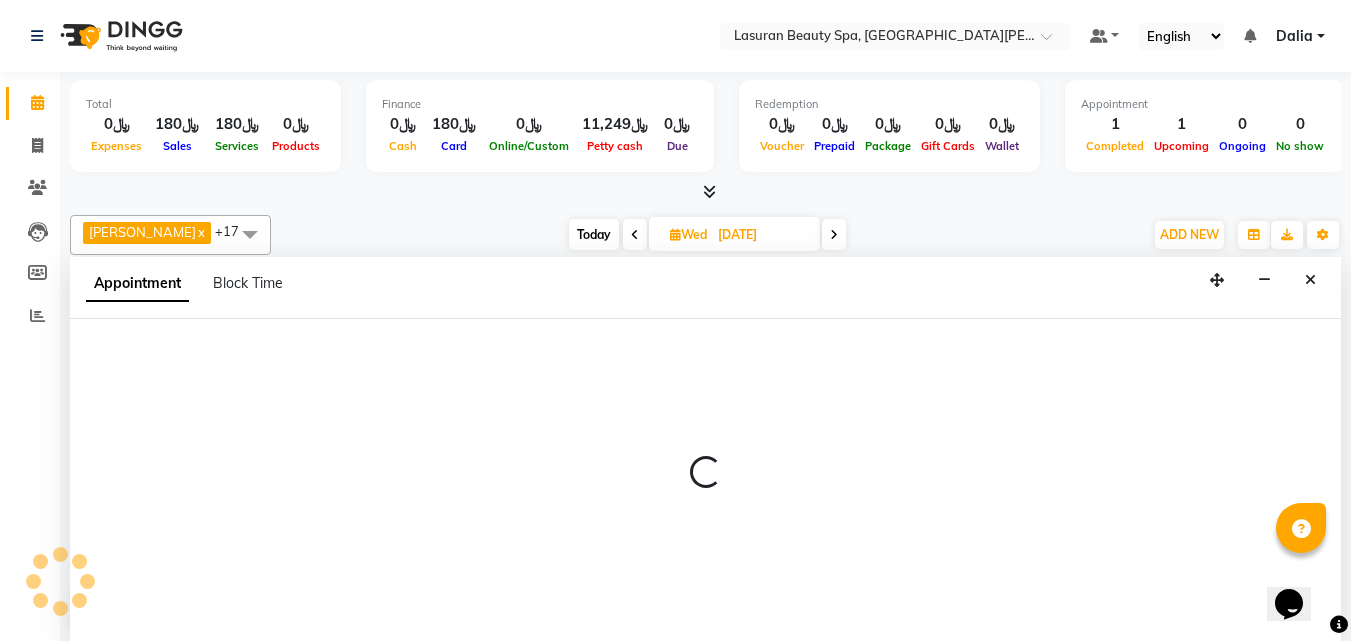 select on "54640" 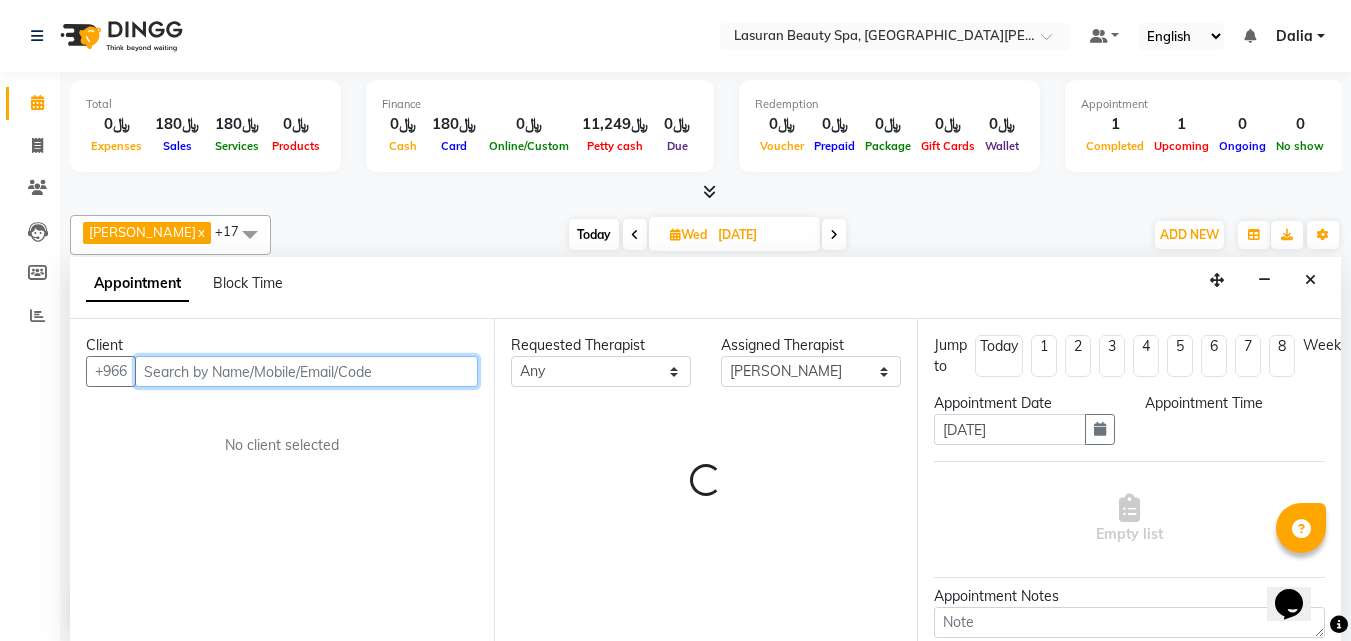 select on "735" 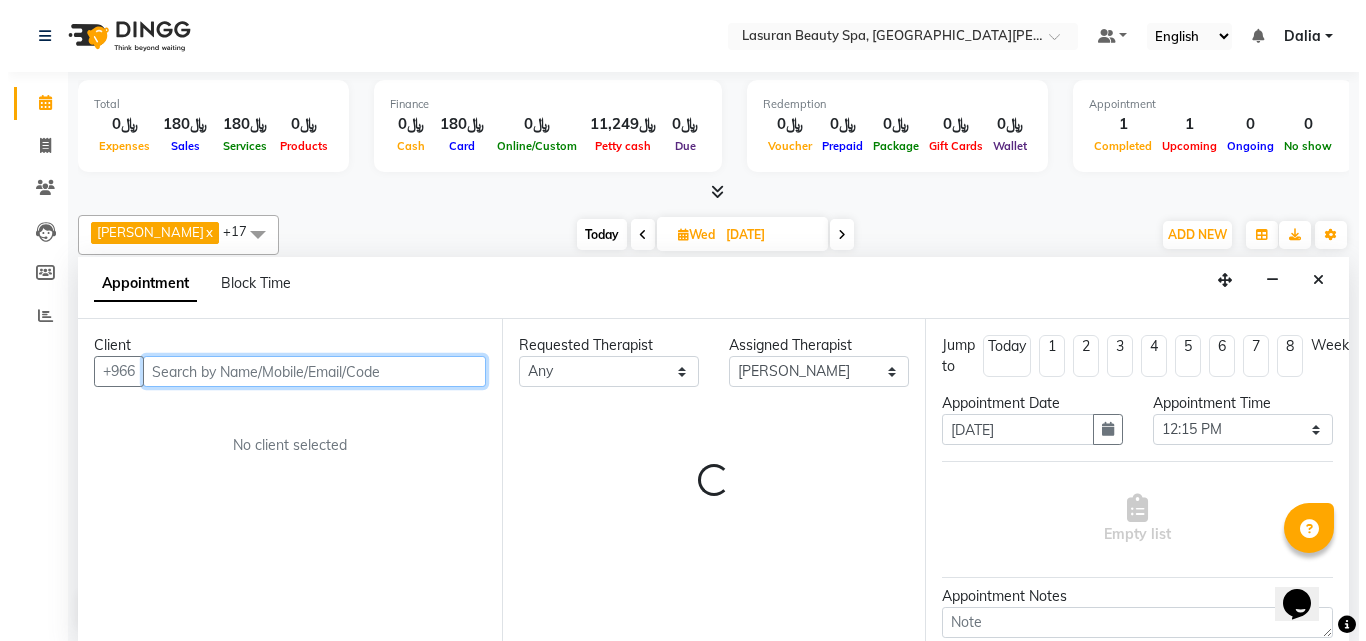 scroll, scrollTop: 1, scrollLeft: 0, axis: vertical 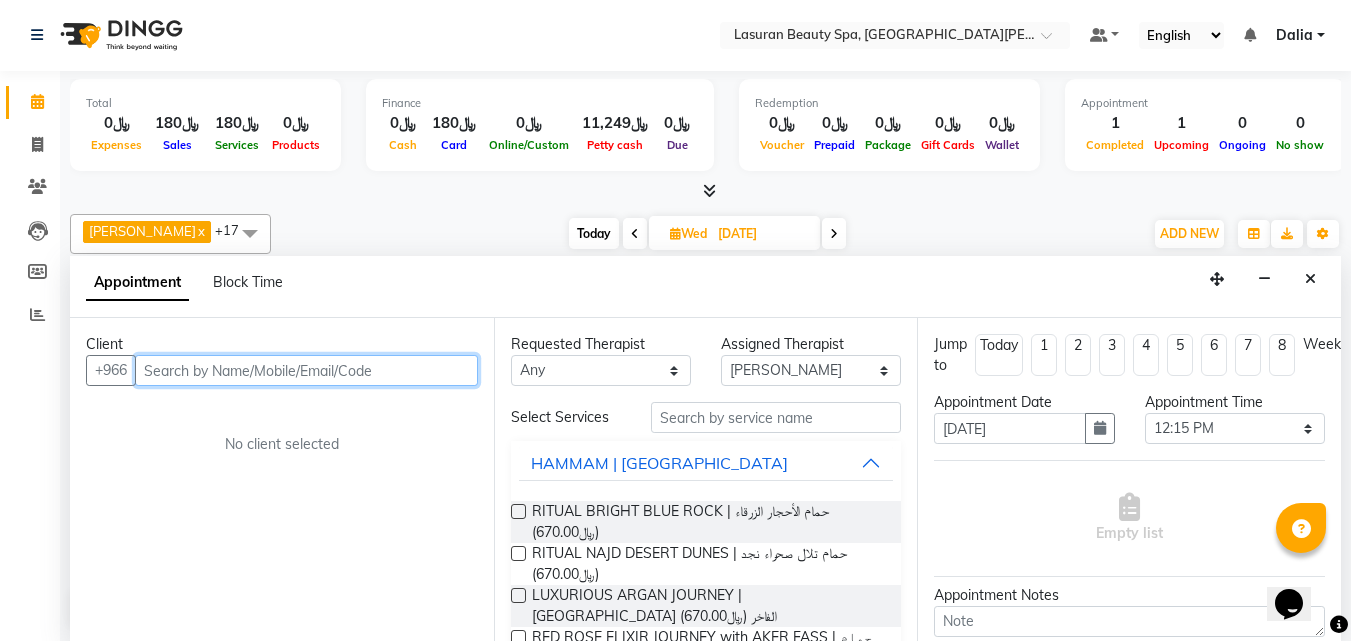 paste on "535882747" 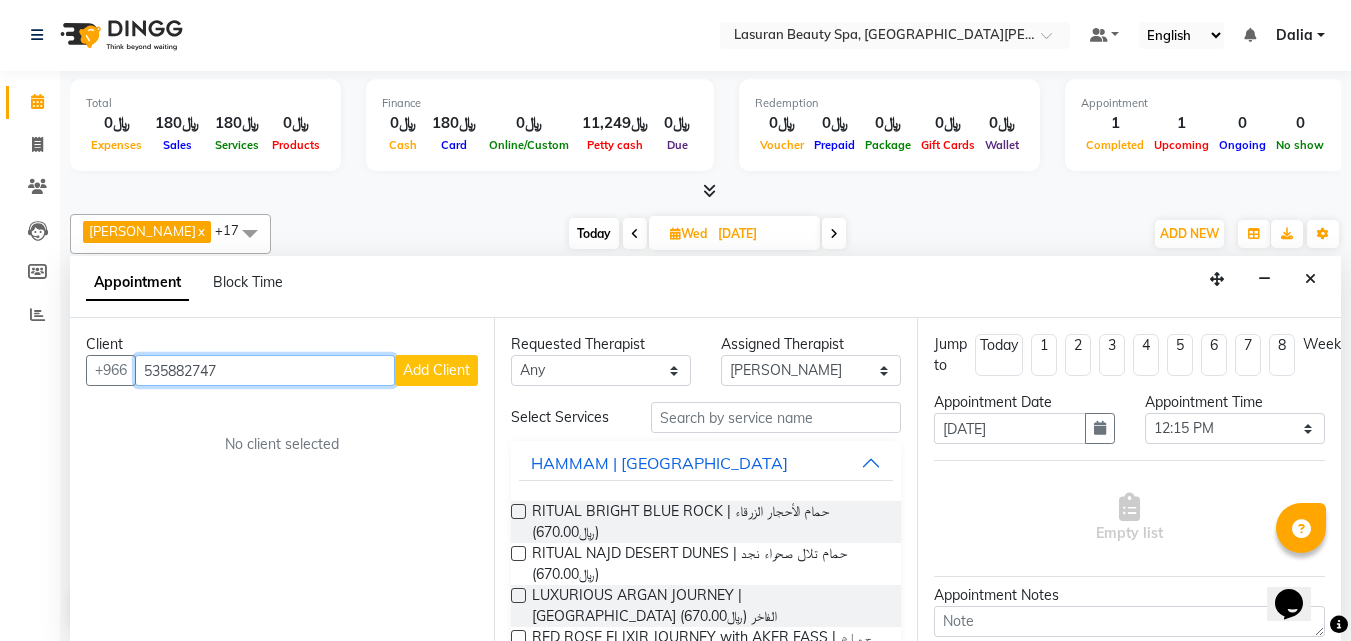 type on "535882747" 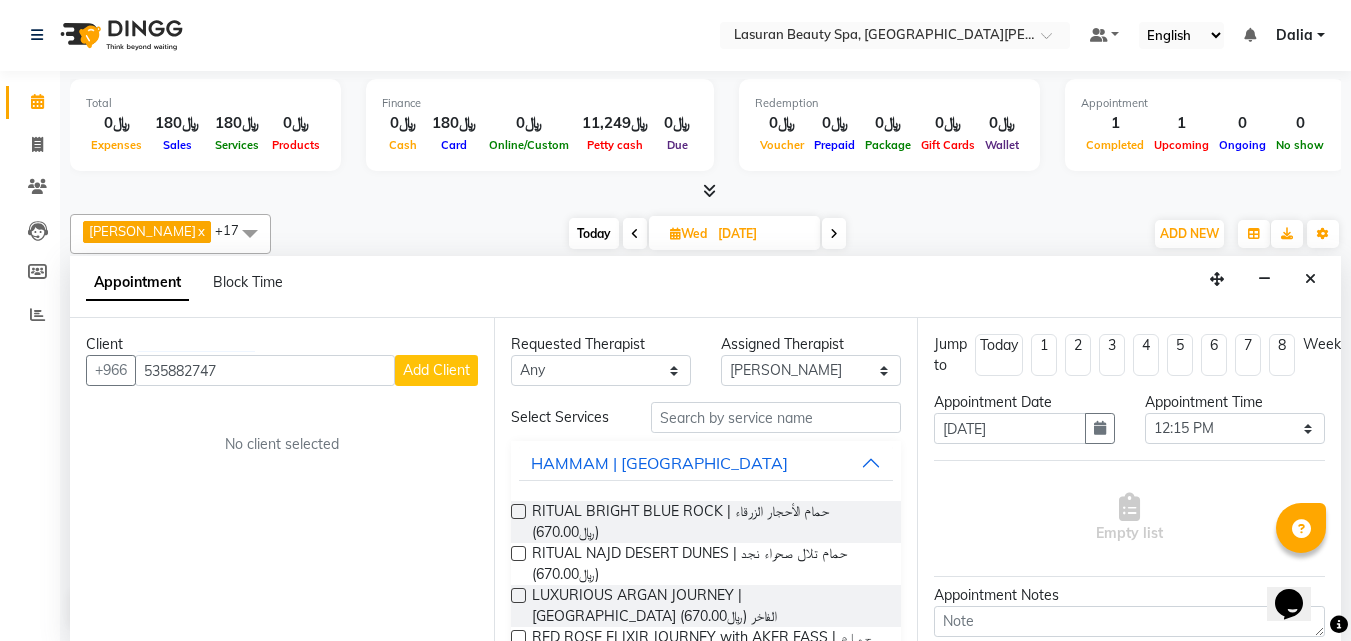click on "Add Client" at bounding box center [436, 370] 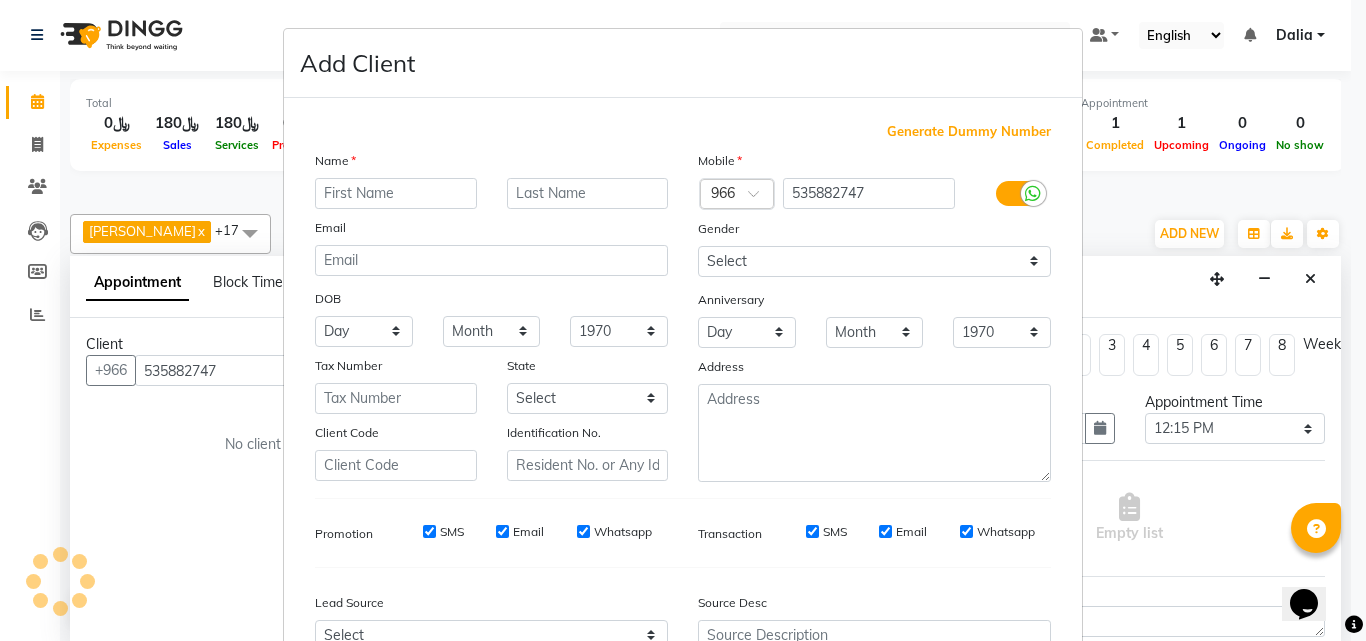 click at bounding box center (396, 193) 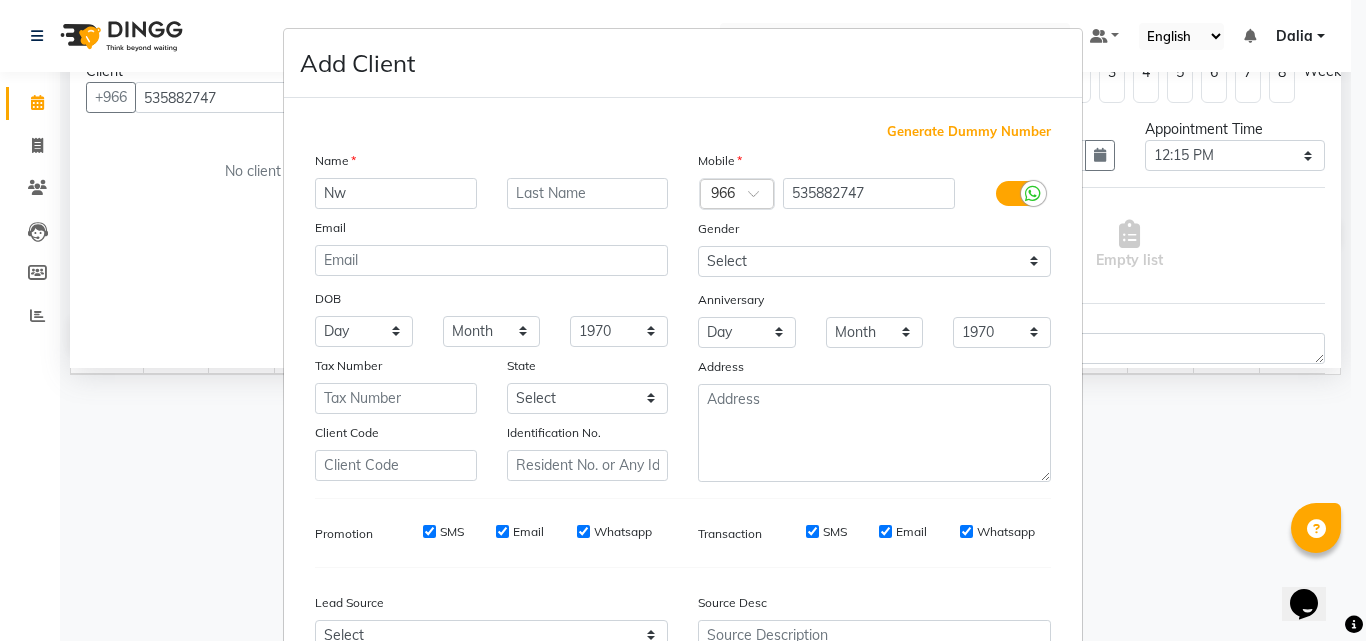scroll, scrollTop: 0, scrollLeft: 0, axis: both 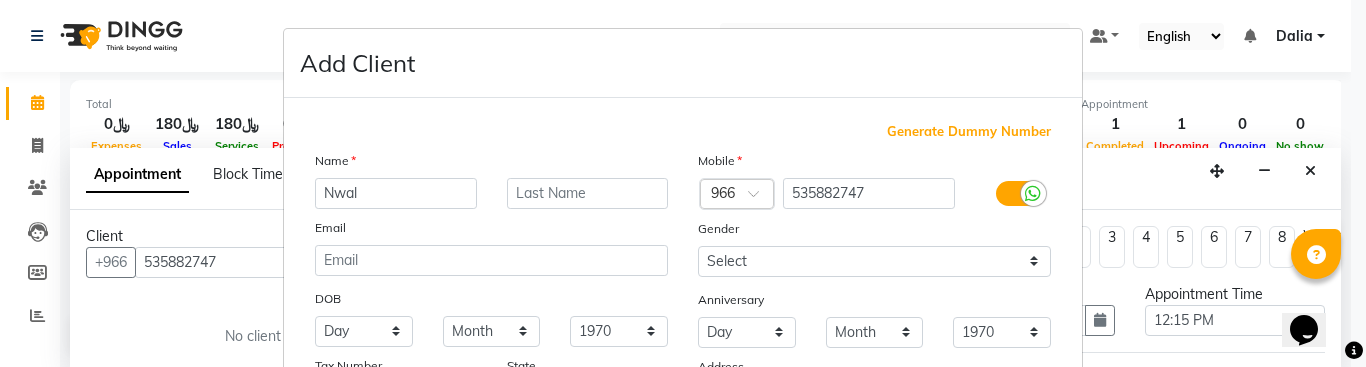 type on "Nwal" 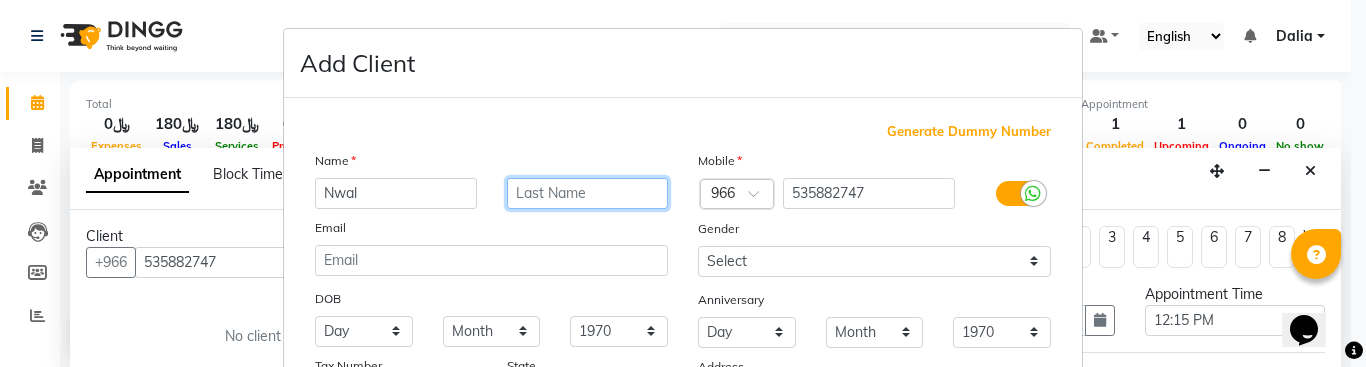click at bounding box center (588, 193) 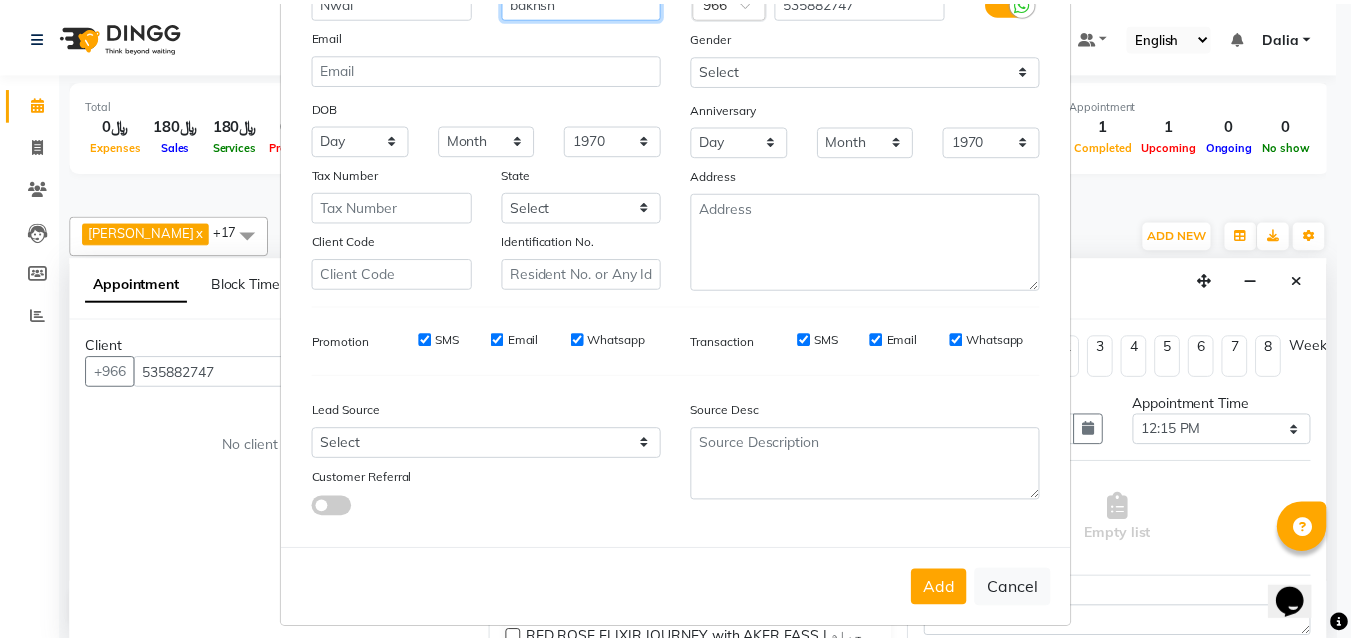 scroll, scrollTop: 208, scrollLeft: 0, axis: vertical 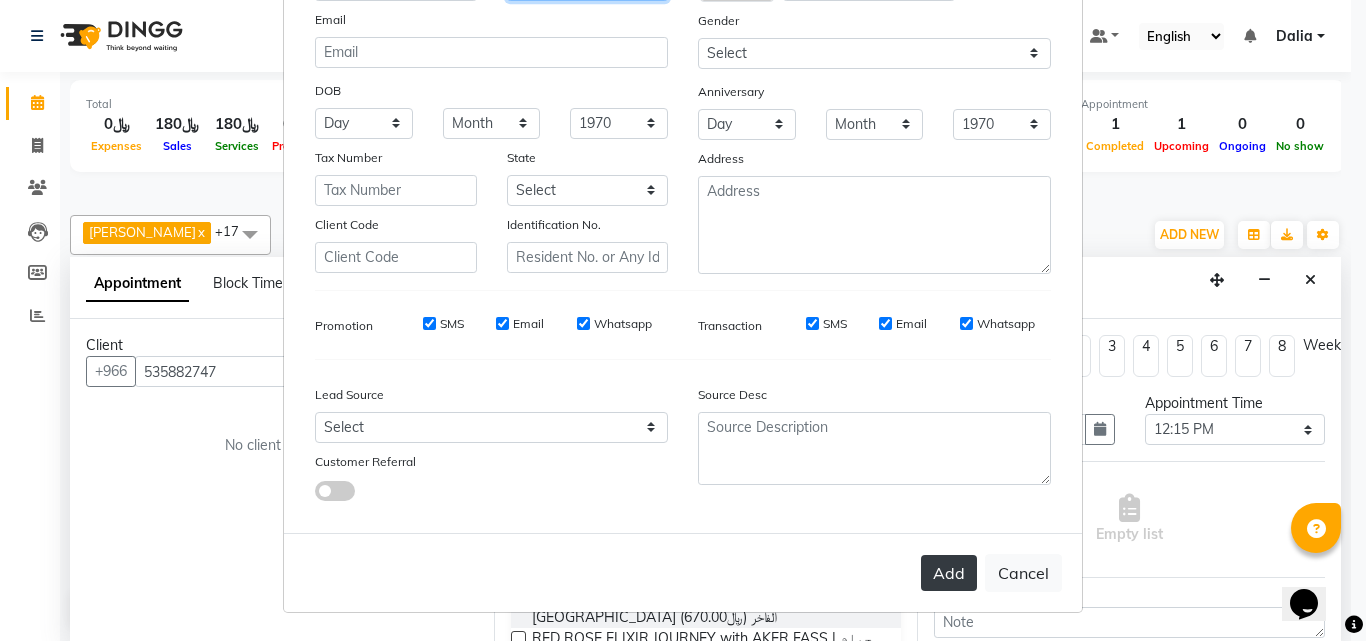 type on "bakhsh" 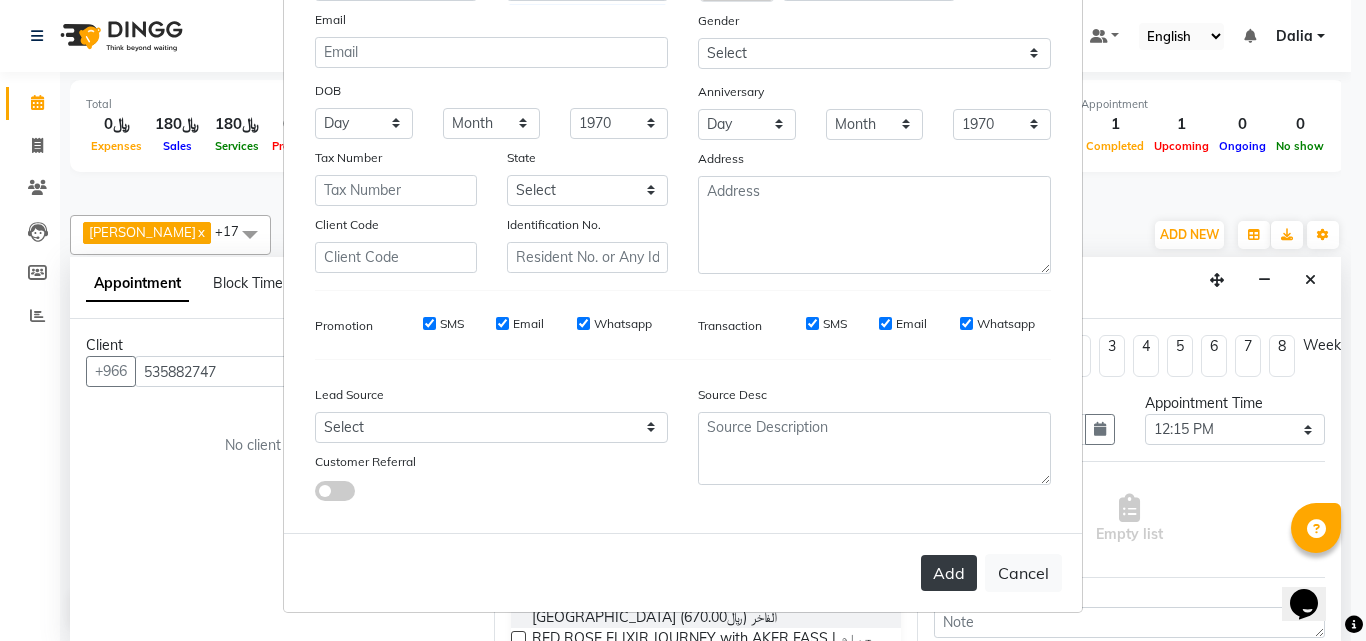 click on "Add" at bounding box center [949, 573] 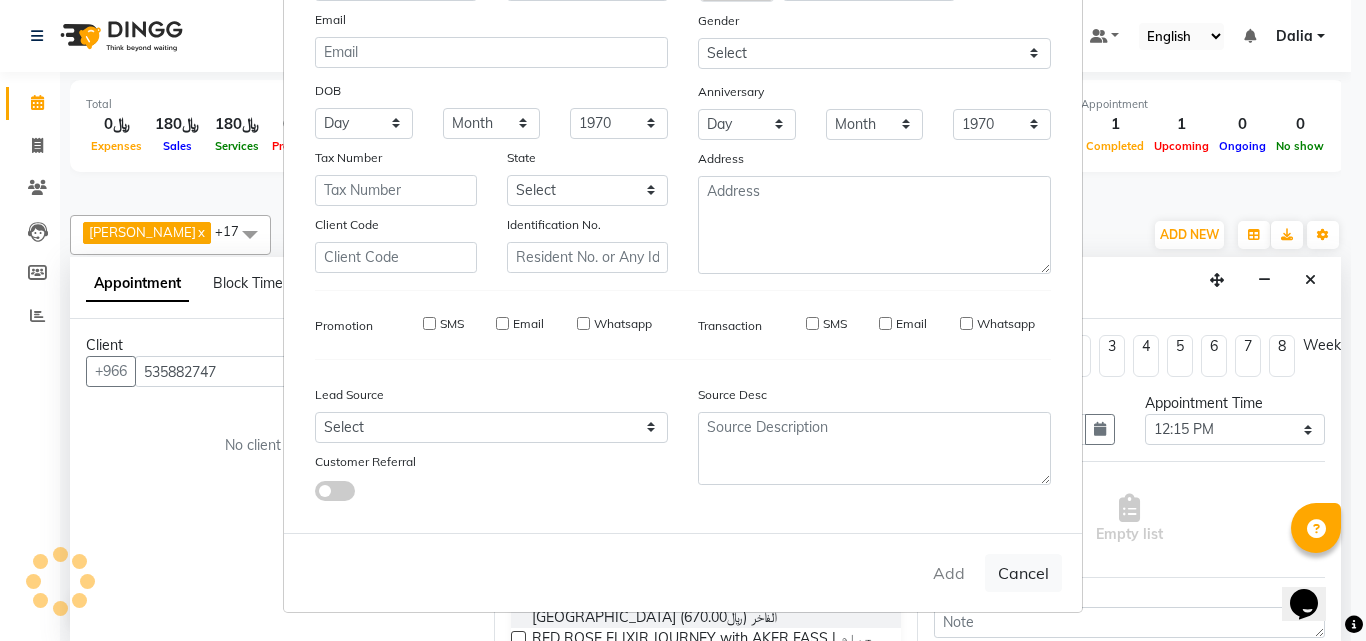 type on "53*****47" 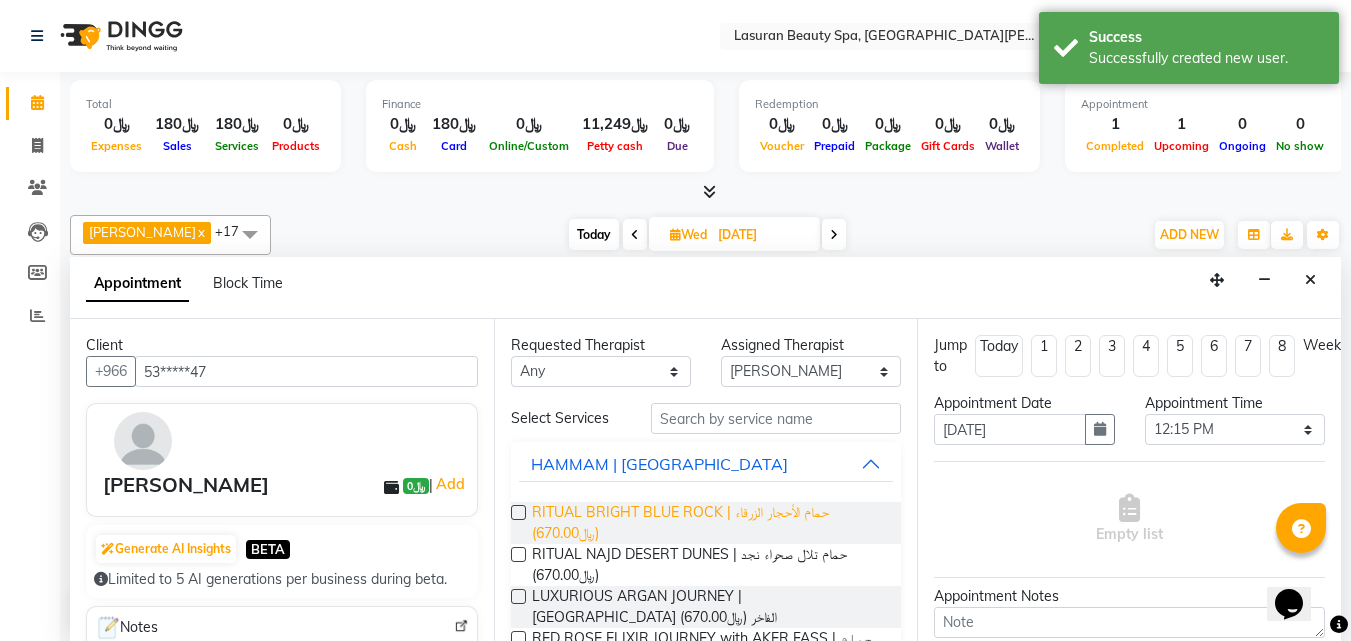 click on "RITUAL BRIGHT BLUE ROCK | حمام الأحجار الزرقاء (﷼670.00)" at bounding box center (709, 523) 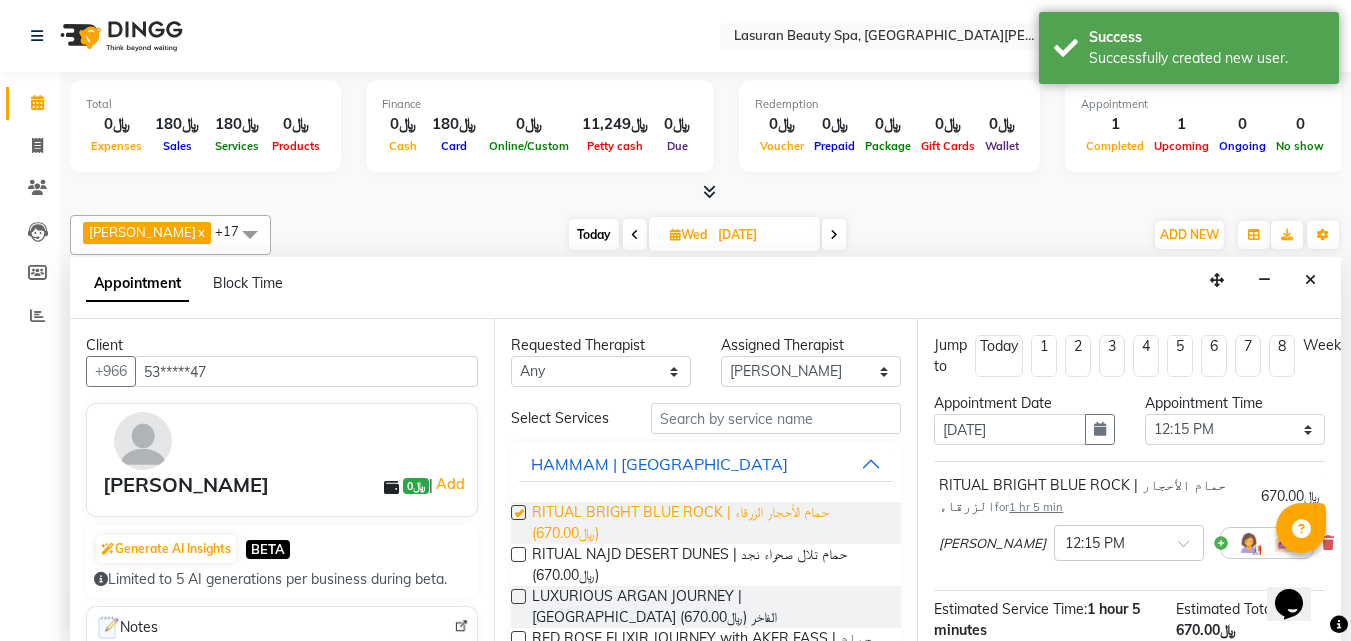 checkbox on "false" 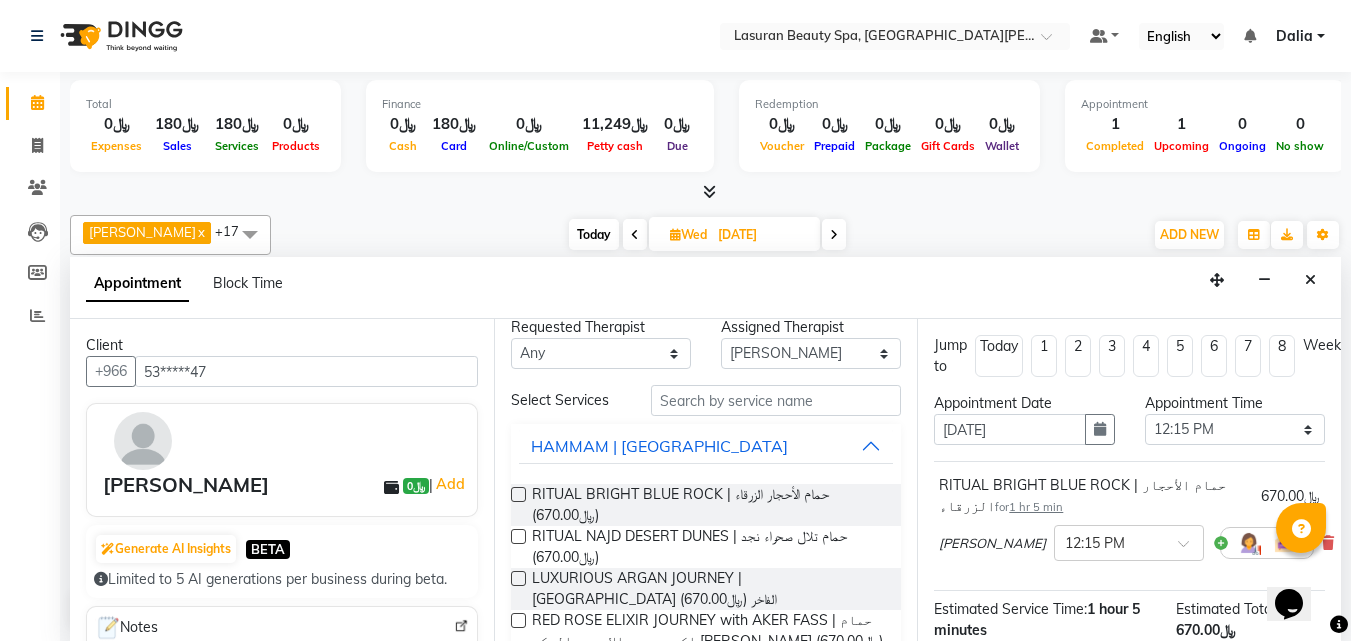 scroll, scrollTop: 0, scrollLeft: 0, axis: both 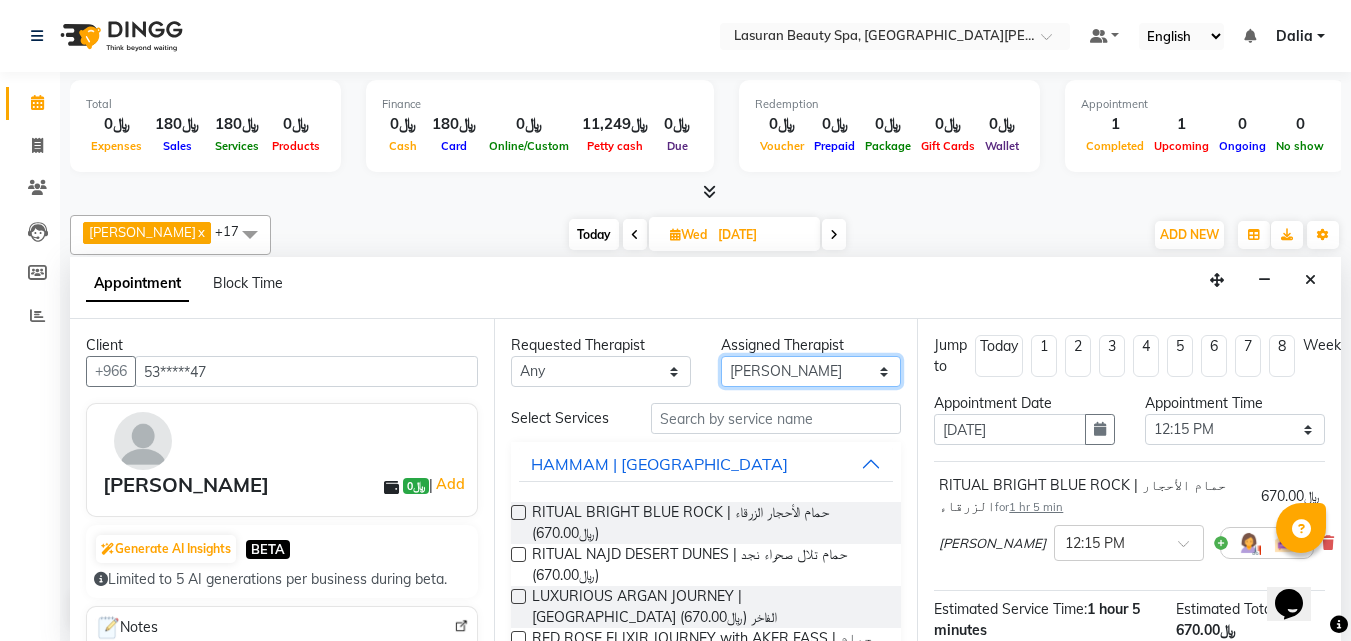 click on "Select [PERSON_NAME] [PERSON_NAME] SUMANDO [PERSON_NAME] [PERSON_NAME] [PERSON_NAME] GULCHEKHRA HACER AKBAY Hiba [DATE][PERSON_NAME] [PERSON_NAME] [PERSON_NAME]  SUPRIATNA DJUJUM [PERSON_NAME] [PERSON_NAME] [PERSON_NAME] [PERSON_NAME] TUPA AN AROBINTO zainab" at bounding box center [811, 371] 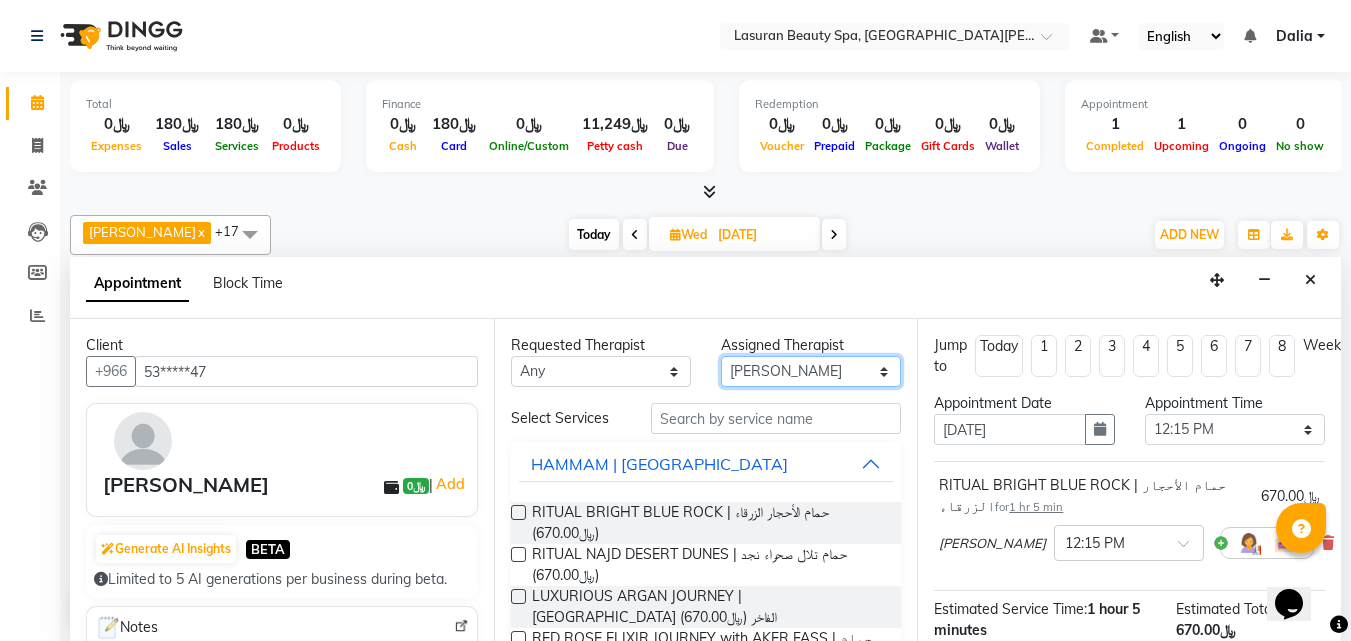 select on "54630" 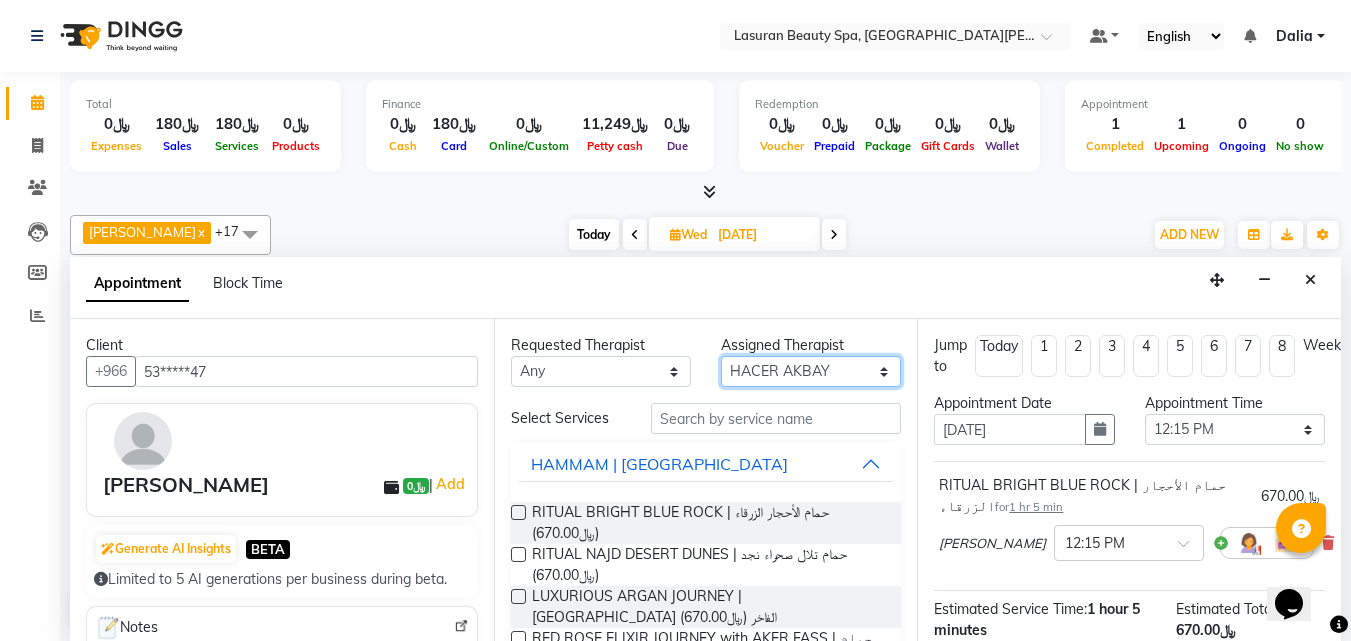 click on "Select [PERSON_NAME] [PERSON_NAME] SUMANDO [PERSON_NAME] [PERSON_NAME] [PERSON_NAME] GULCHEKHRA HACER AKBAY Hiba [DATE][PERSON_NAME] [PERSON_NAME] [PERSON_NAME]  SUPRIATNA DJUJUM [PERSON_NAME] [PERSON_NAME] [PERSON_NAME] [PERSON_NAME] TUPA AN AROBINTO zainab" at bounding box center (811, 371) 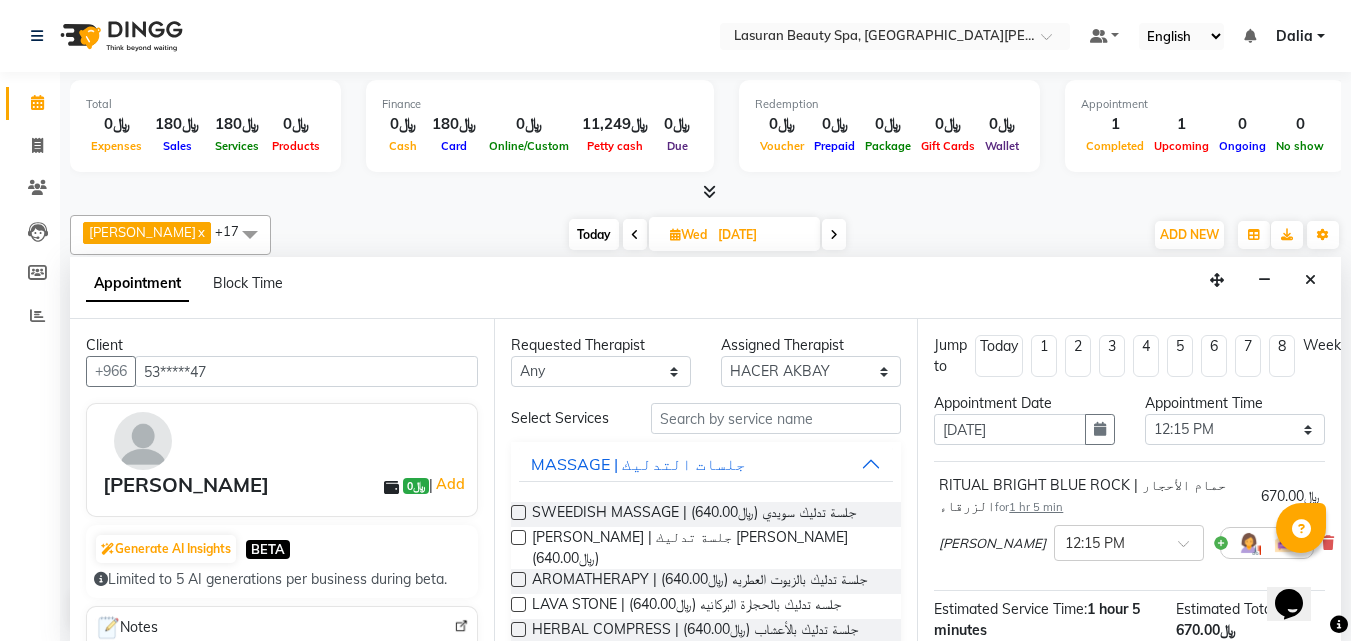 click at bounding box center (518, 512) 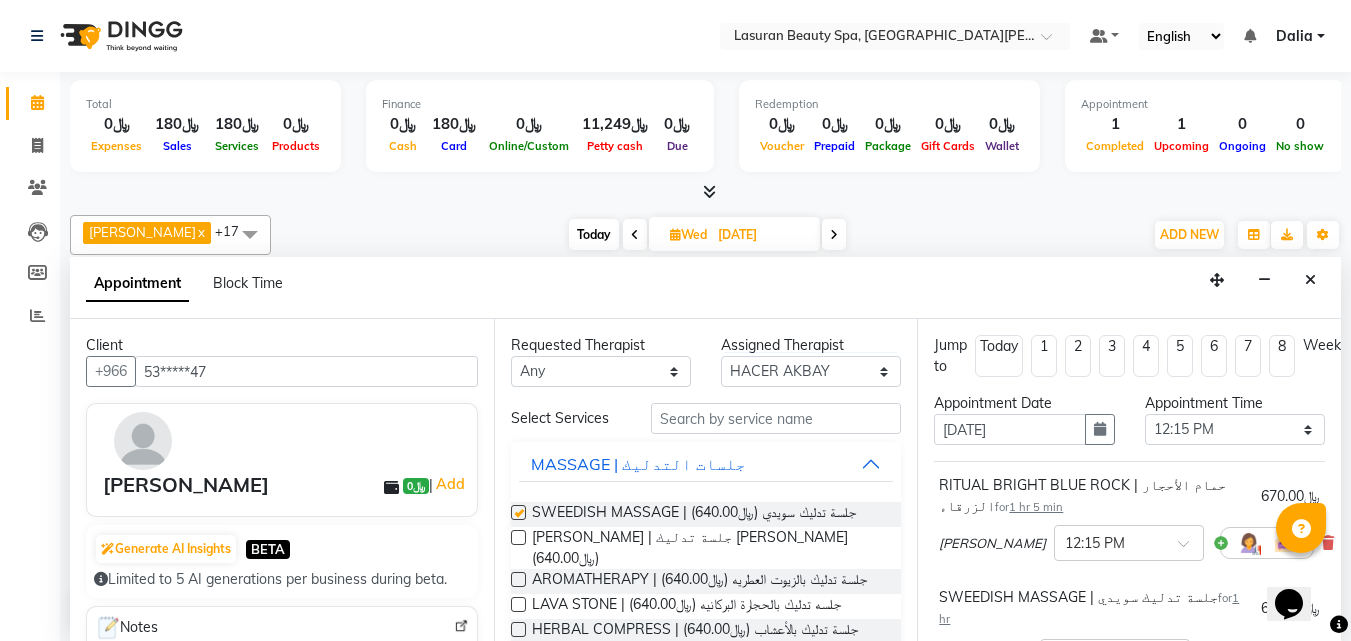 checkbox on "false" 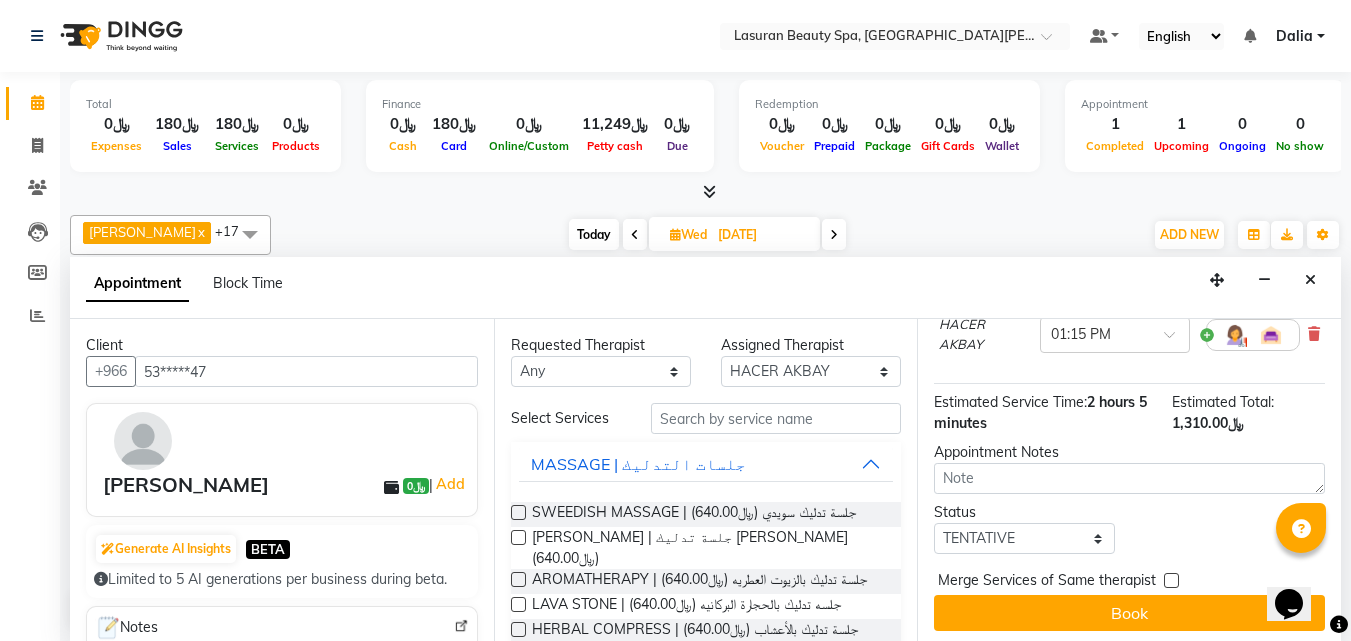 scroll, scrollTop: 324, scrollLeft: 0, axis: vertical 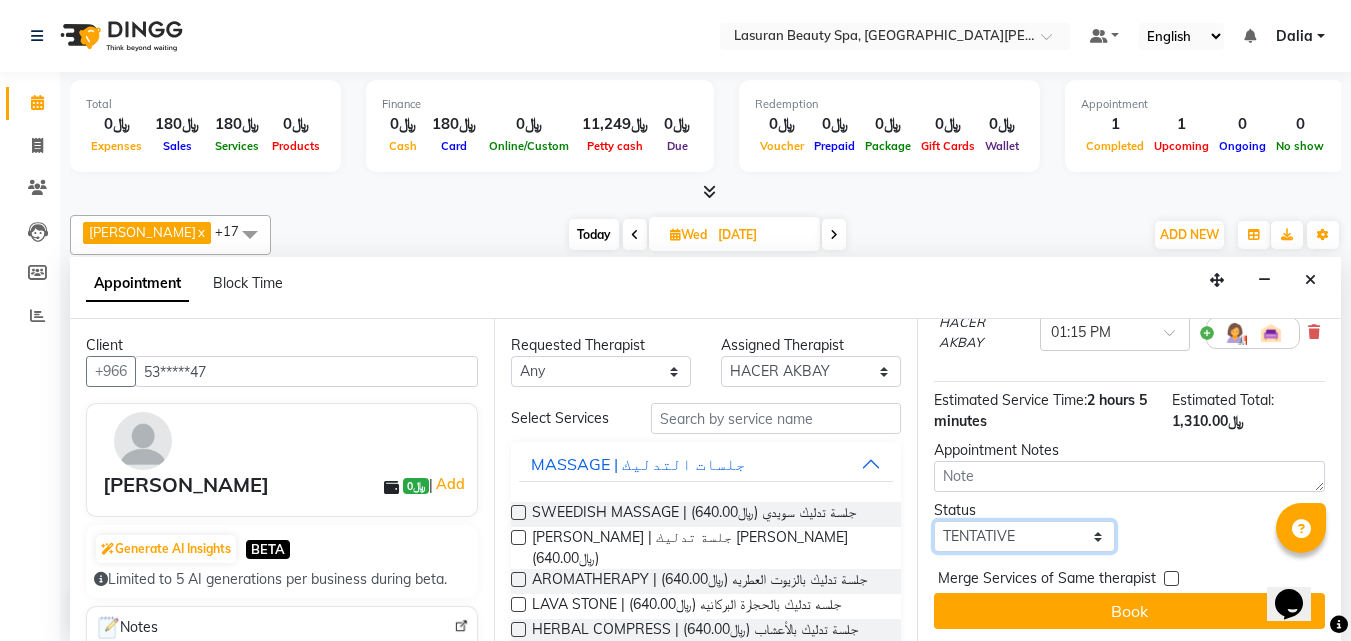 click on "Select TENTATIVE CONFIRM UPCOMING" at bounding box center [1024, 536] 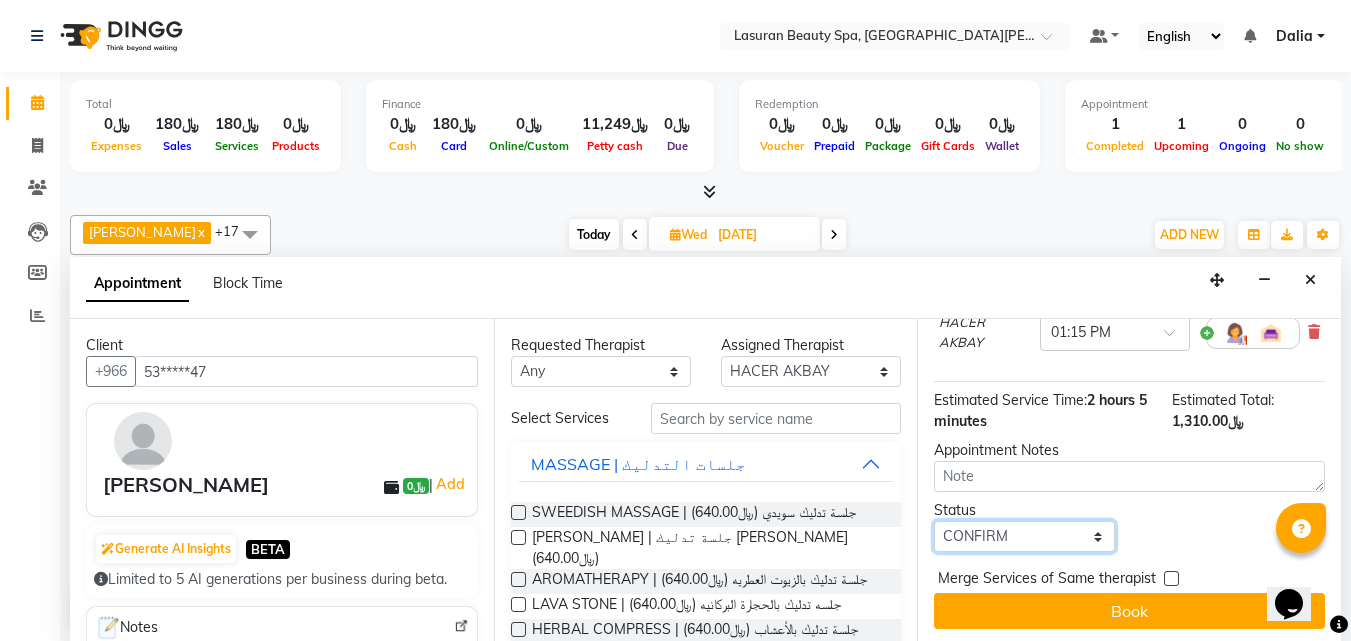 click on "Select TENTATIVE CONFIRM UPCOMING" at bounding box center [1024, 536] 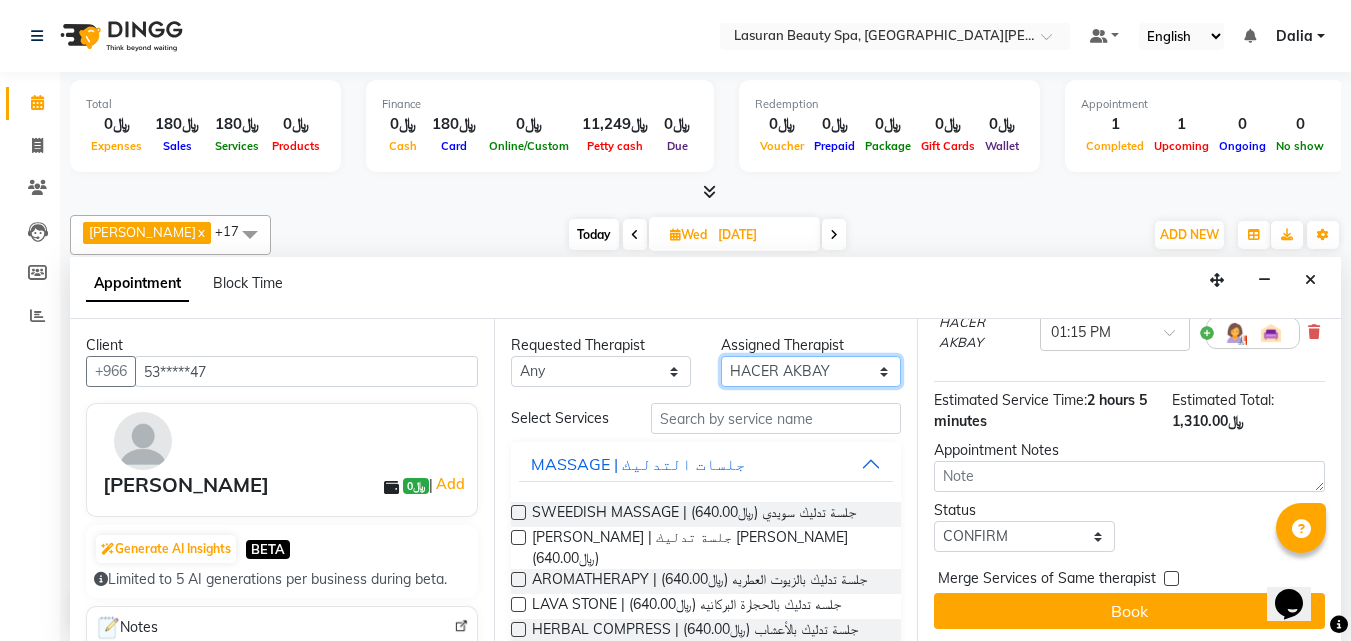 click on "Select [PERSON_NAME] [PERSON_NAME] SUMANDO [PERSON_NAME] [PERSON_NAME] [PERSON_NAME] GULCHEKHRA HACER AKBAY Hiba [DATE][PERSON_NAME] [PERSON_NAME] [PERSON_NAME]  SUPRIATNA DJUJUM [PERSON_NAME] [PERSON_NAME] [PERSON_NAME] [PERSON_NAME] TUPA AN AROBINTO zainab" at bounding box center [811, 371] 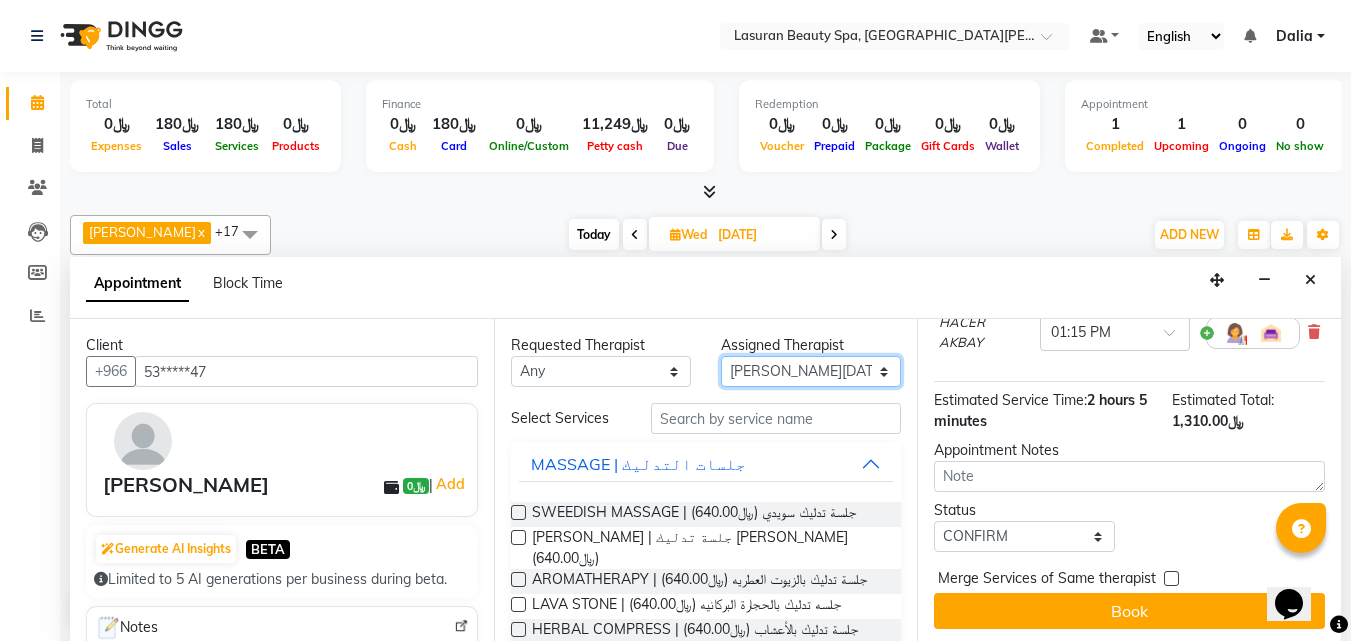 click on "Select [PERSON_NAME] [PERSON_NAME] SUMANDO [PERSON_NAME] [PERSON_NAME] [PERSON_NAME] GULCHEKHRA HACER AKBAY Hiba [DATE][PERSON_NAME] [PERSON_NAME] [PERSON_NAME]  SUPRIATNA DJUJUM [PERSON_NAME] [PERSON_NAME] [PERSON_NAME] [PERSON_NAME] TUPA AN AROBINTO zainab" at bounding box center (811, 371) 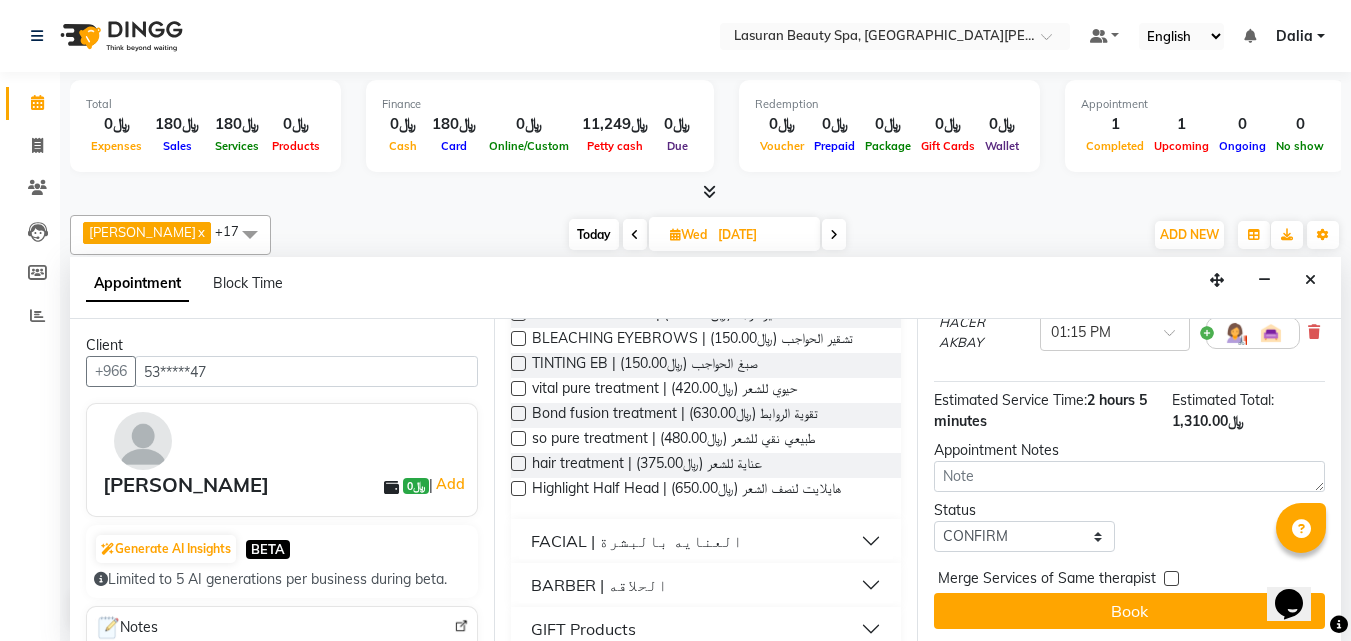 scroll, scrollTop: 1286, scrollLeft: 0, axis: vertical 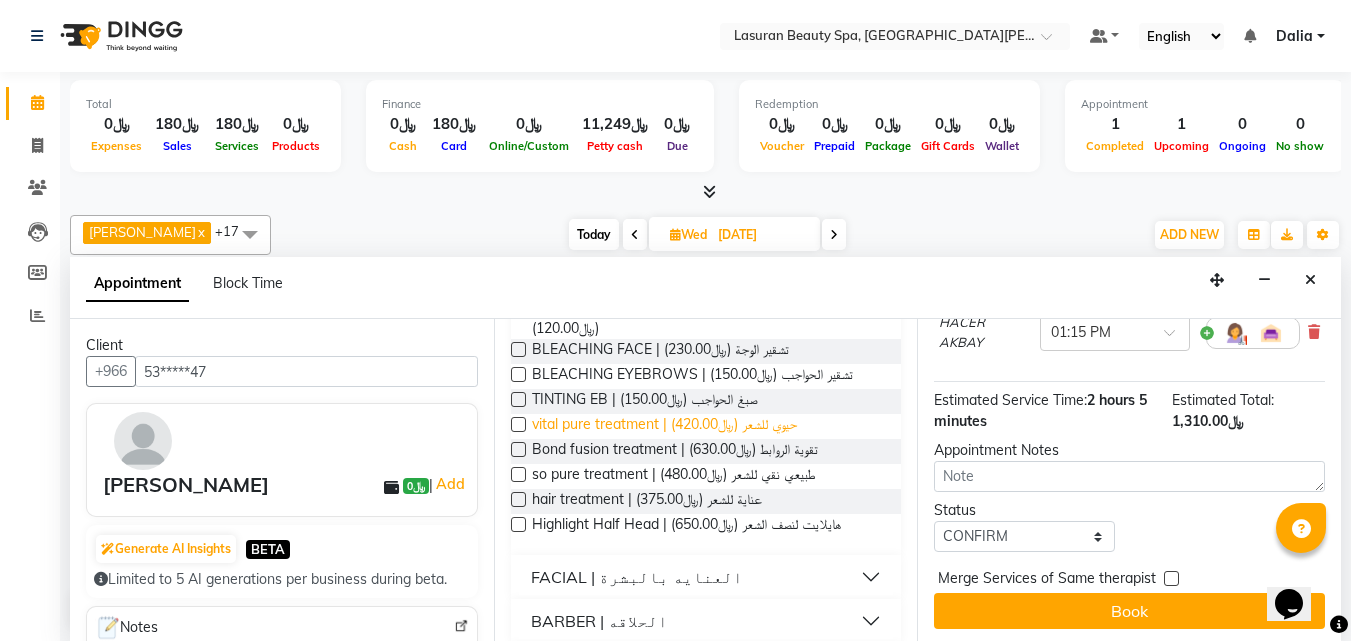 click on "vital pure treatment | حيوي للشعر (﷼420.00)" at bounding box center (664, 426) 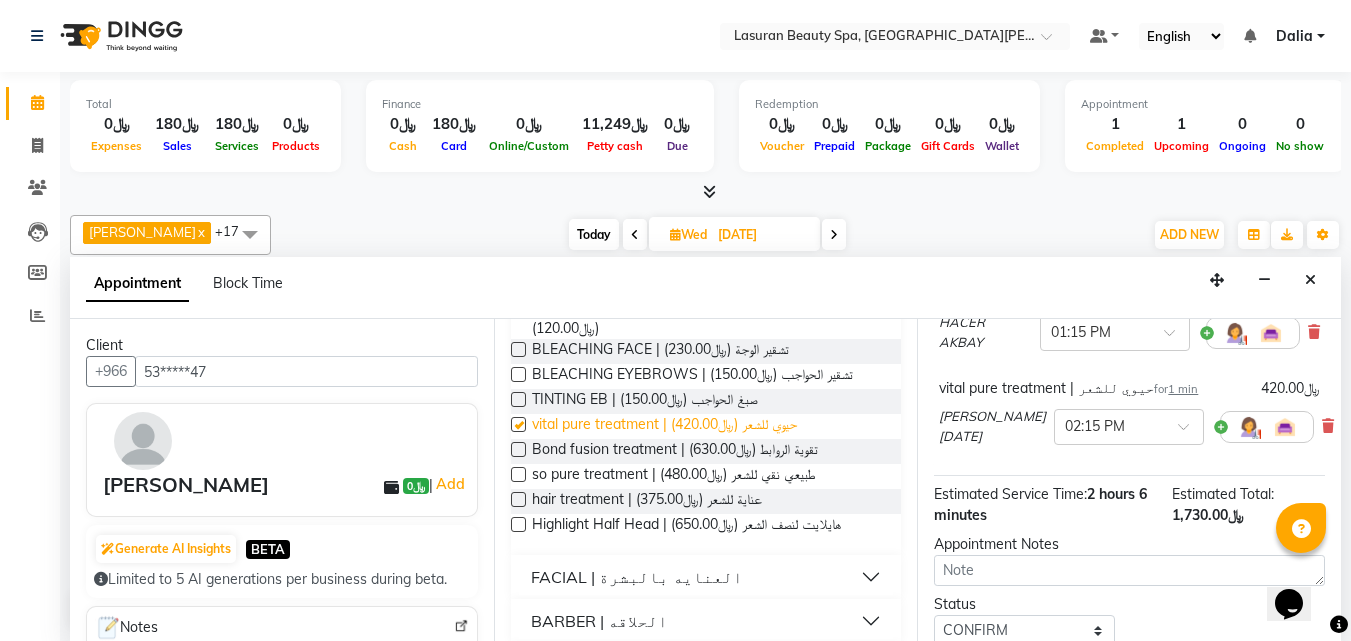 checkbox on "false" 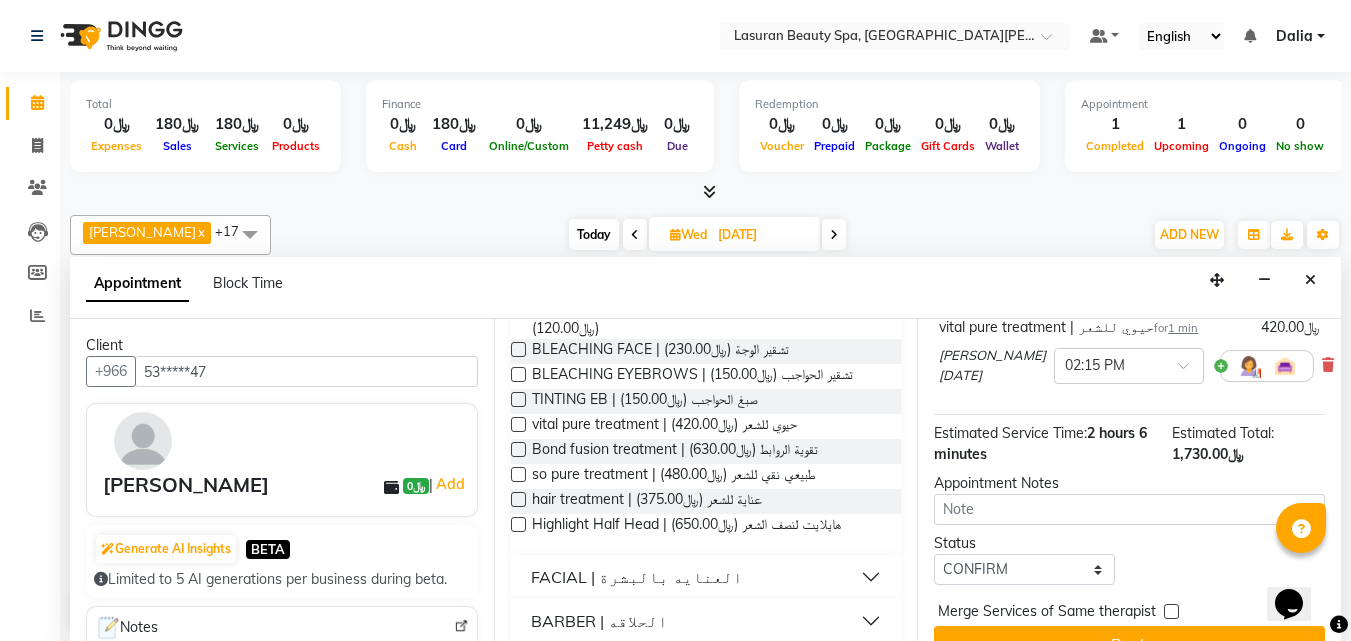 scroll, scrollTop: 418, scrollLeft: 0, axis: vertical 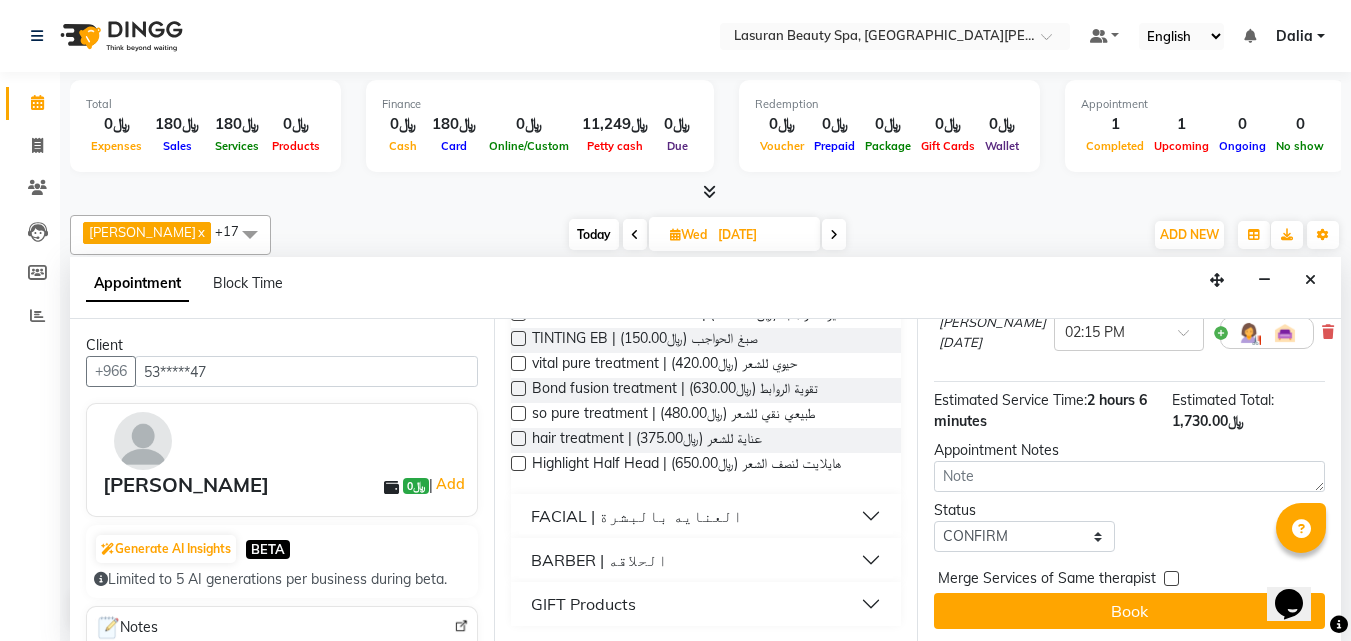 click on "[PERSON_NAME]" at bounding box center (186, 485) 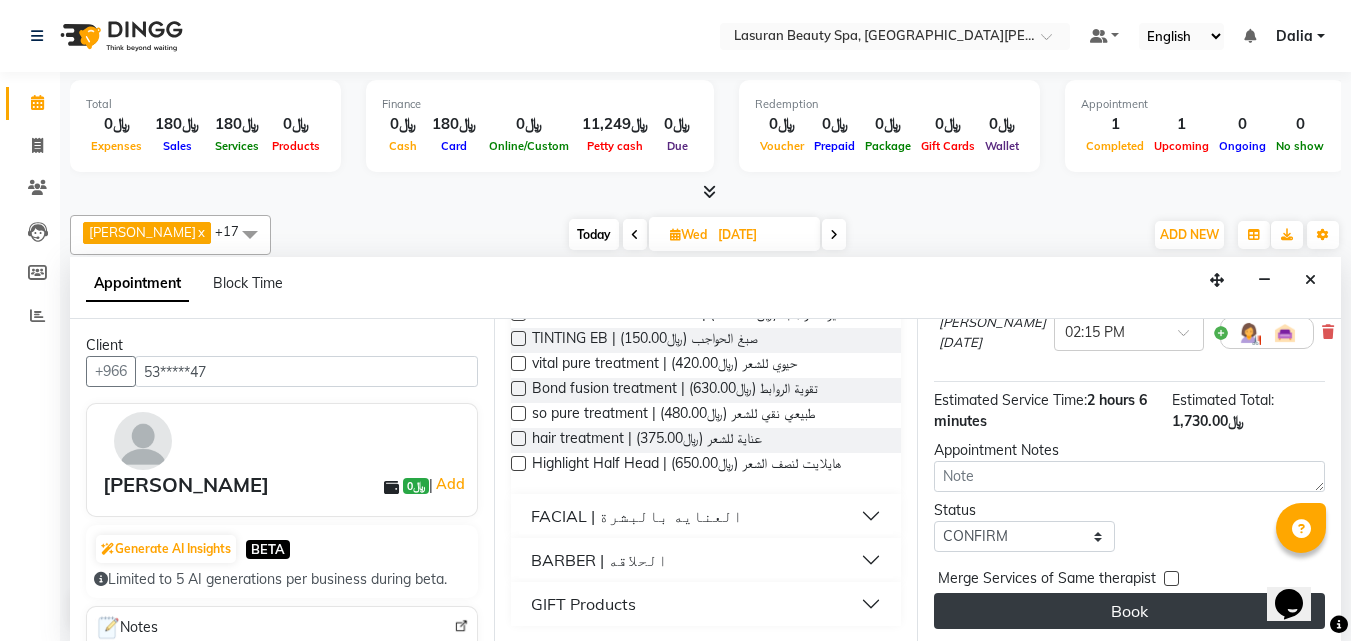 click on "Book" at bounding box center (1129, 611) 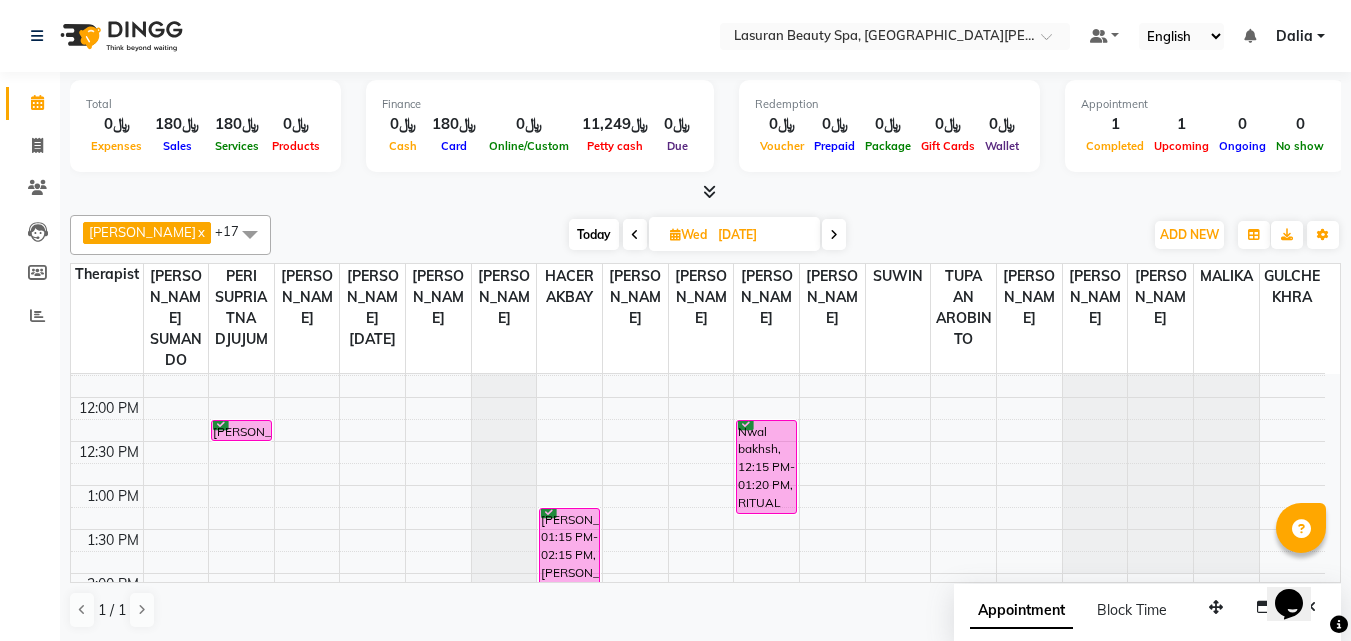 scroll, scrollTop: 100, scrollLeft: 0, axis: vertical 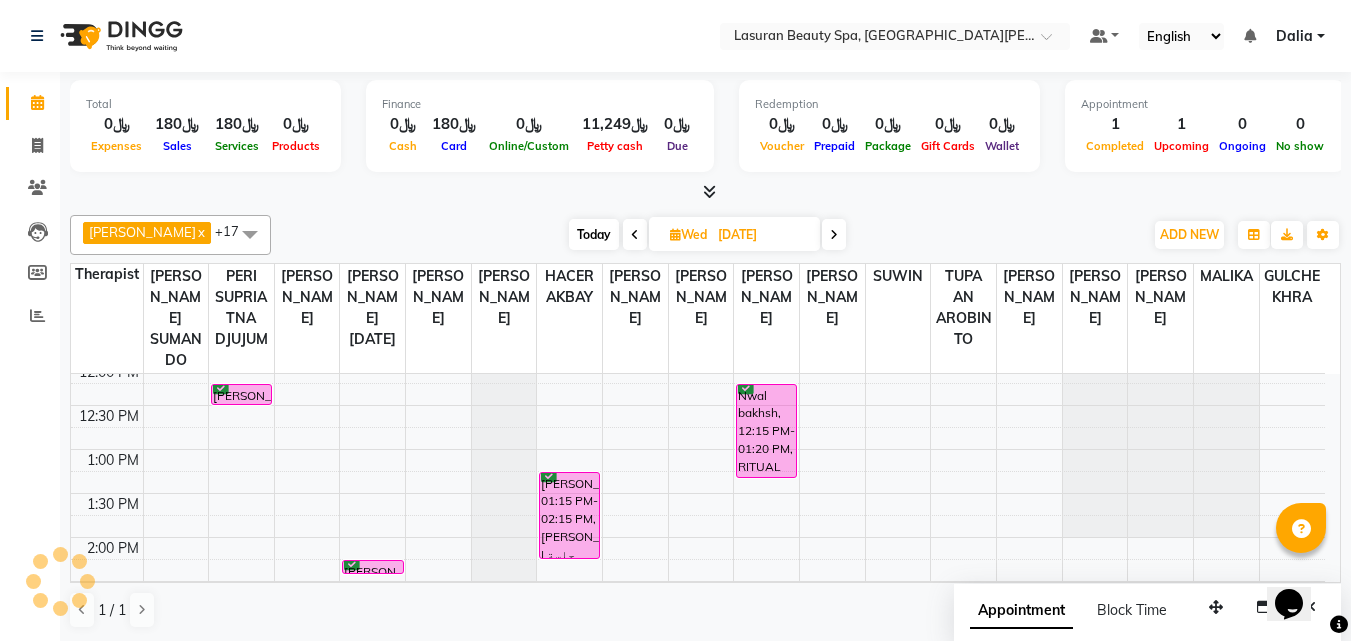 click on "Today" at bounding box center (594, 234) 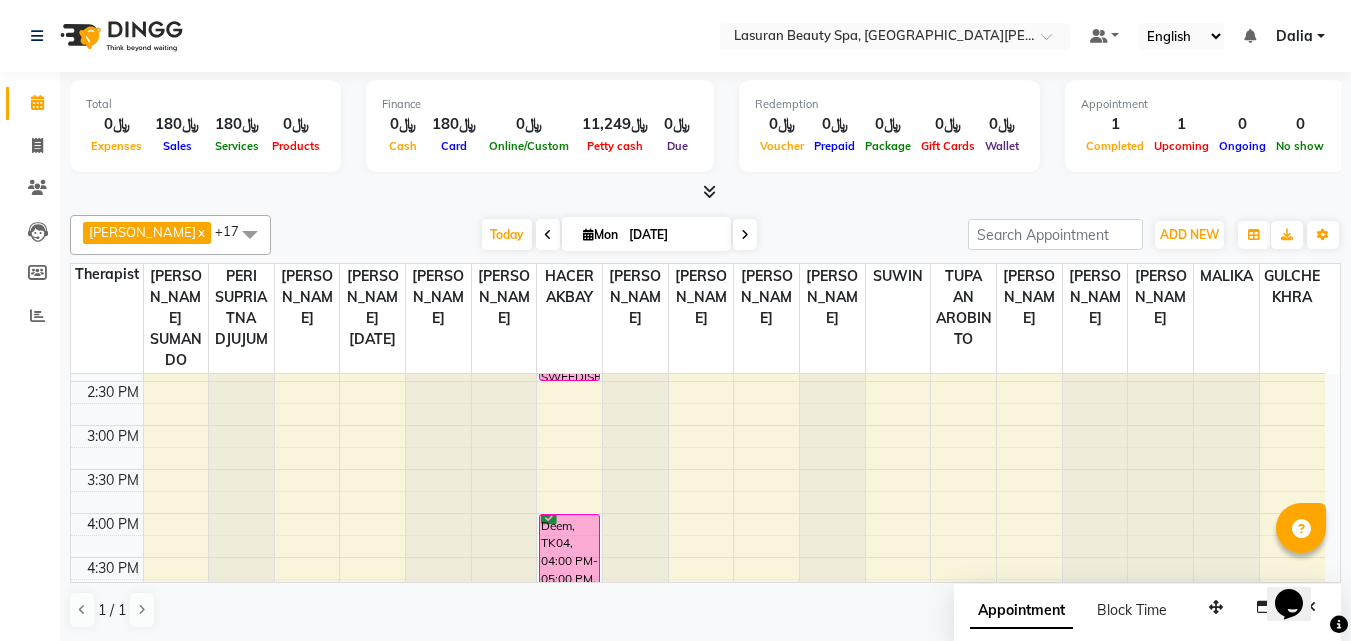 scroll, scrollTop: 200, scrollLeft: 0, axis: vertical 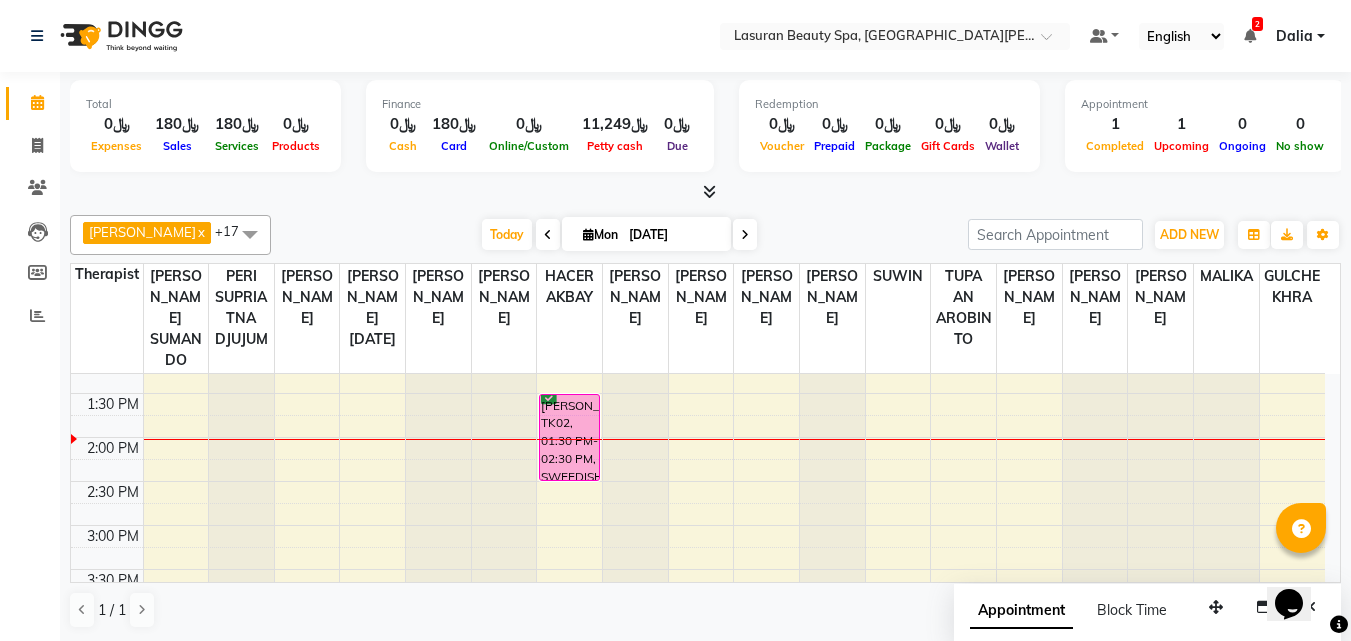 click on "[PERSON_NAME], TK02, 01:30 PM-02:30 PM, SWEEDISH MASSAGE | جلسة تدليك سويدي" at bounding box center (569, 437) 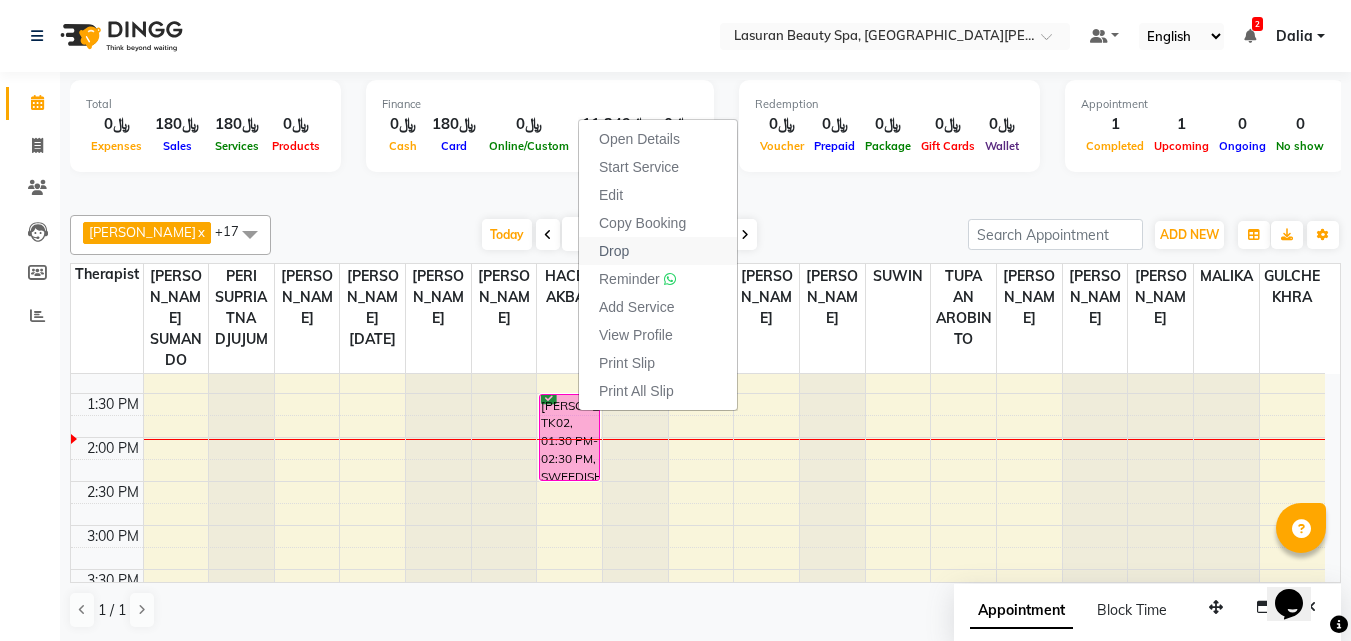 click on "Drop" at bounding box center (658, 251) 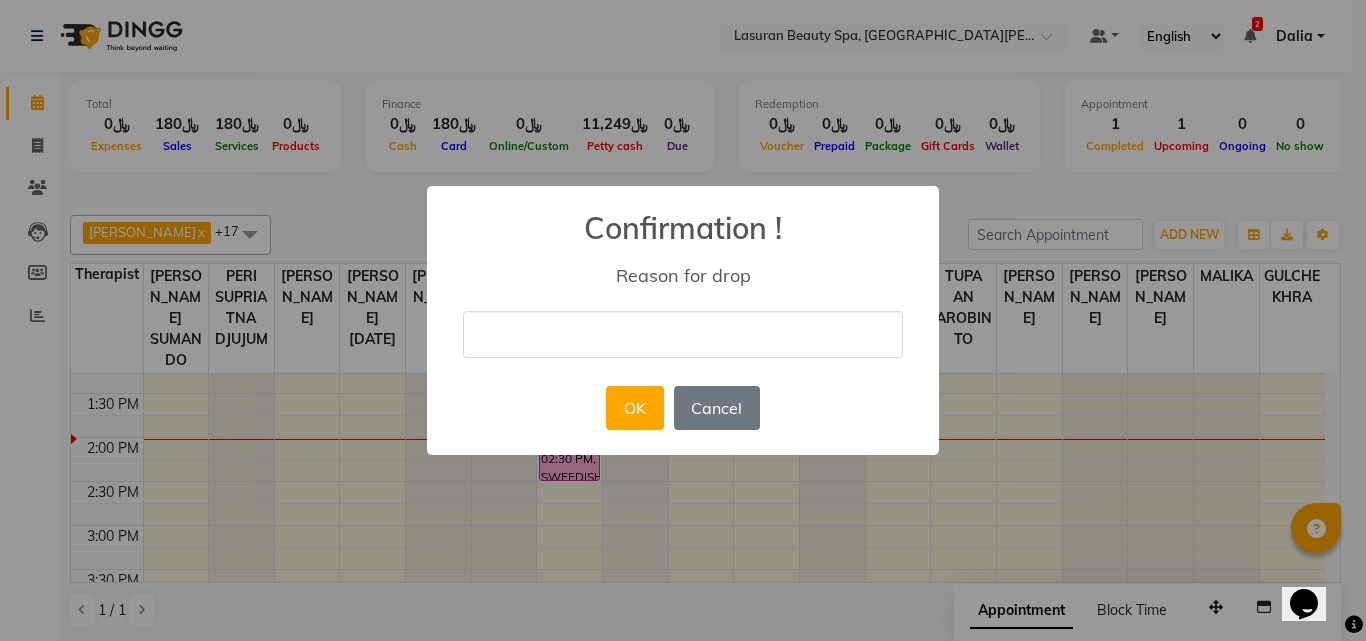 click at bounding box center [683, 334] 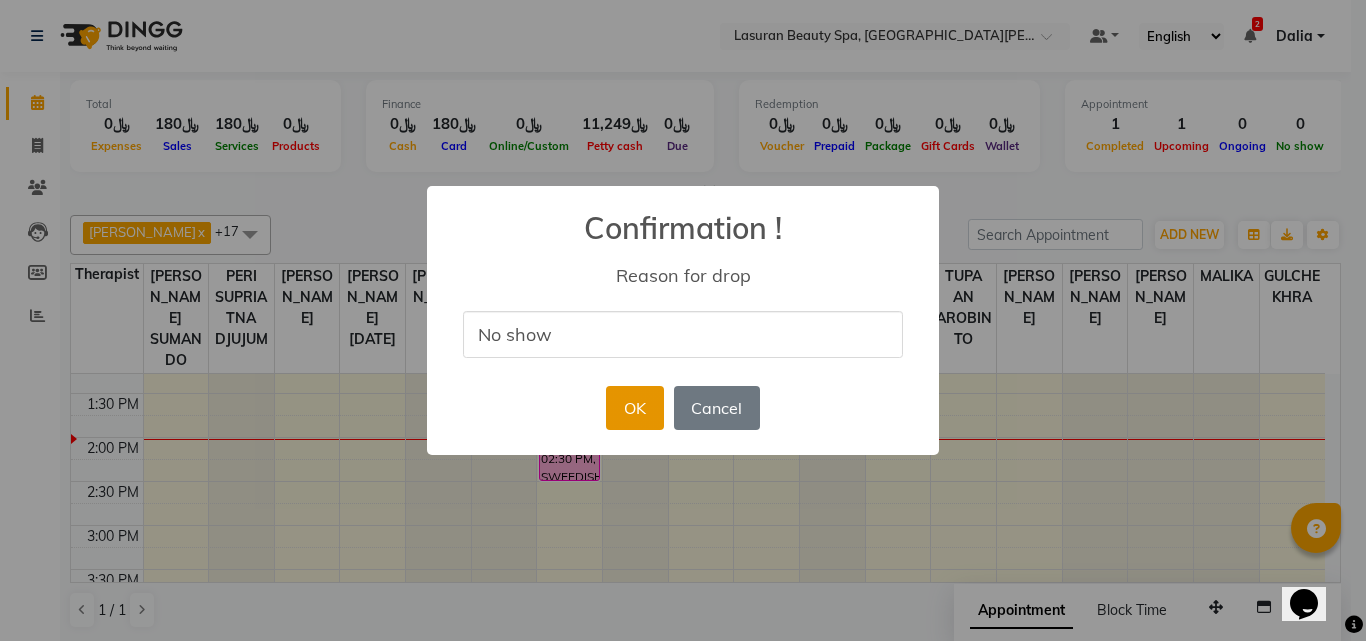 click on "OK" at bounding box center [634, 408] 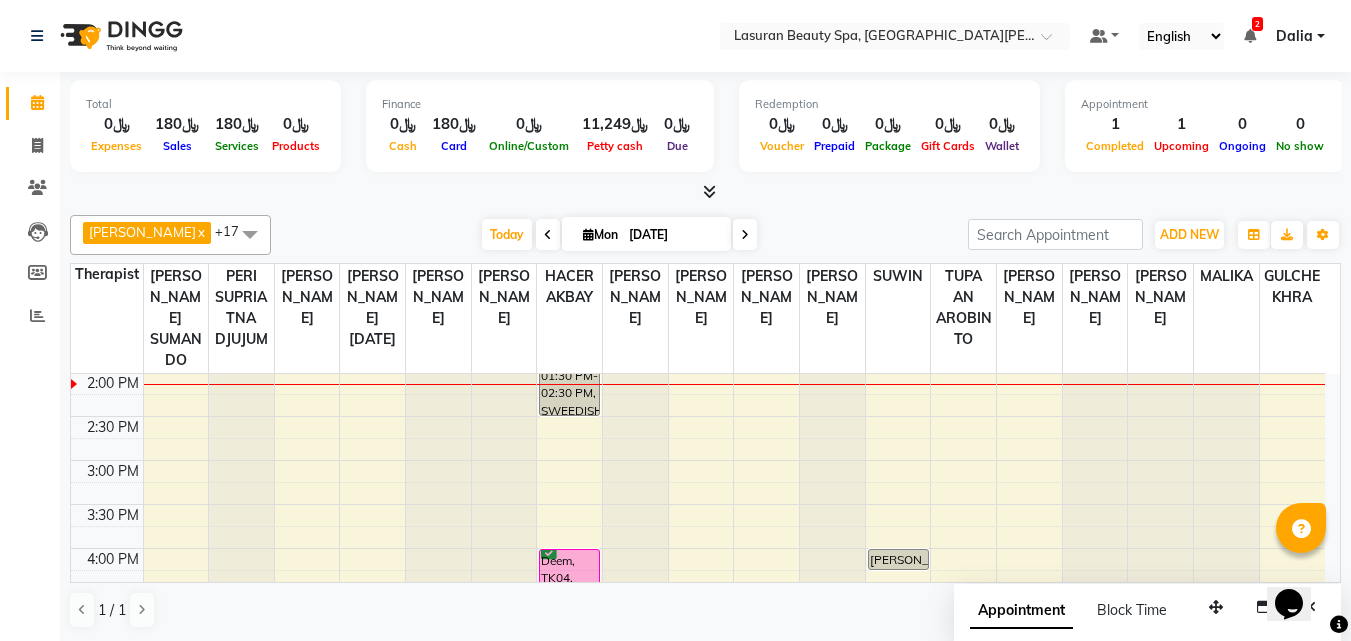 scroll, scrollTop: 300, scrollLeft: 0, axis: vertical 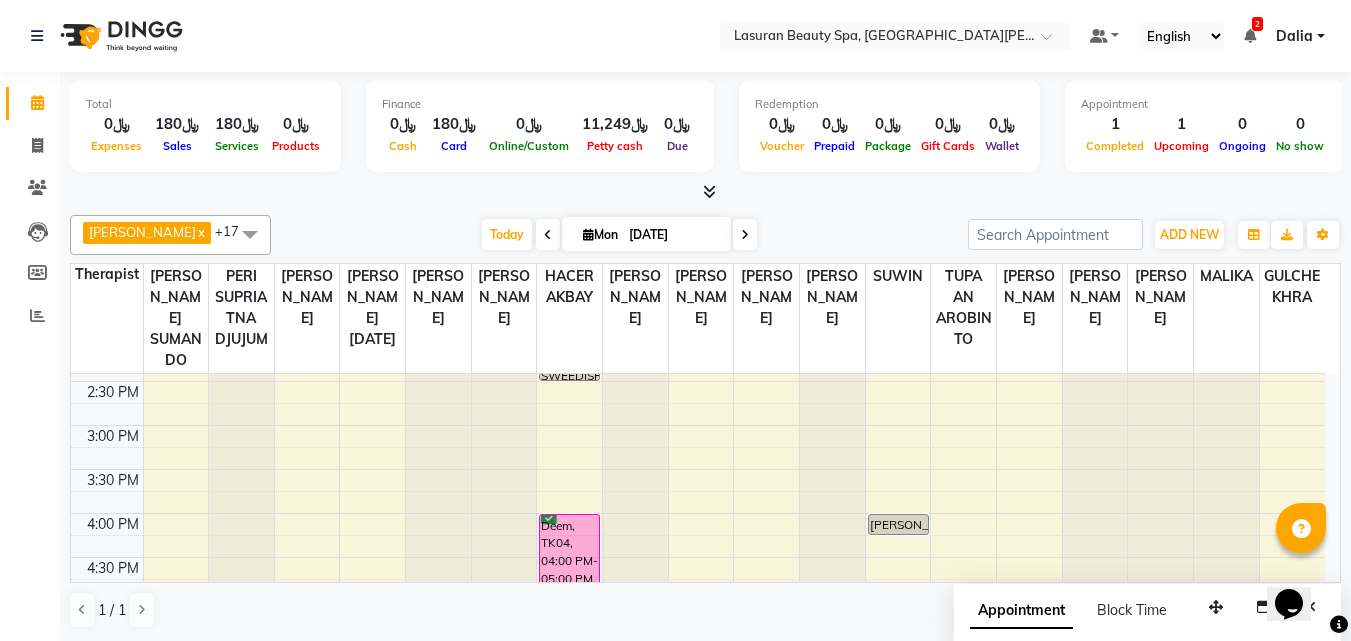 click on "11:00 AM 11:30 AM 12:00 PM 12:30 PM 1:00 PM 1:30 PM 2:00 PM 2:30 PM 3:00 PM 3:30 PM 4:00 PM 4:30 PM 5:00 PM 5:30 PM 6:00 PM 6:30 PM 7:00 PM 7:30 PM 8:00 PM 8:30 PM 9:00 PM 9:30 PM     [GEOGRAPHIC_DATA], TK03, 12:45 PM-12:46 PM, BLOW DRY | تجفيف الشعر    [PERSON_NAME], TK02, 01:30 PM-02:30 PM, SWEEDISH MASSAGE | جلسة تدليك سويدي     Deem, TK04, 04:00 PM-05:00 PM, SWEEDISH MASSAGE | جلسة تدليك سويدي    [PERSON_NAME], TK05, 04:00 PM-04:15 PM,  جلسة تدليك سويدي" at bounding box center [698, 557] 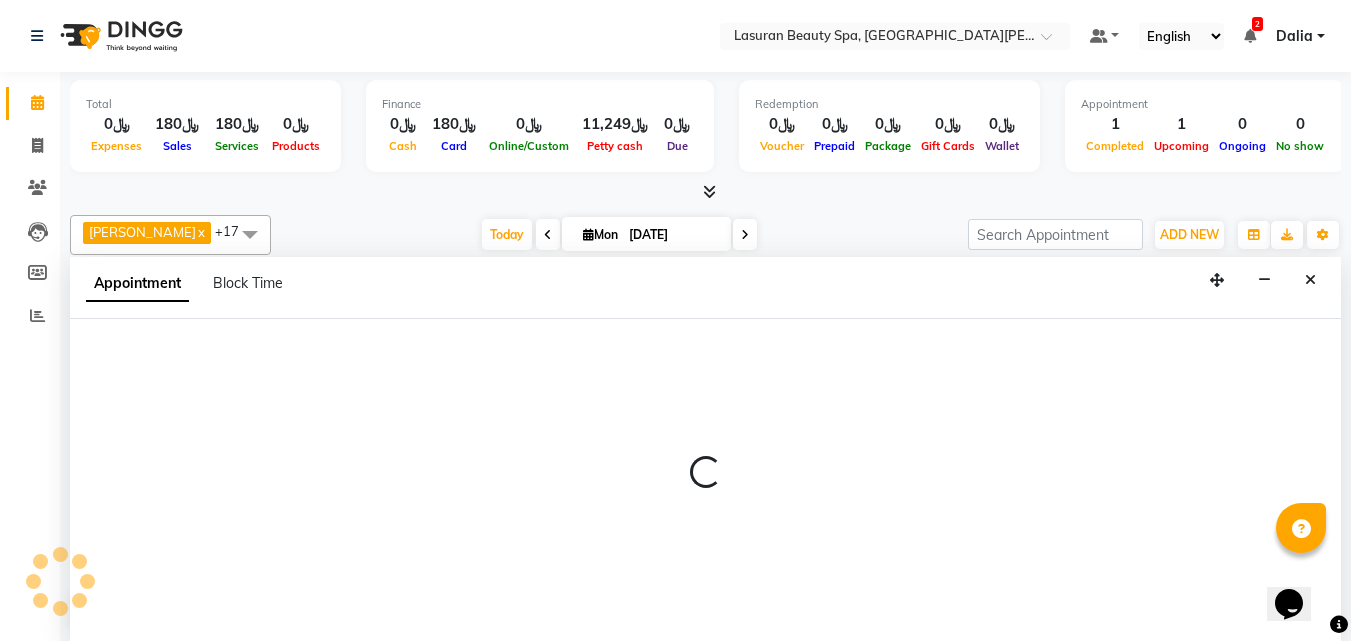 select on "81235" 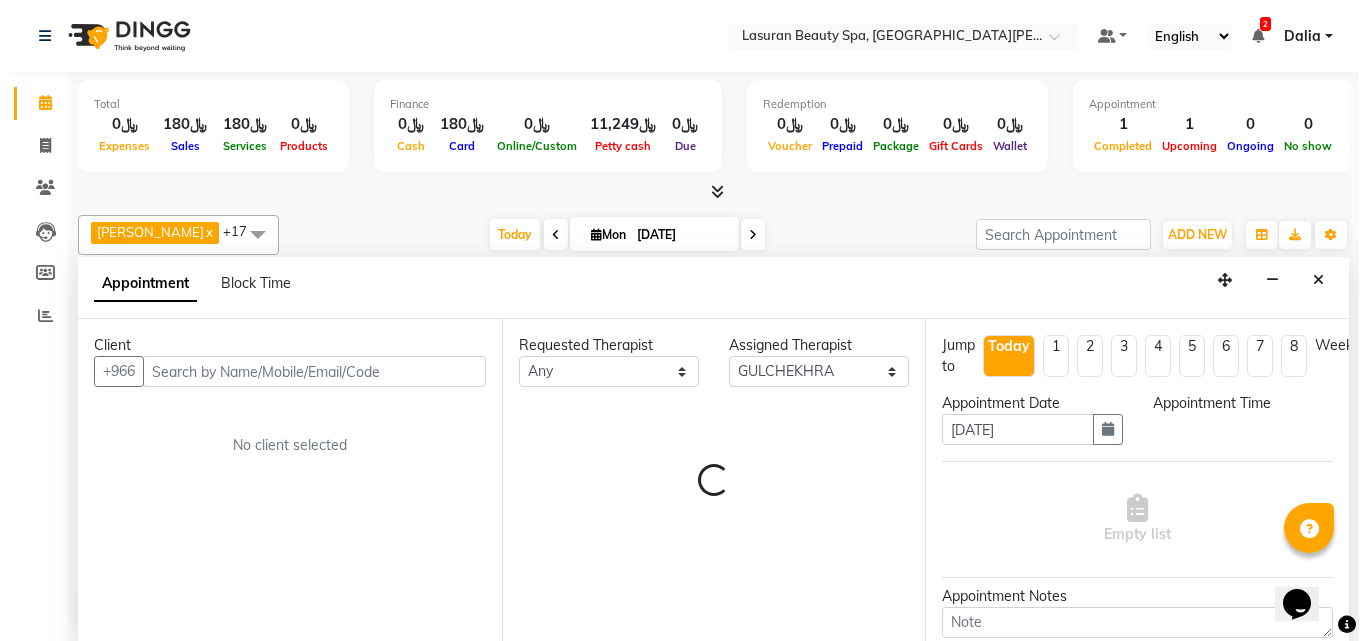 scroll, scrollTop: 1, scrollLeft: 0, axis: vertical 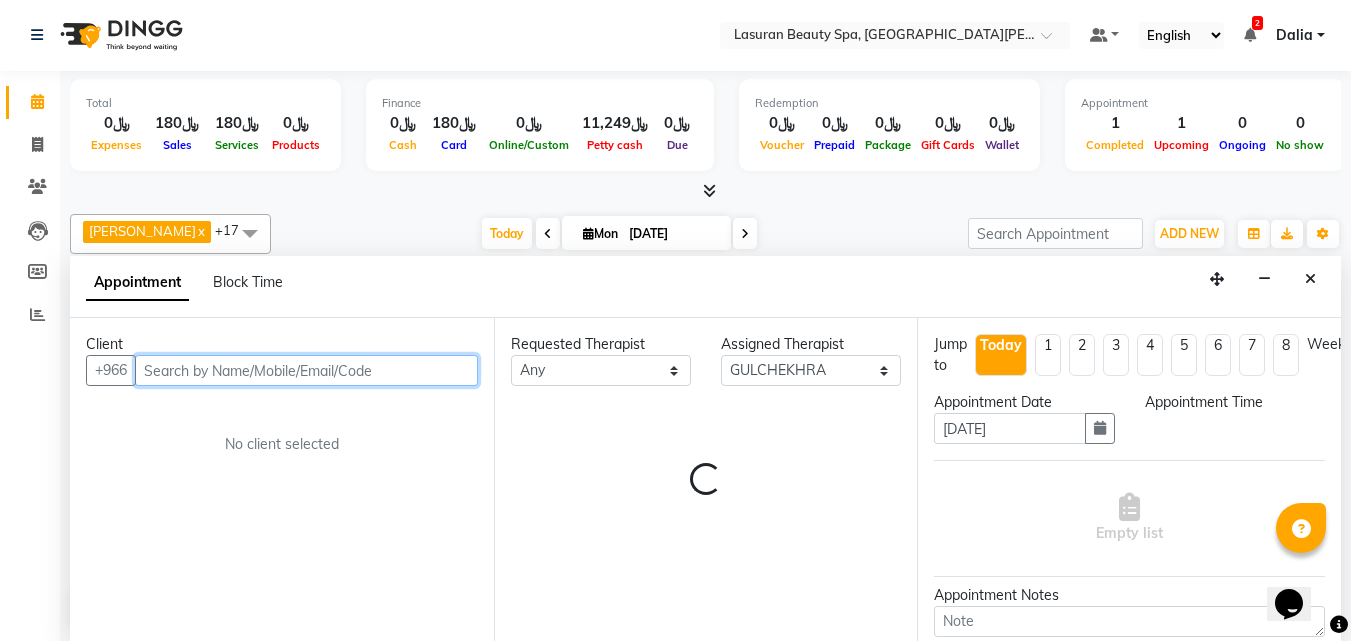 select on "900" 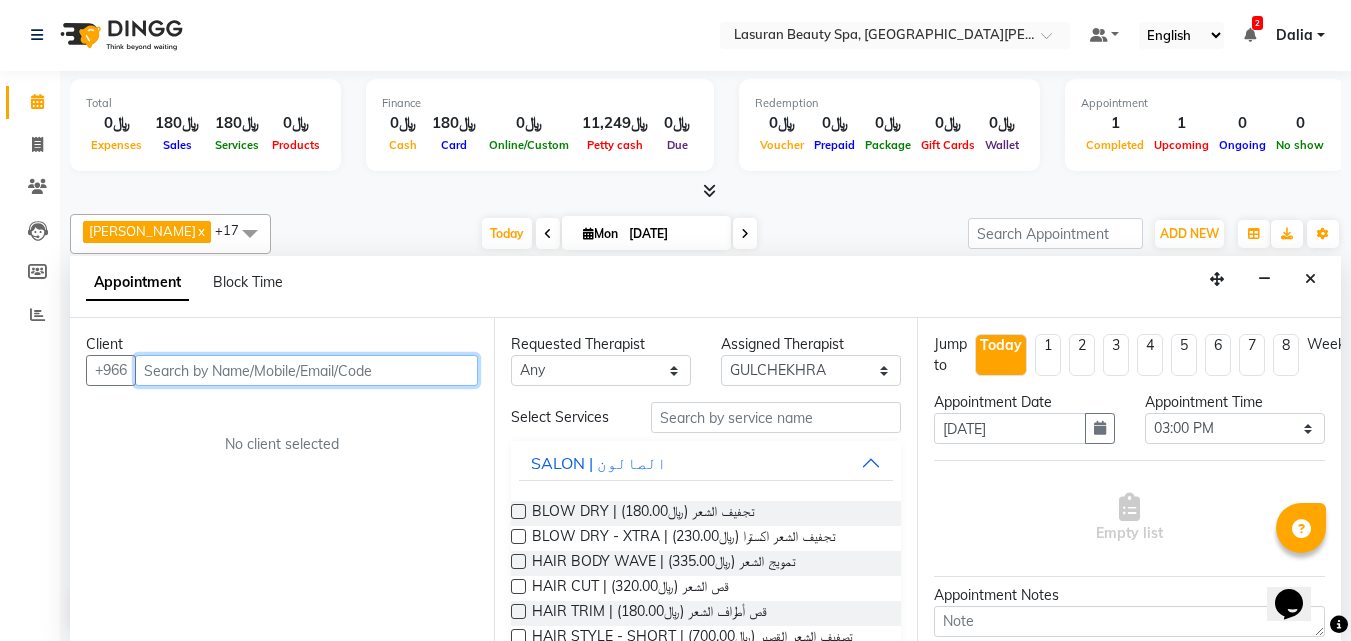 paste on "532126184" 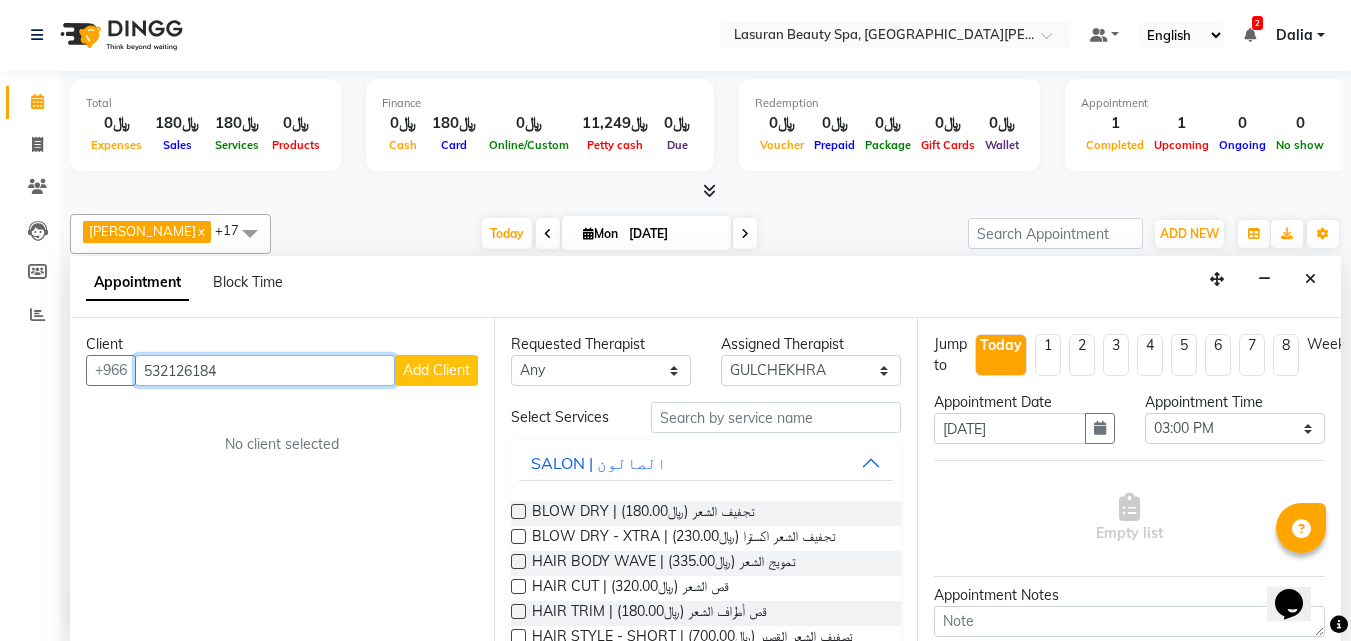 type on "532126184" 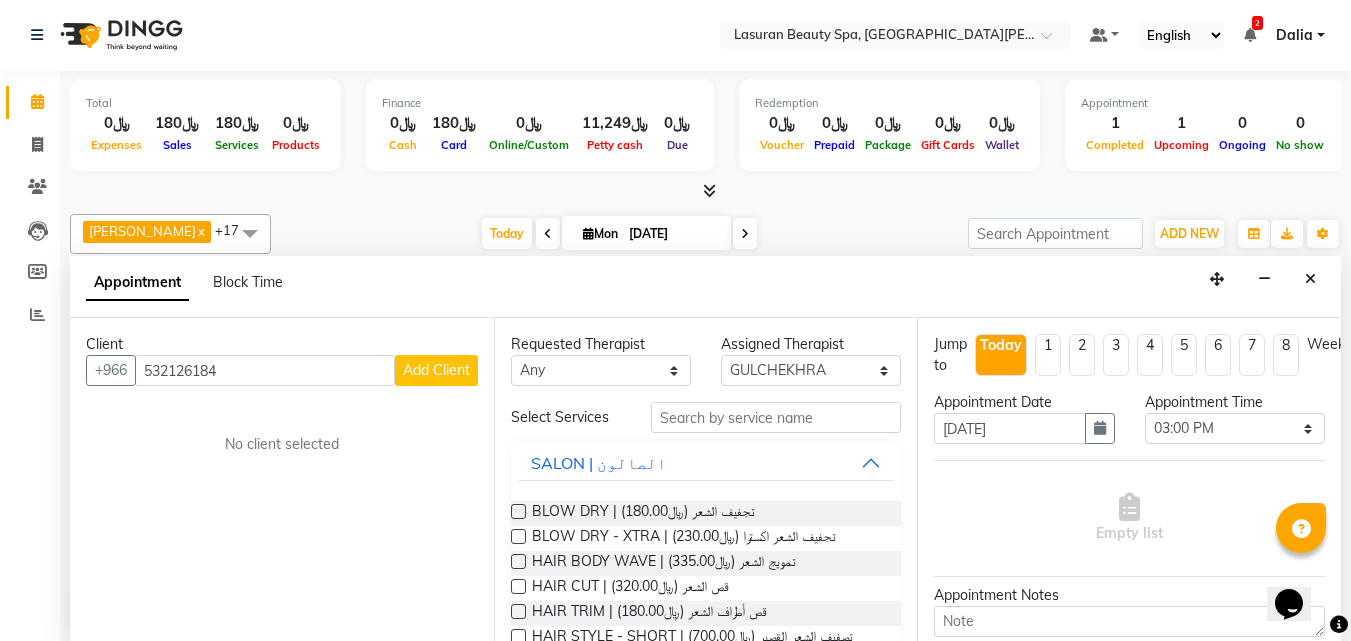 click on "Add Client" at bounding box center [436, 370] 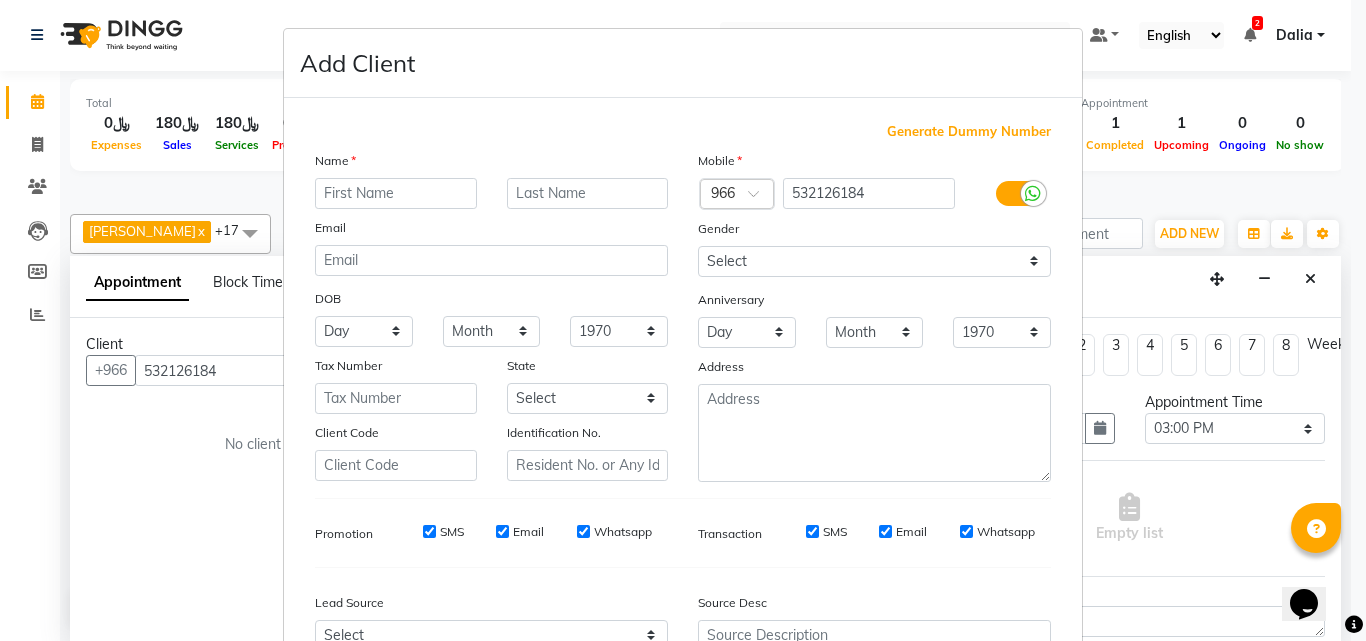 click at bounding box center (396, 193) 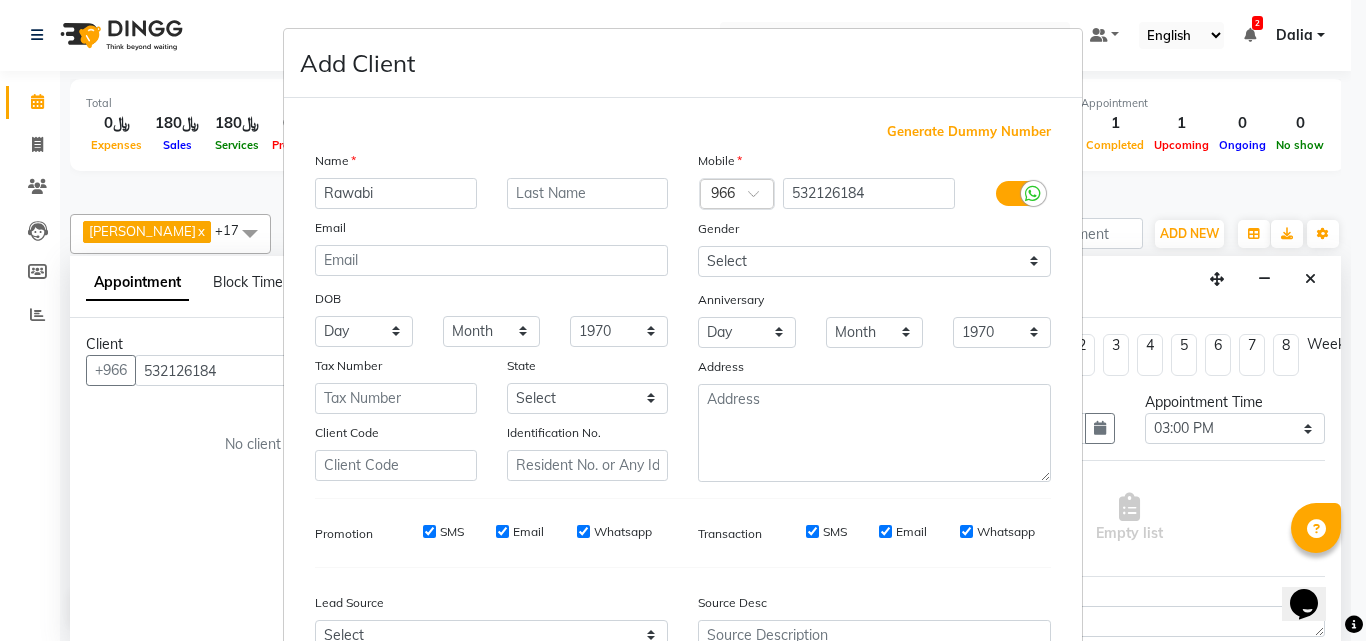 type on "Rawabi" 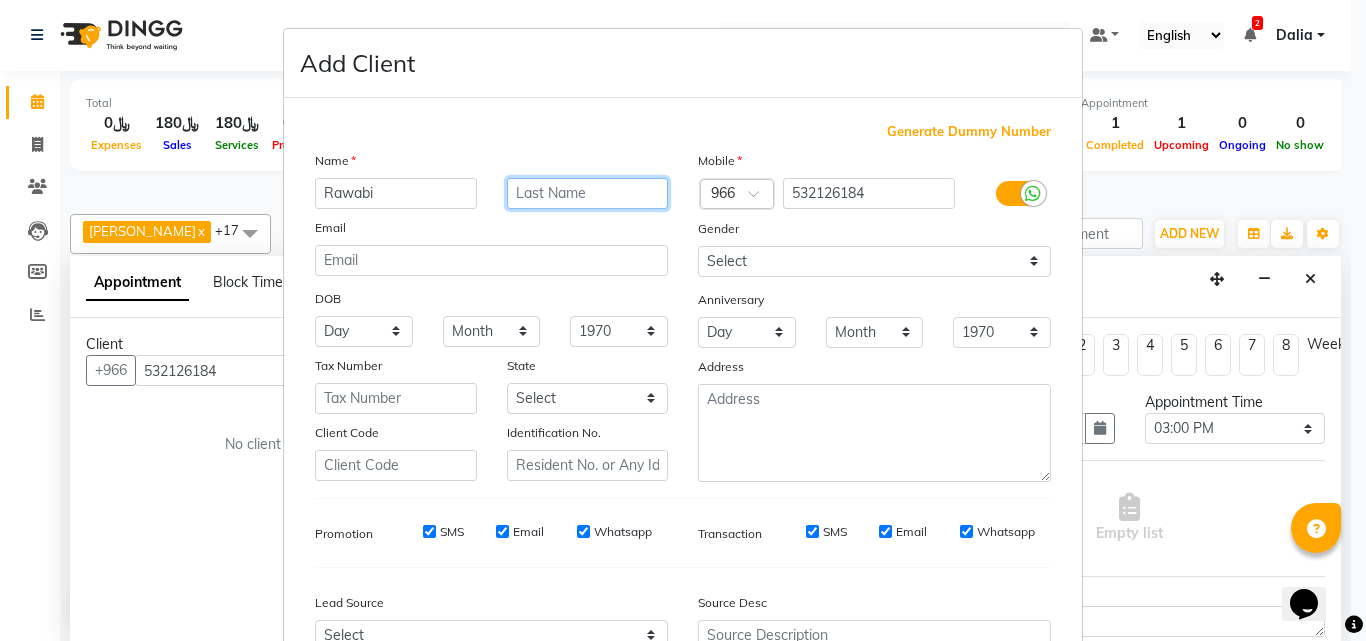 click at bounding box center [588, 193] 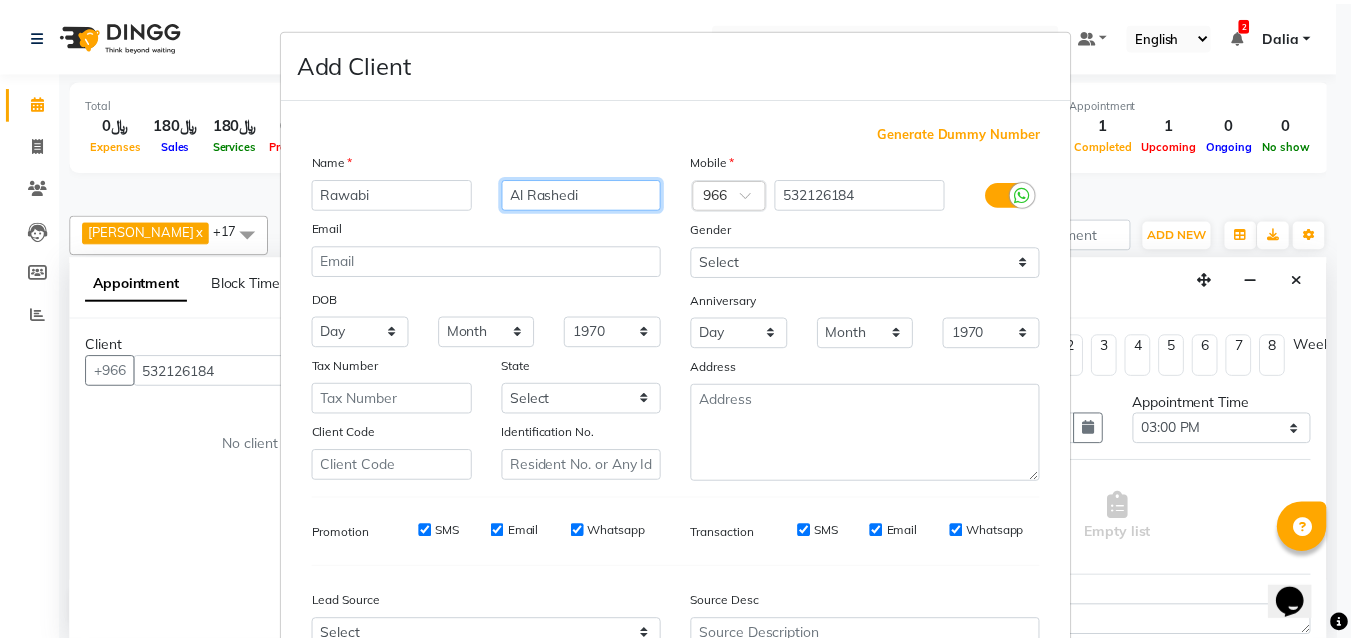 scroll, scrollTop: 208, scrollLeft: 0, axis: vertical 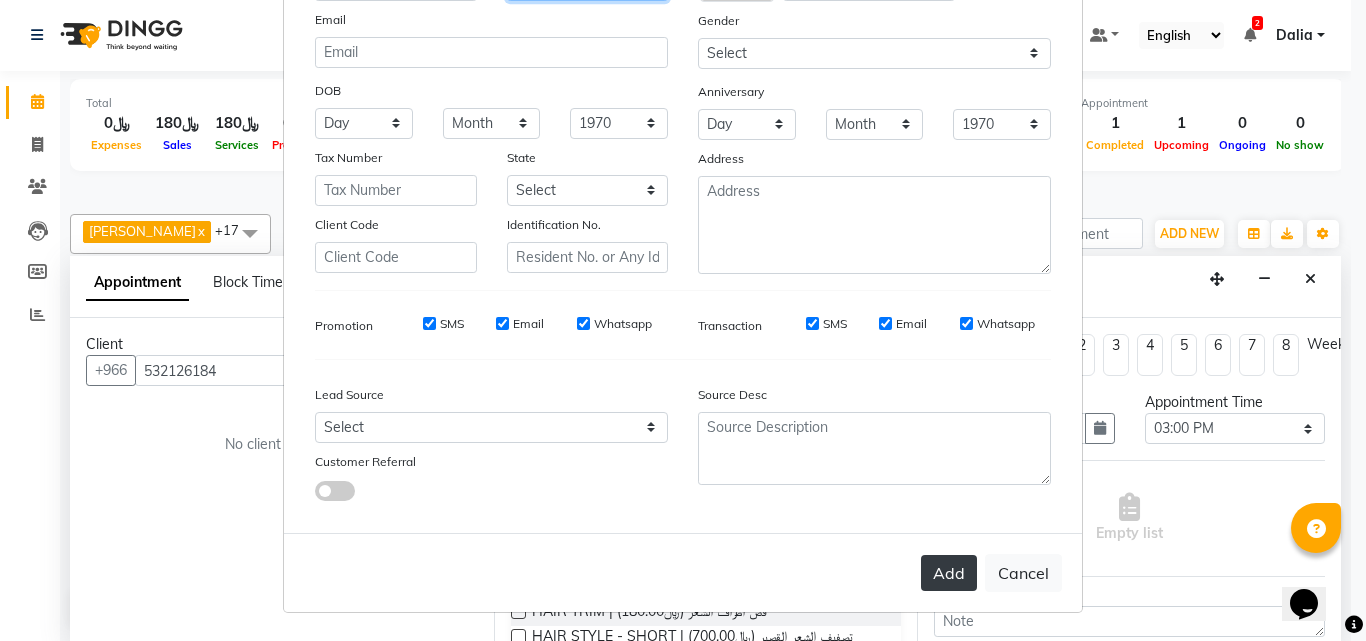 type on "Al Rashedi" 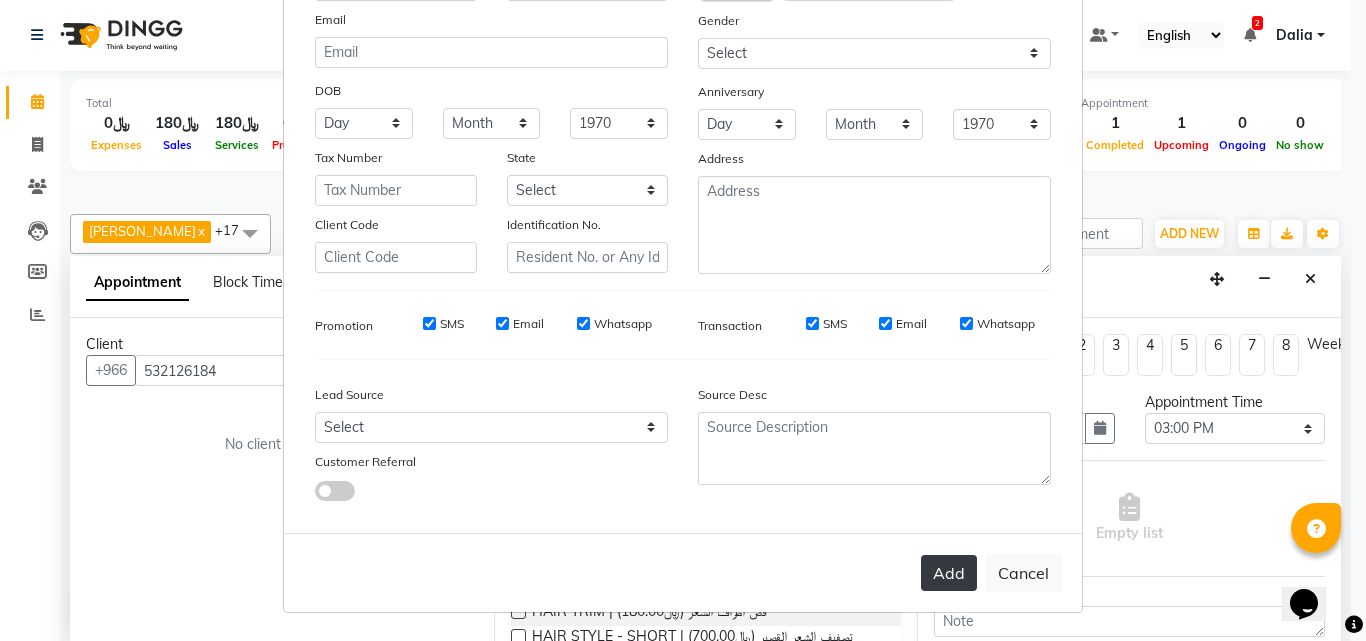 click on "Add" at bounding box center [949, 573] 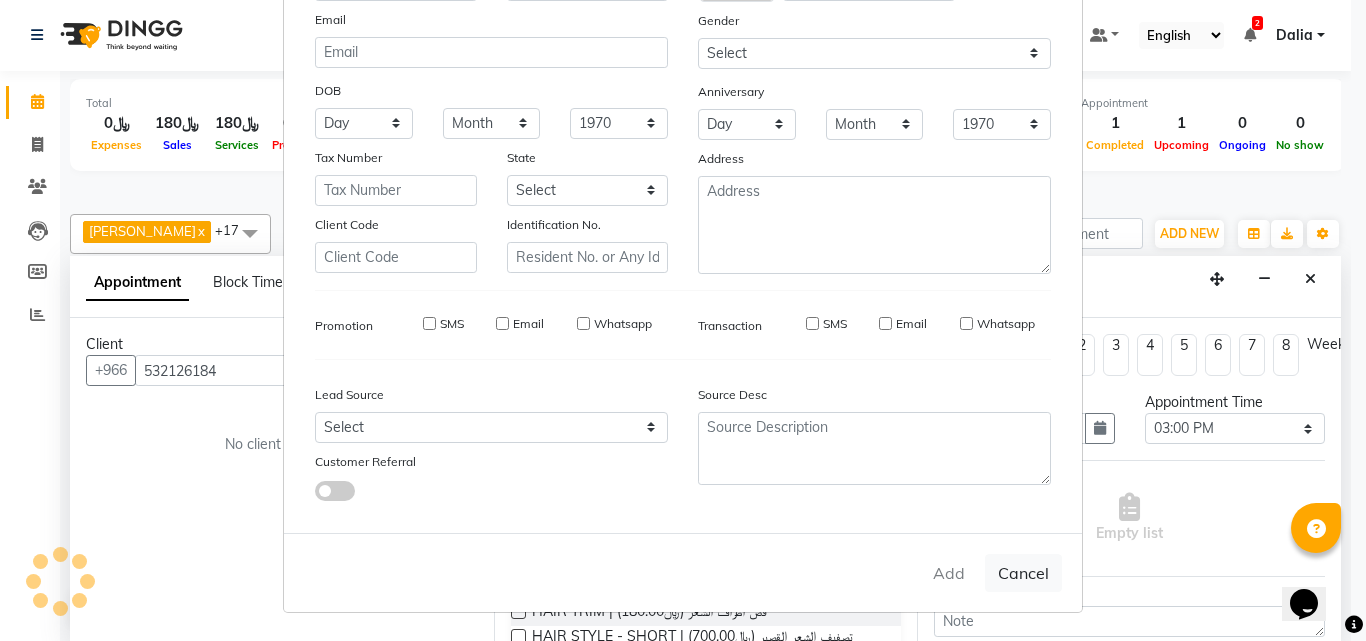 type on "53*****84" 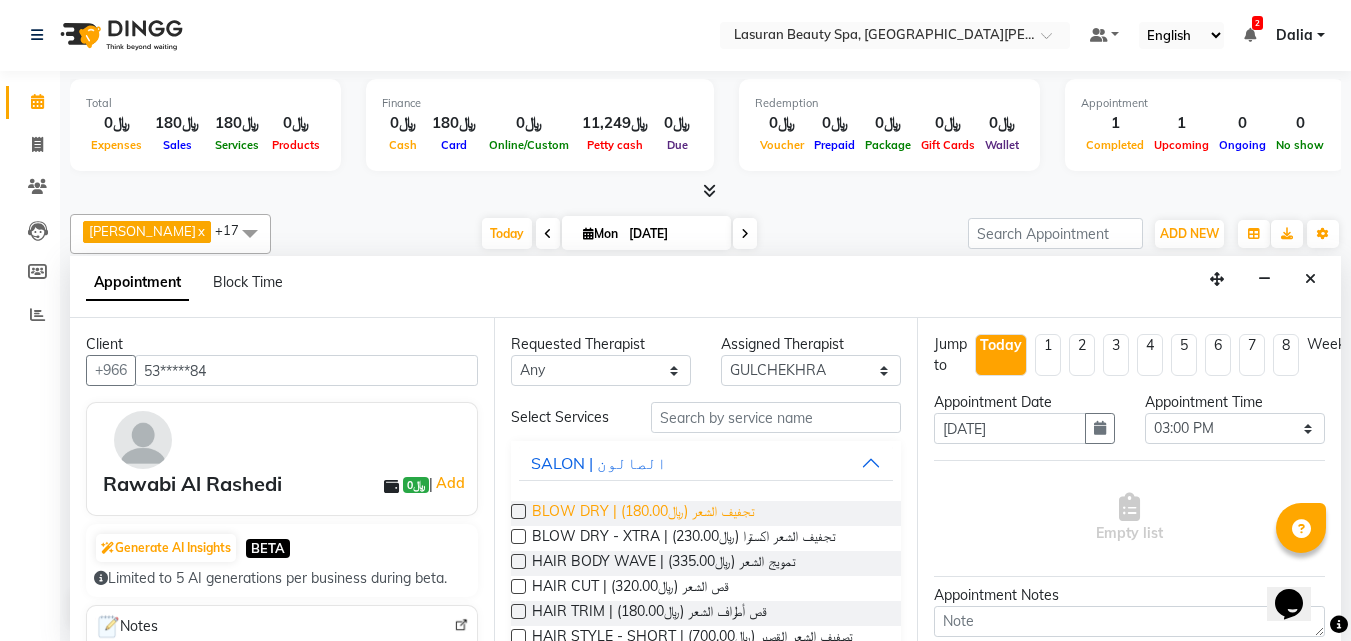 click on "BLOW DRY | تجفيف الشعر (﷼180.00)" at bounding box center (643, 513) 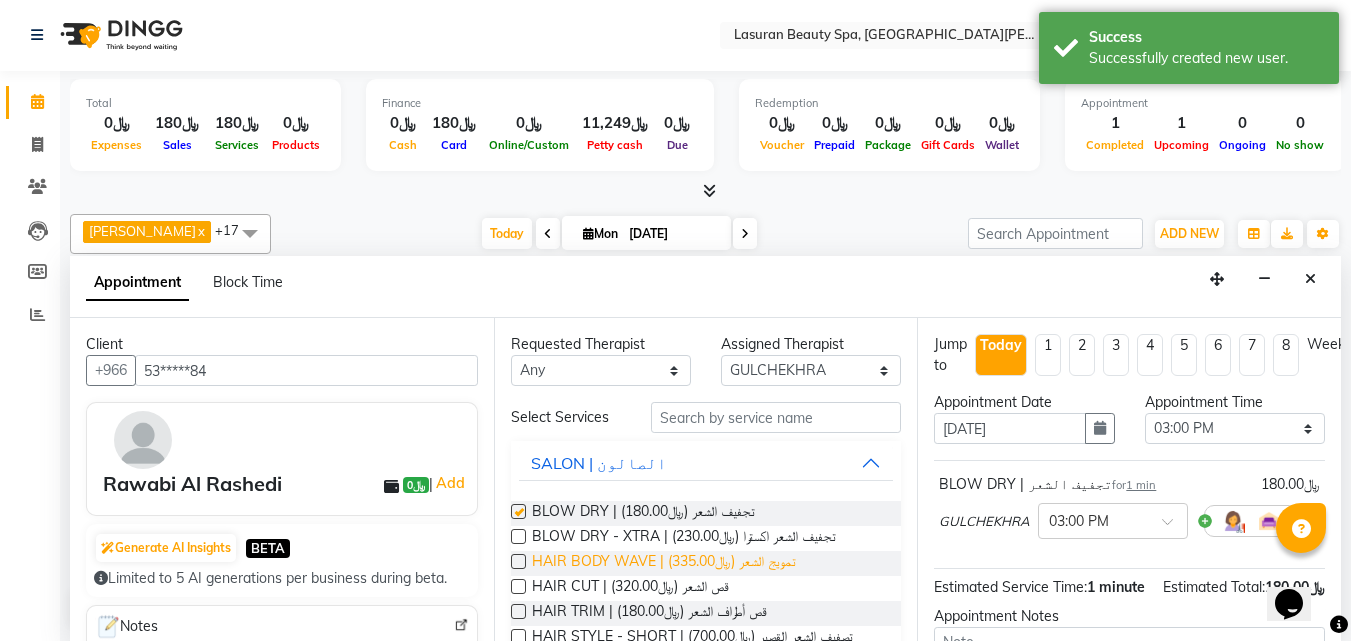 checkbox on "false" 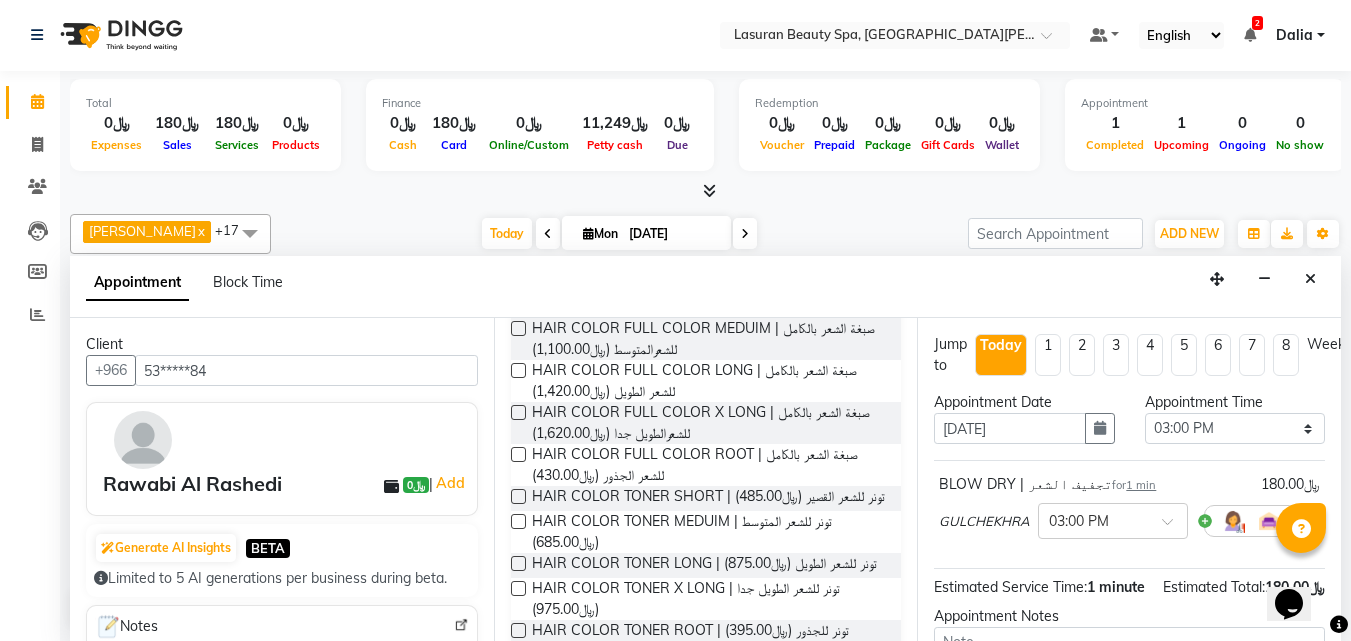scroll, scrollTop: 0, scrollLeft: 0, axis: both 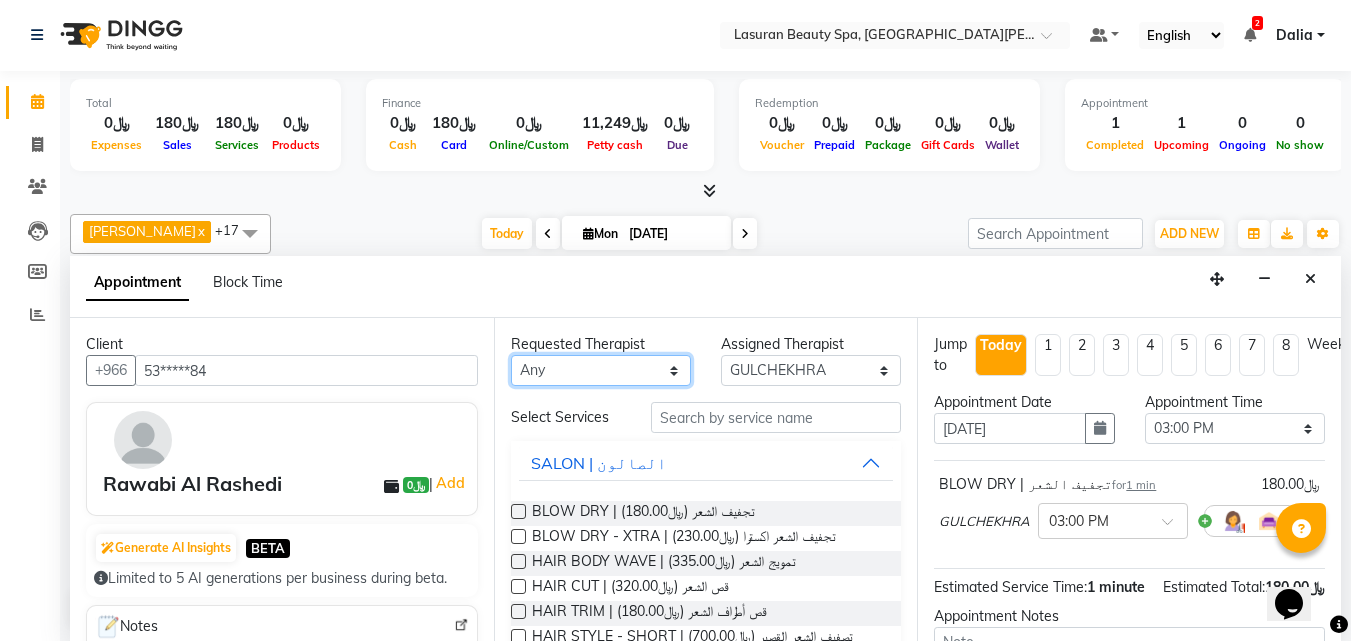 click on "Any [PERSON_NAME] [PERSON_NAME] SUMANDO [PERSON_NAME] [PERSON_NAME] [PERSON_NAME] GULCHEKHRA HACER AKBAY Hiba [DATE][PERSON_NAME] [PERSON_NAME] [PERSON_NAME]  SUPRIATNA DJUJUM [PERSON_NAME] [PERSON_NAME] [PERSON_NAME] [PERSON_NAME] TUPA AN AROBINTO zainab" at bounding box center [601, 370] 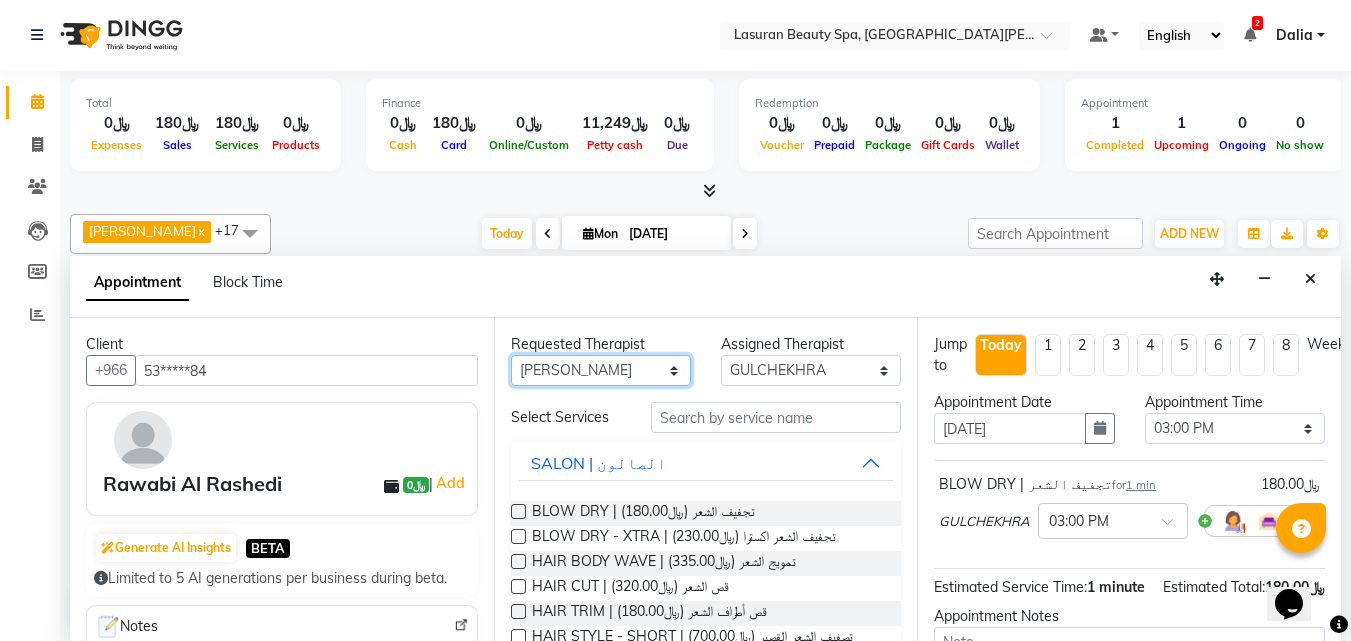 click on "Any [PERSON_NAME] [PERSON_NAME] SUMANDO [PERSON_NAME] [PERSON_NAME] [PERSON_NAME] GULCHEKHRA HACER AKBAY Hiba [DATE][PERSON_NAME] [PERSON_NAME] [PERSON_NAME]  SUPRIATNA DJUJUM [PERSON_NAME] [PERSON_NAME] [PERSON_NAME] [PERSON_NAME] TUPA AN AROBINTO zainab" at bounding box center (601, 370) 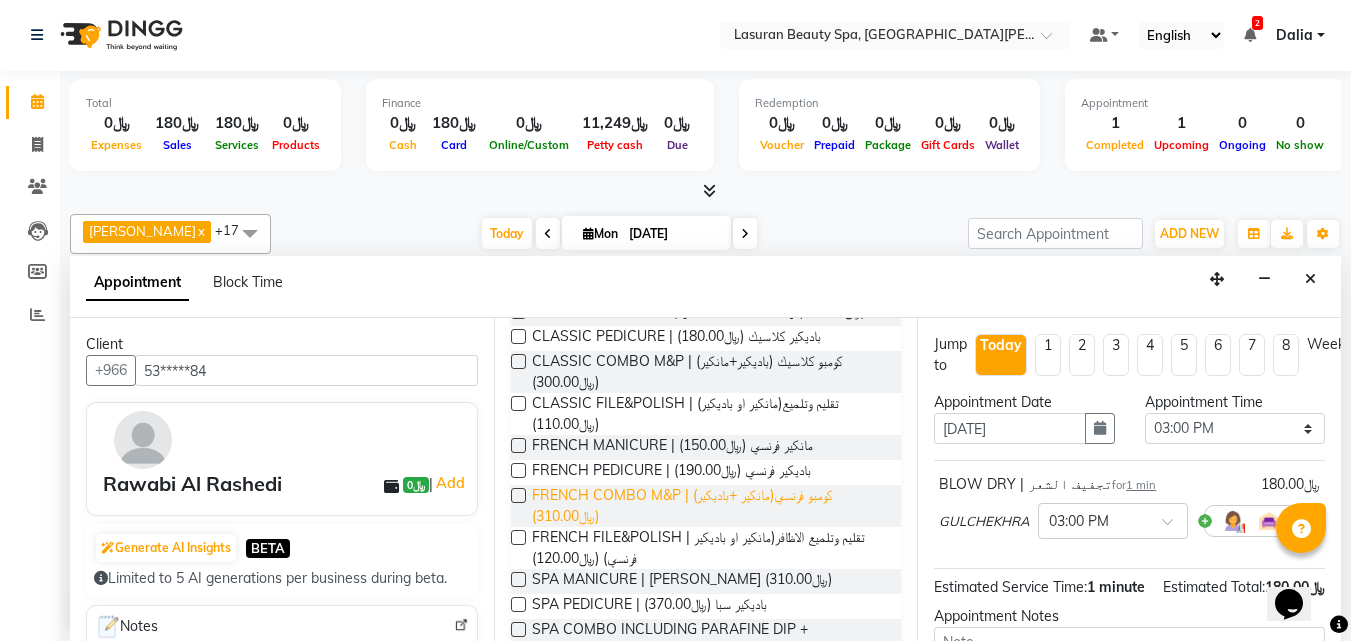 scroll, scrollTop: 300, scrollLeft: 0, axis: vertical 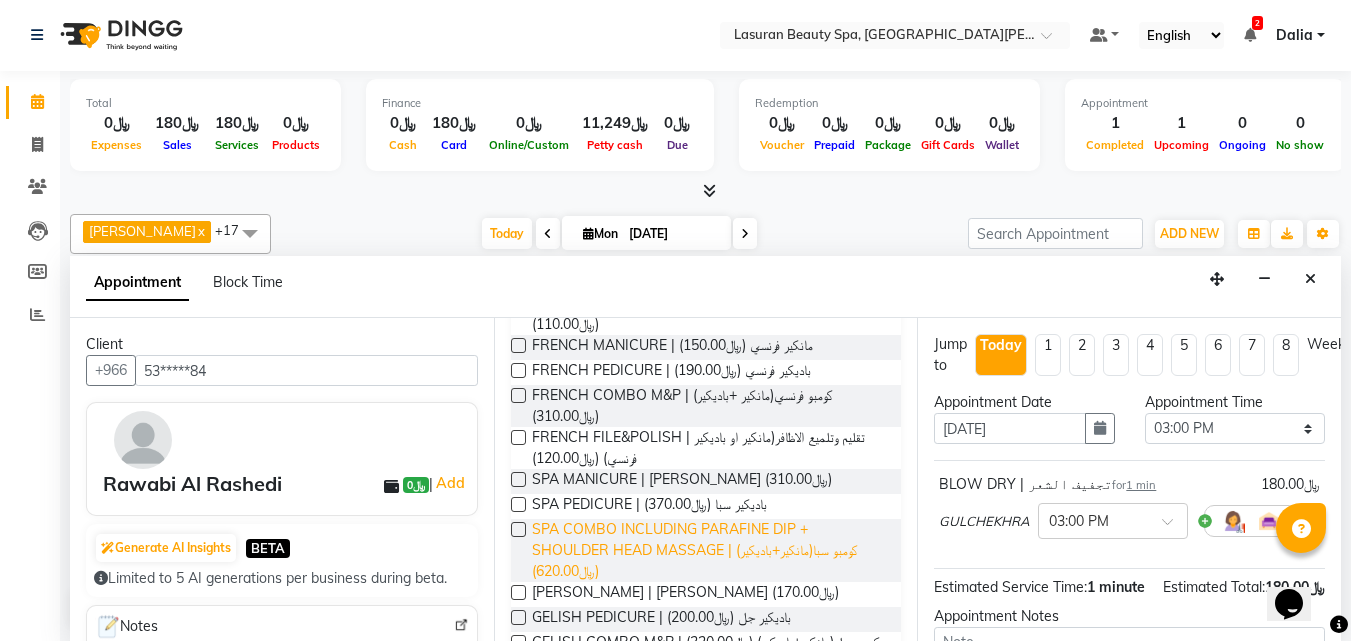 drag, startPoint x: 666, startPoint y: 587, endPoint x: 736, endPoint y: 581, distance: 70.256676 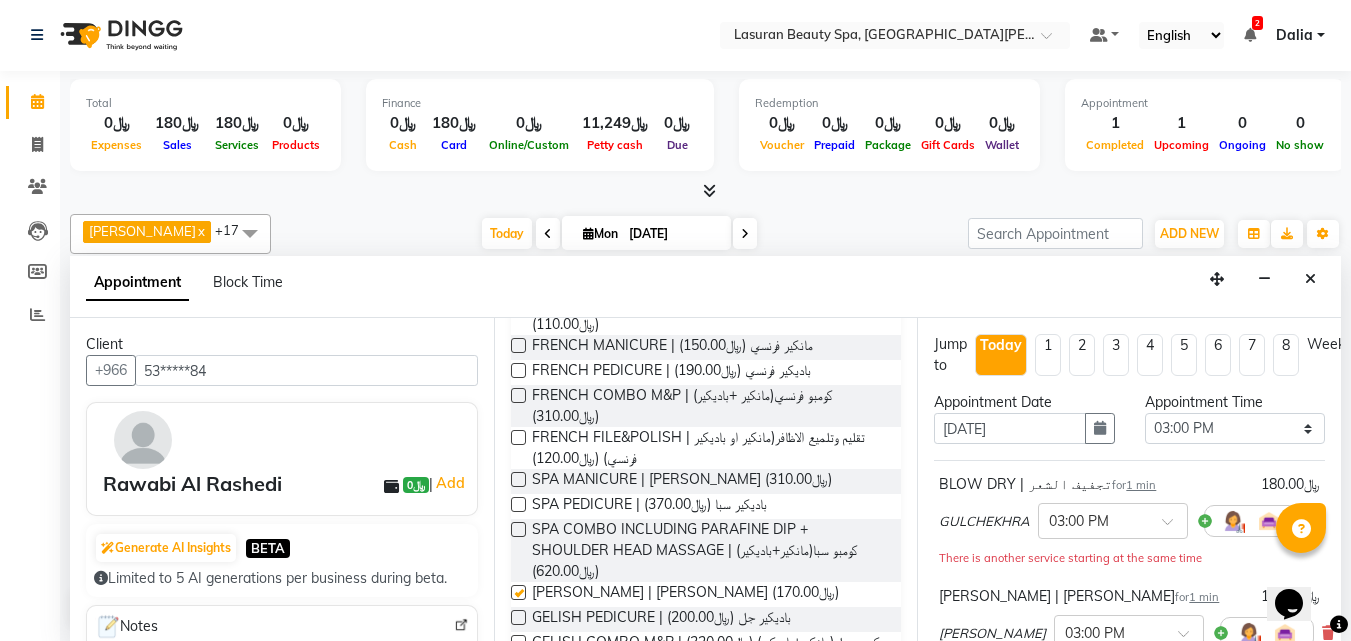 checkbox on "false" 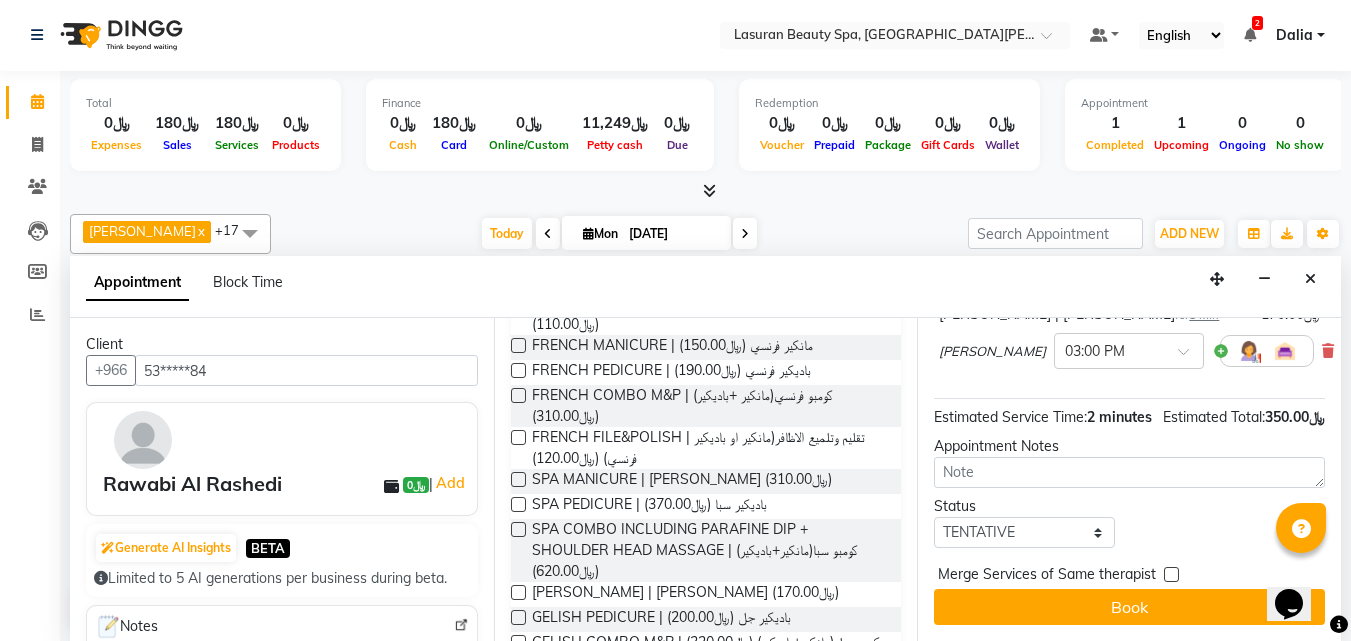 scroll, scrollTop: 321, scrollLeft: 0, axis: vertical 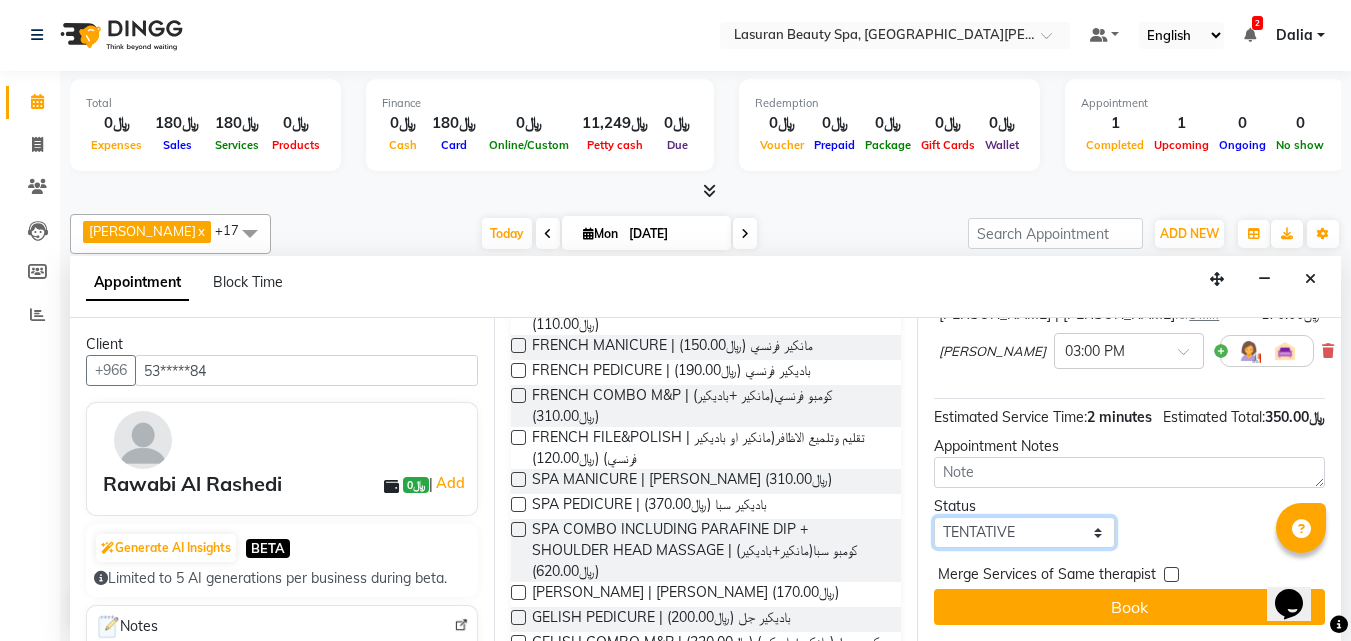 click on "Select TENTATIVE CONFIRM CHECK-IN UPCOMING" at bounding box center (1024, 532) 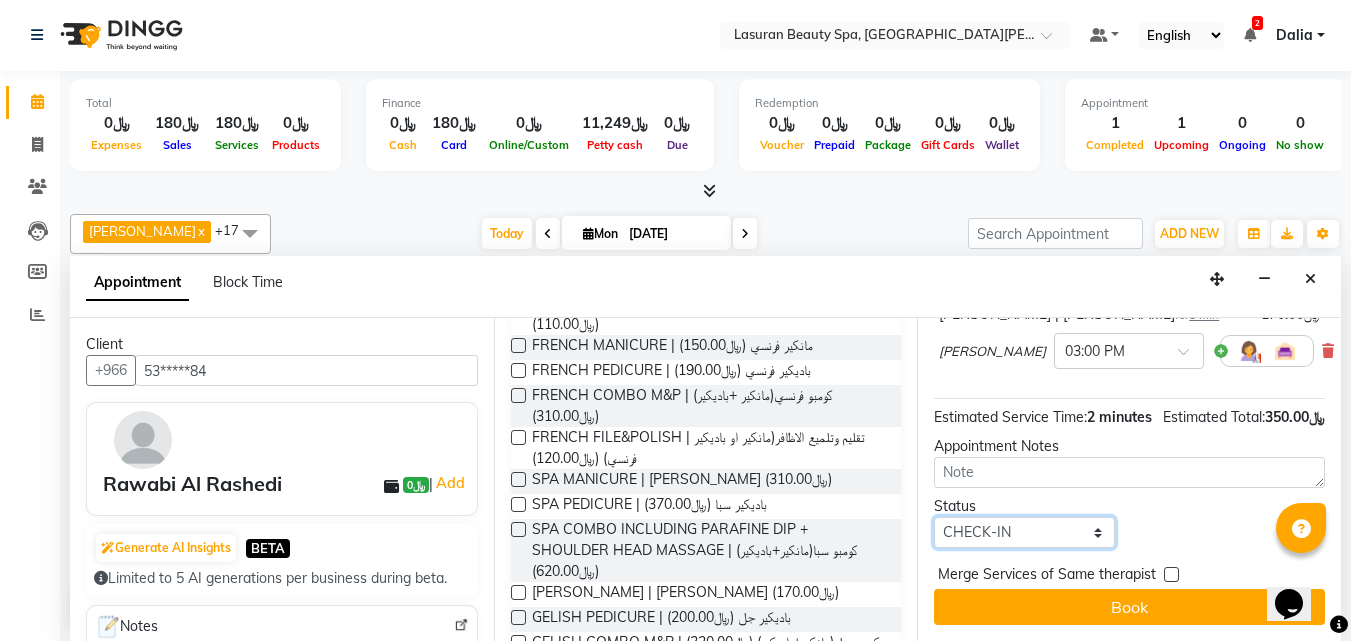 click on "Select TENTATIVE CONFIRM CHECK-IN UPCOMING" at bounding box center [1024, 532] 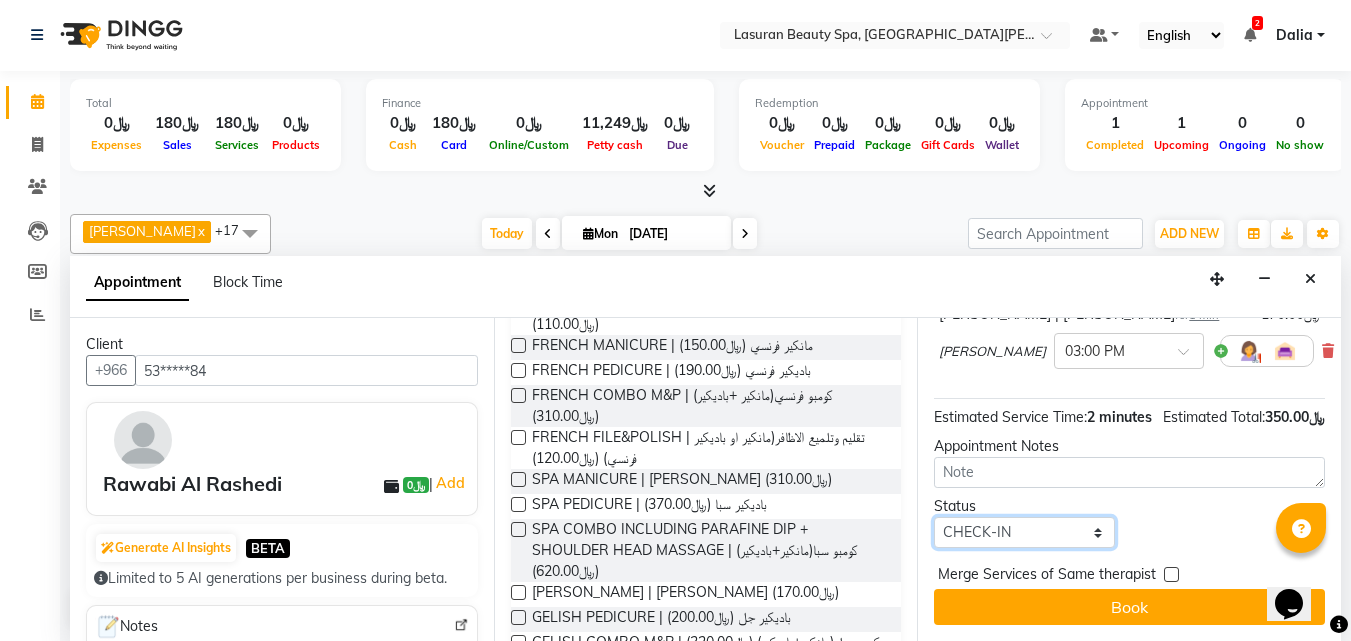 click on "Select TENTATIVE CONFIRM CHECK-IN UPCOMING" at bounding box center (1024, 532) 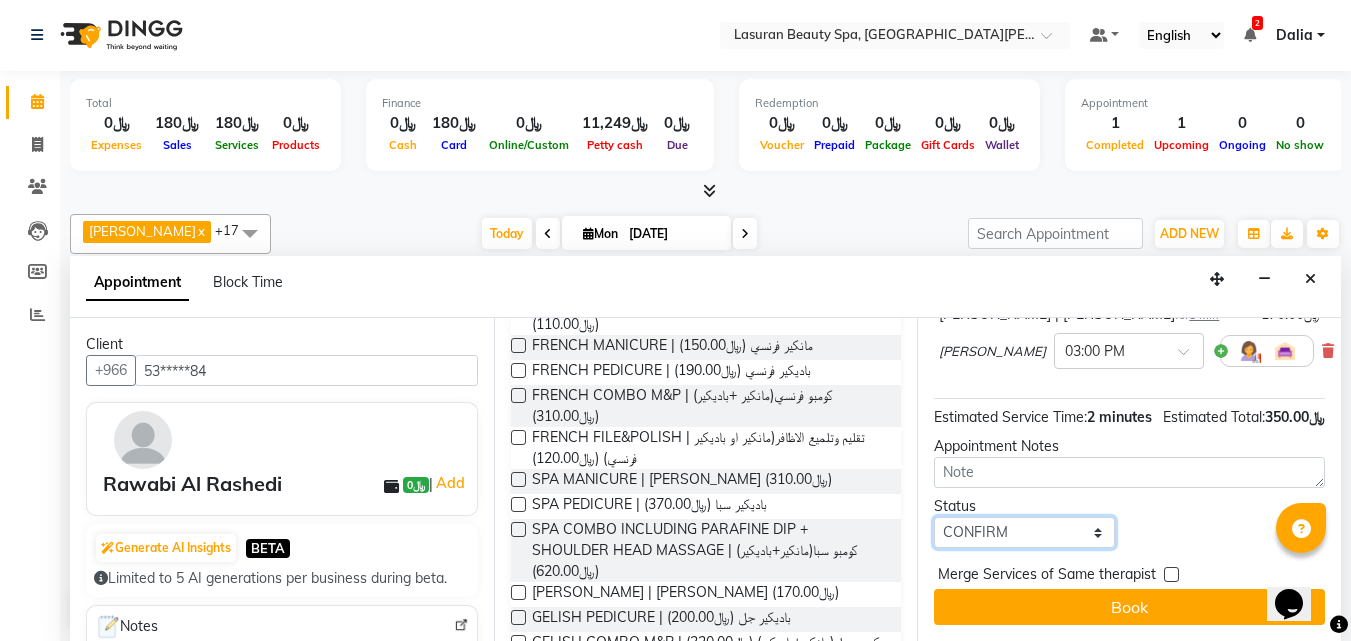 click on "Select TENTATIVE CONFIRM CHECK-IN UPCOMING" at bounding box center [1024, 532] 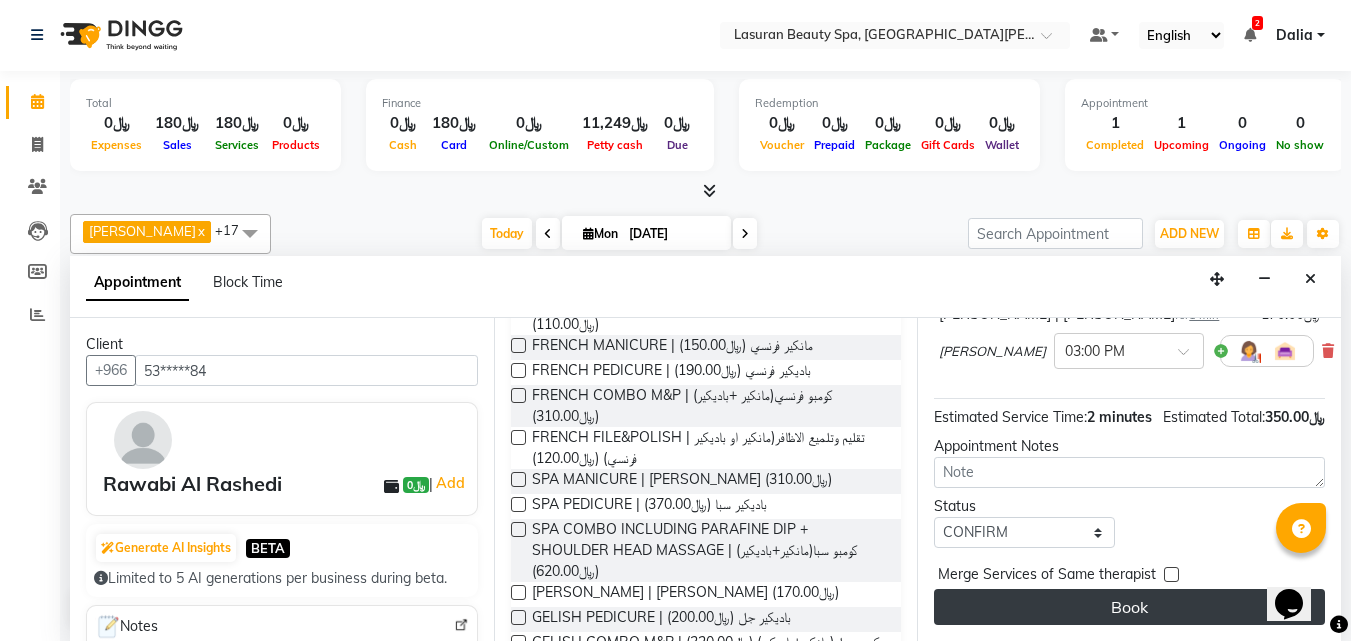 click on "Book" at bounding box center (1129, 607) 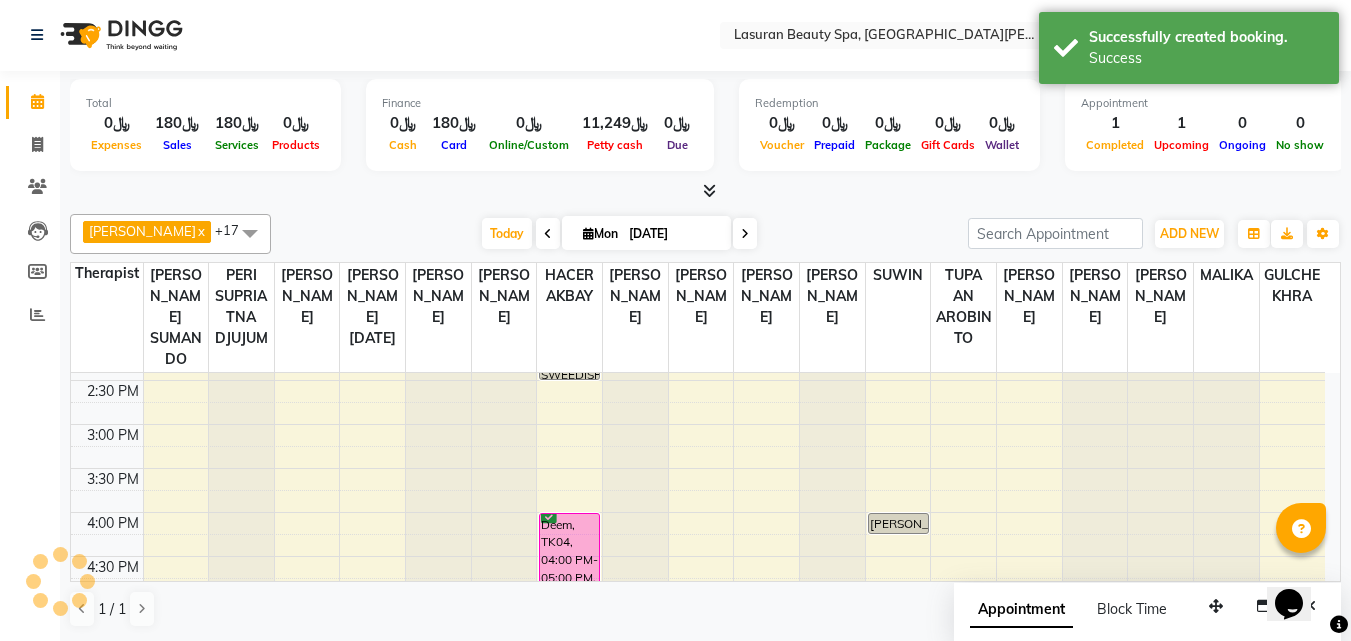 scroll, scrollTop: 0, scrollLeft: 0, axis: both 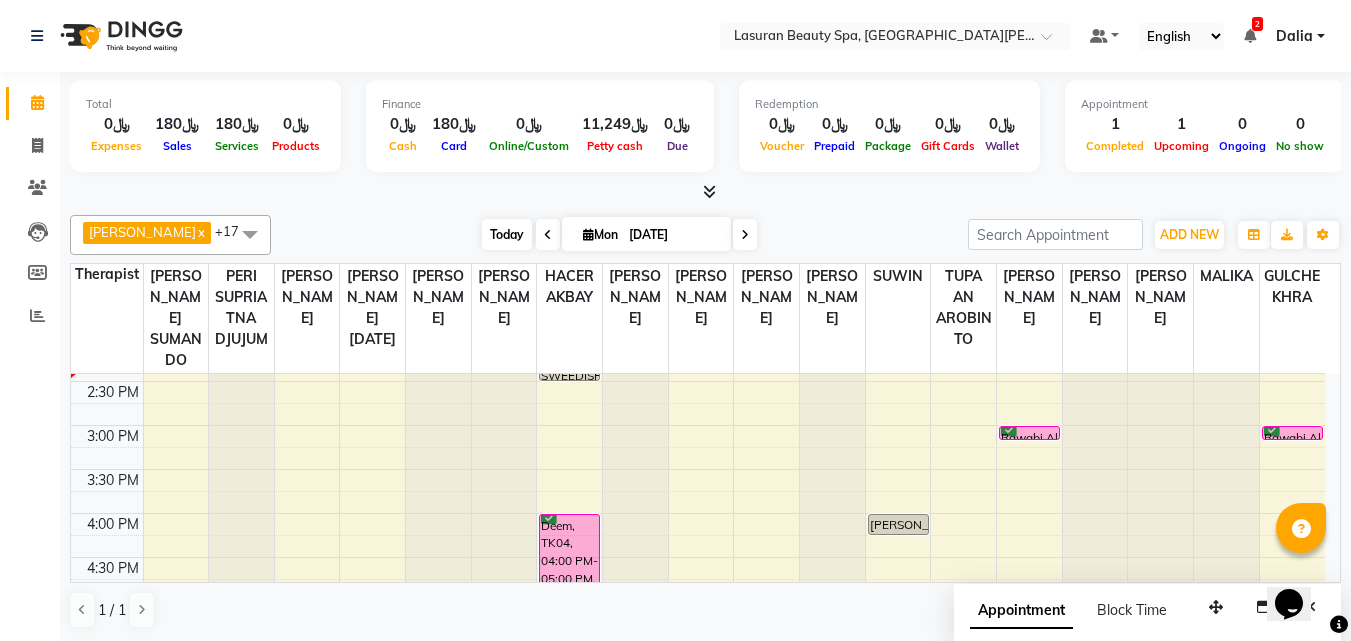 click on "Today" at bounding box center [507, 234] 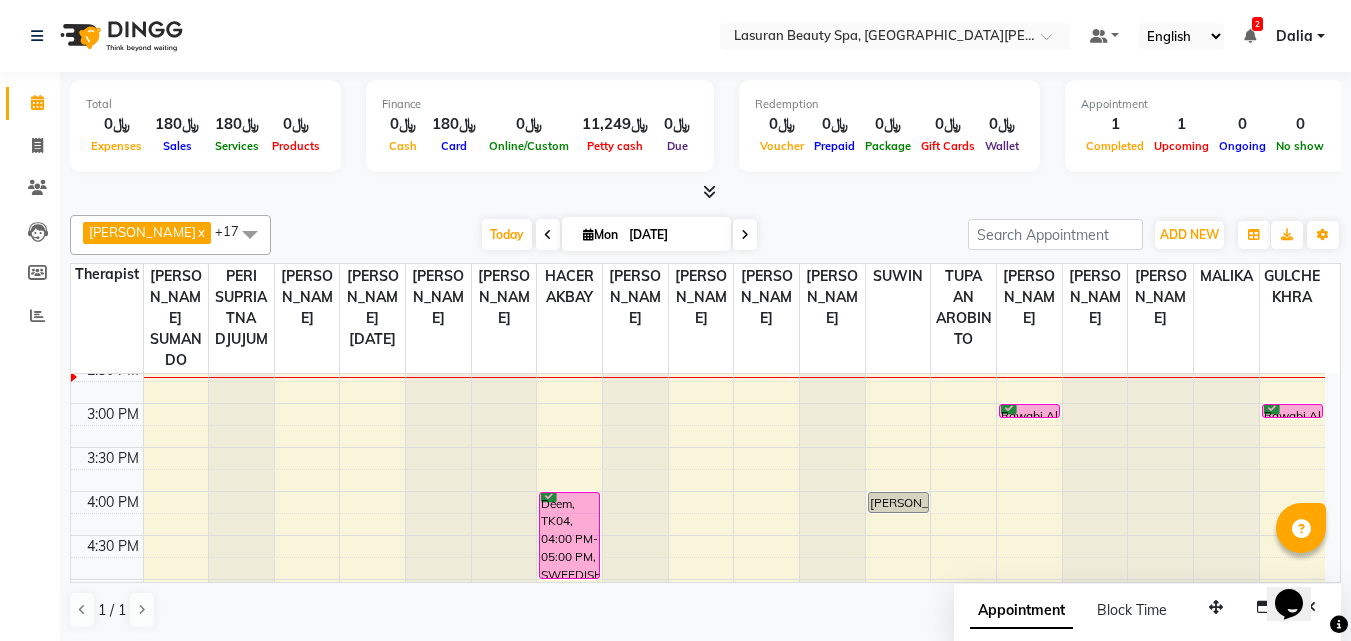 scroll, scrollTop: 259, scrollLeft: 0, axis: vertical 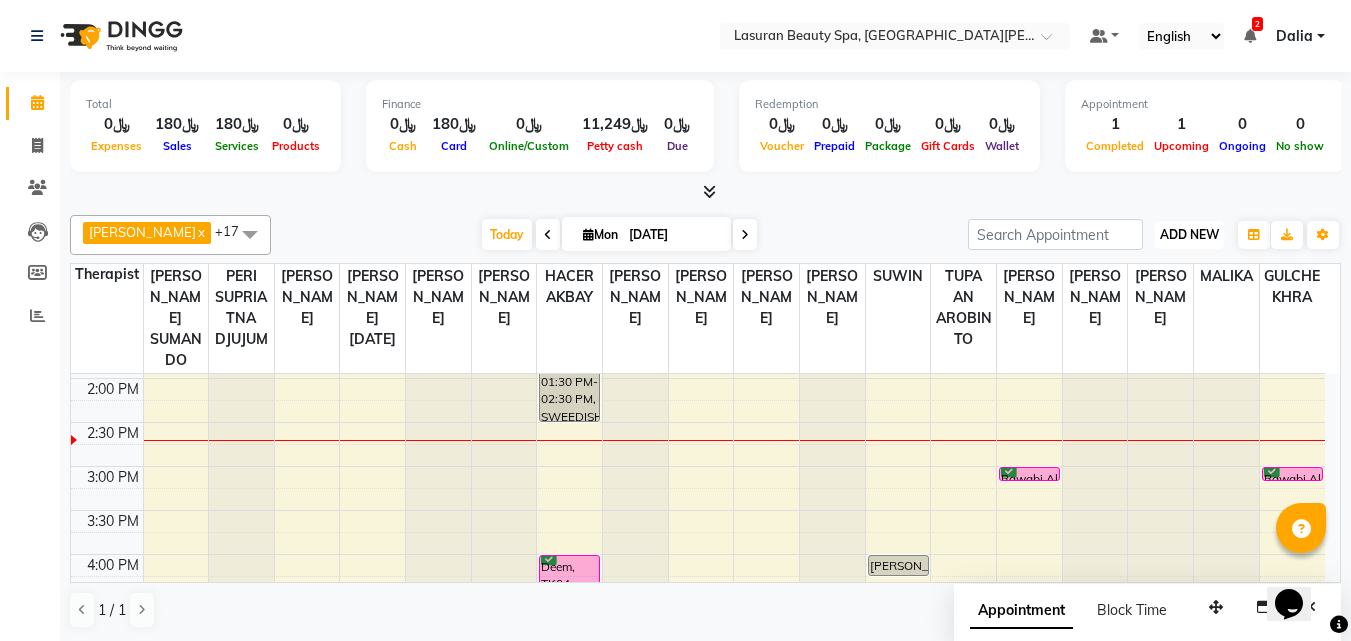 click on "ADD NEW Toggle Dropdown" at bounding box center [1189, 235] 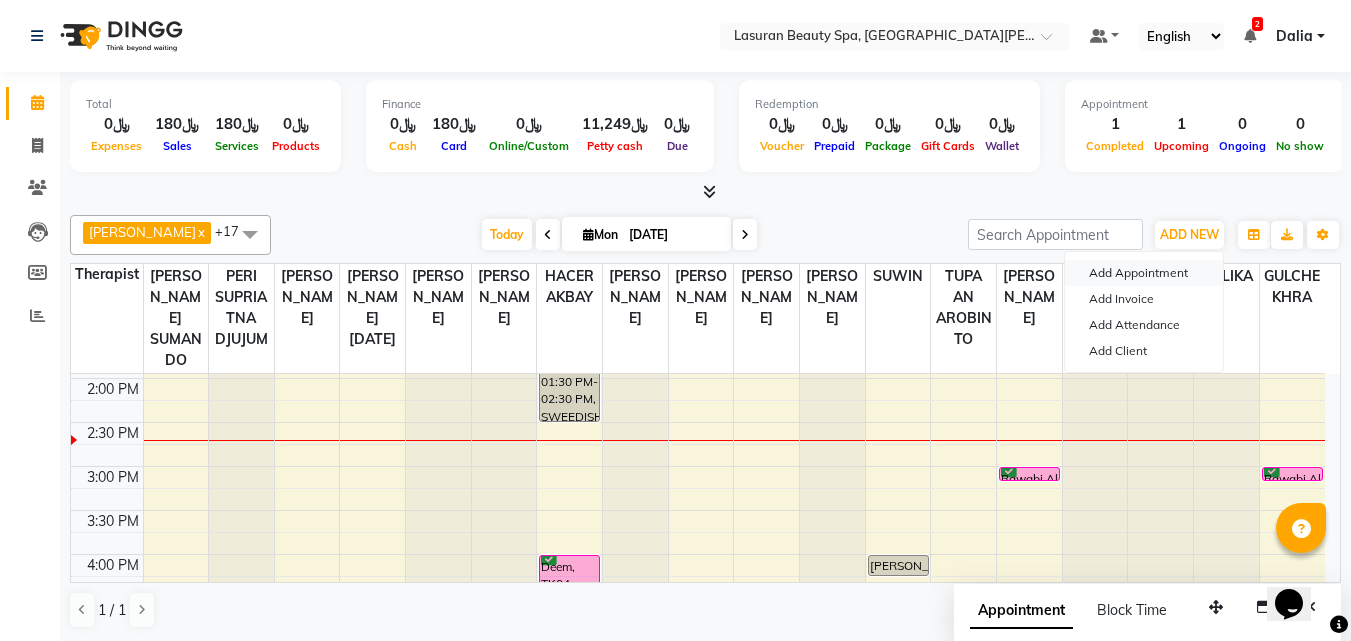click on "Add Appointment" at bounding box center [1144, 273] 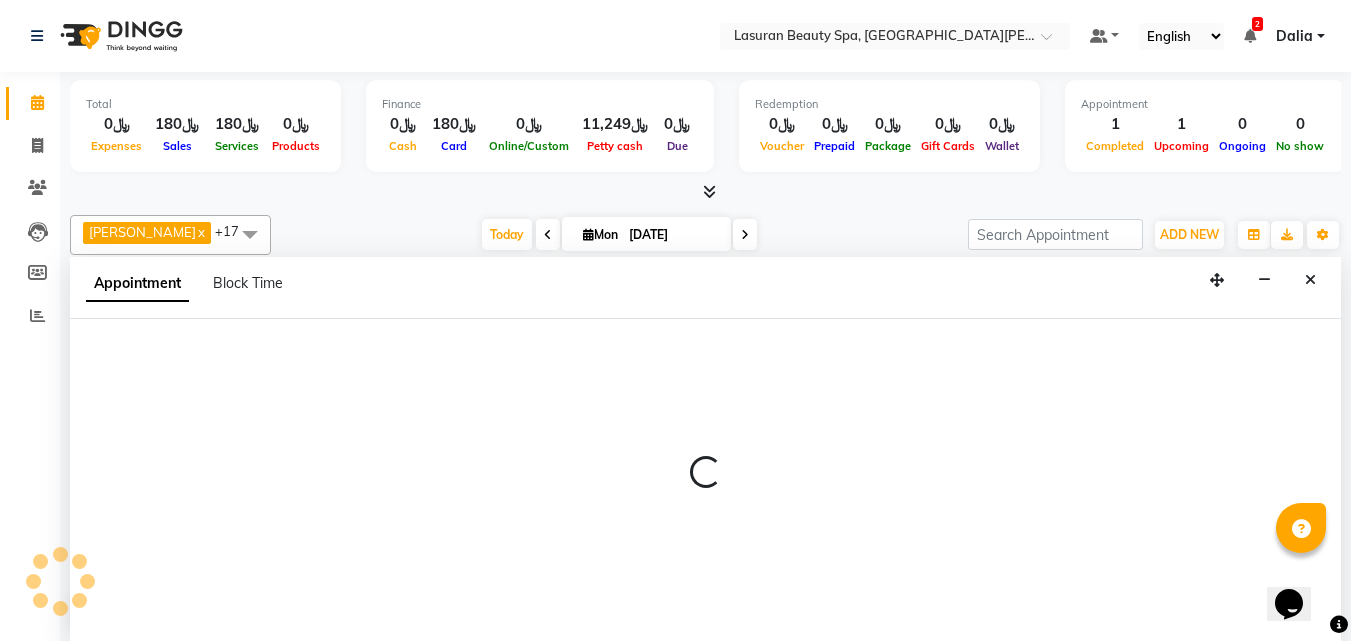 select on "tentative" 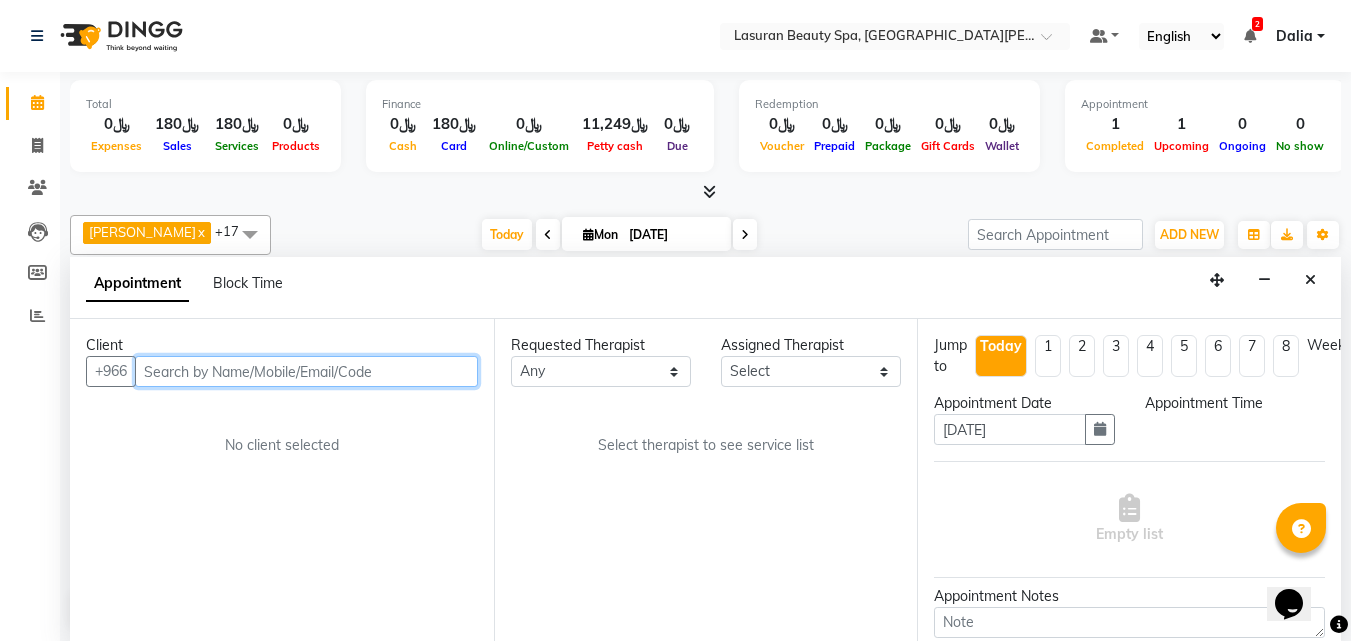 scroll, scrollTop: 1, scrollLeft: 0, axis: vertical 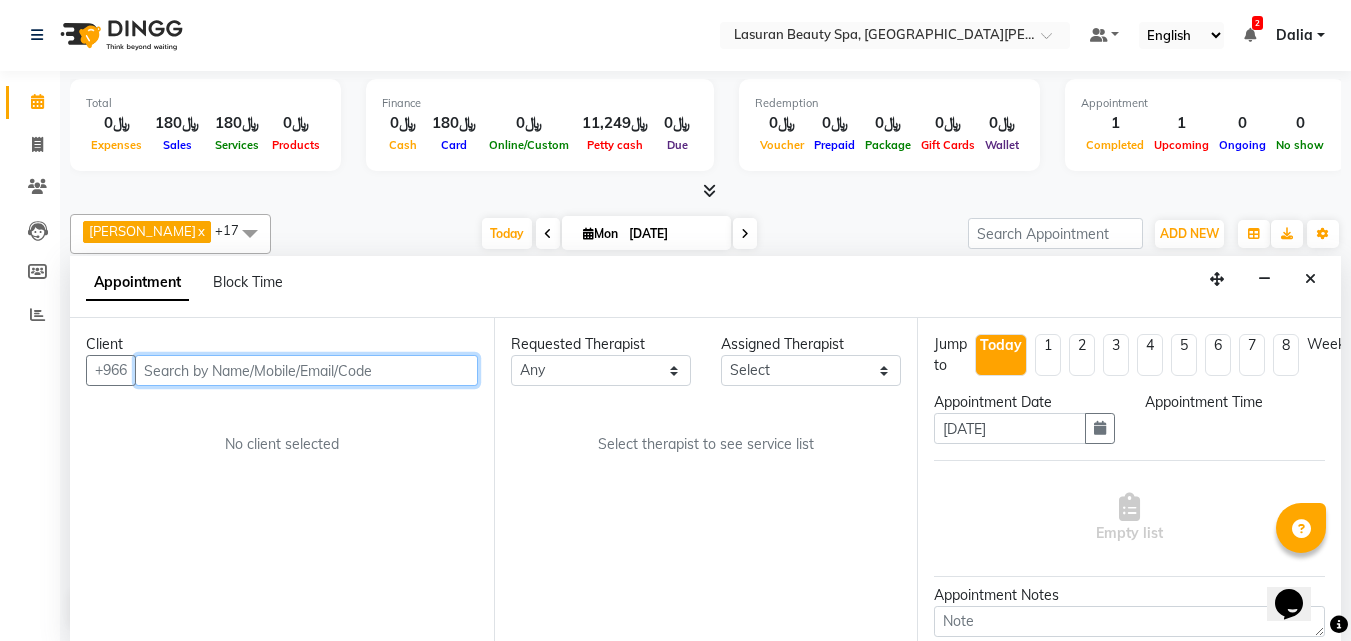 select on "720" 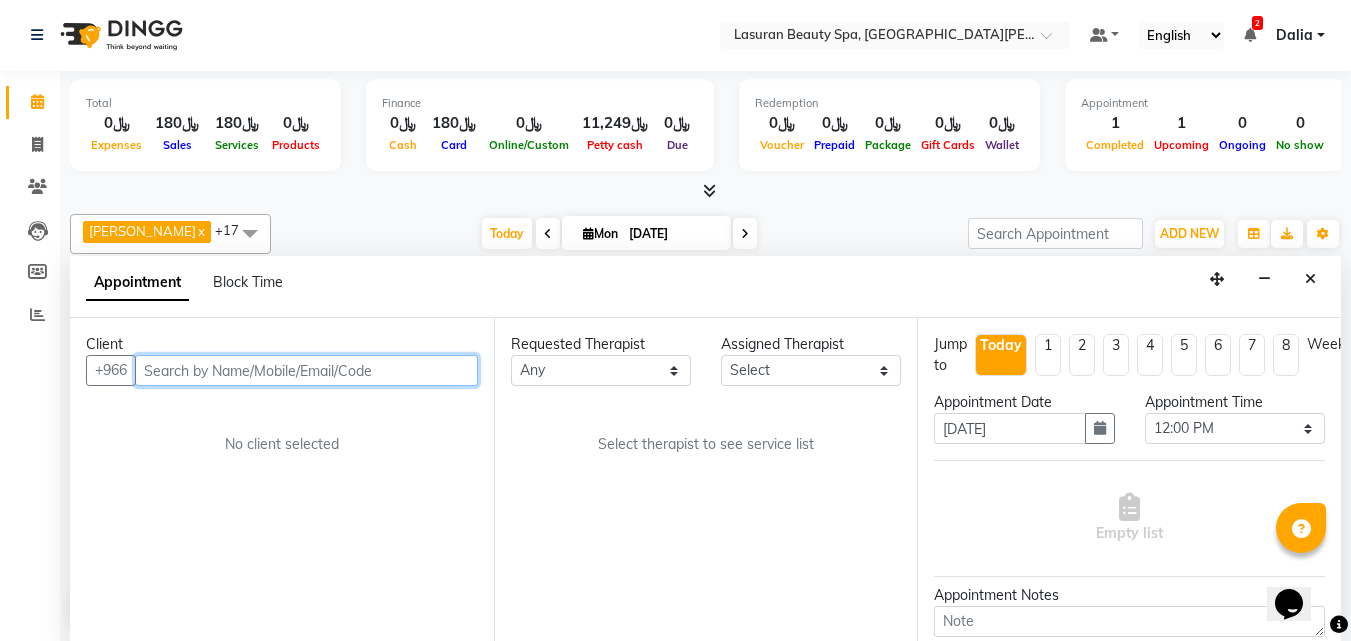 paste on "542577711" 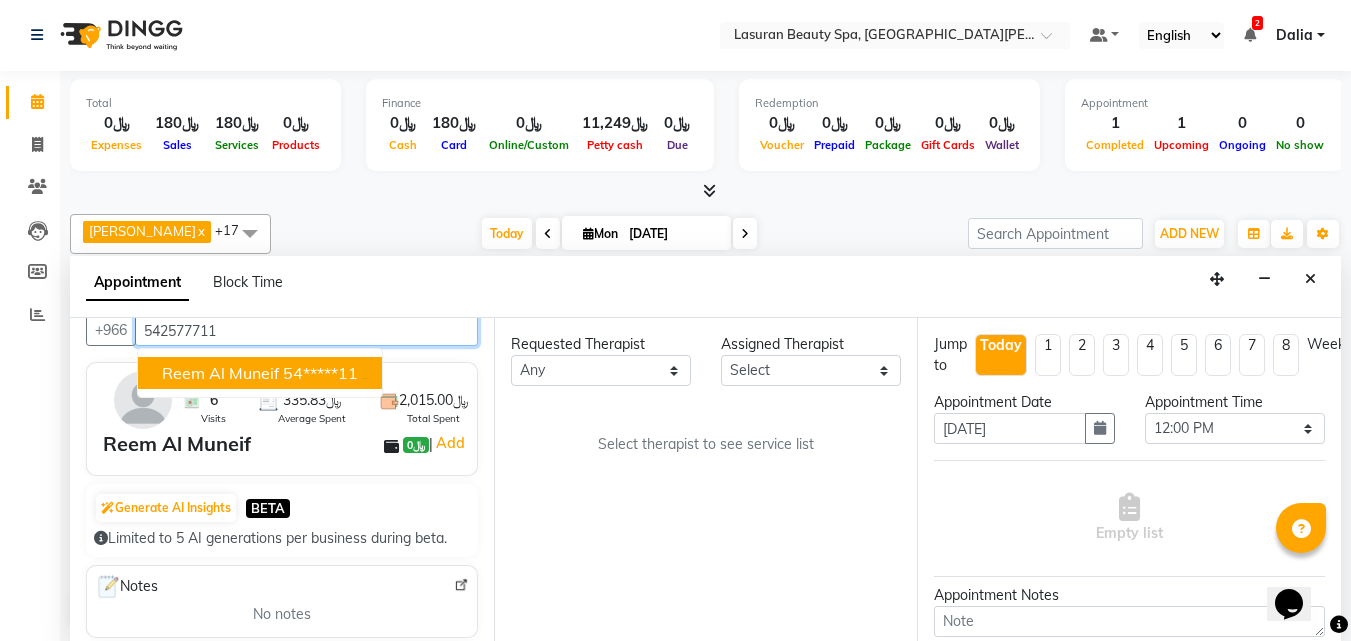 scroll, scrollTop: 0, scrollLeft: 0, axis: both 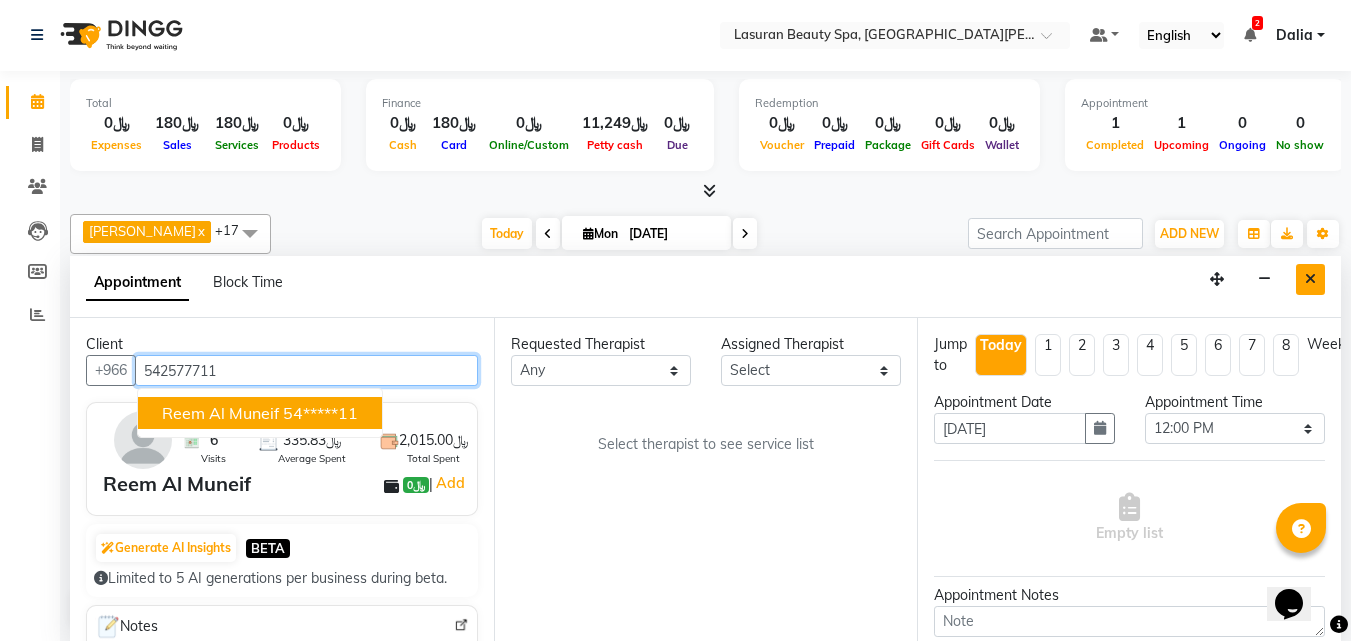 type on "542577711" 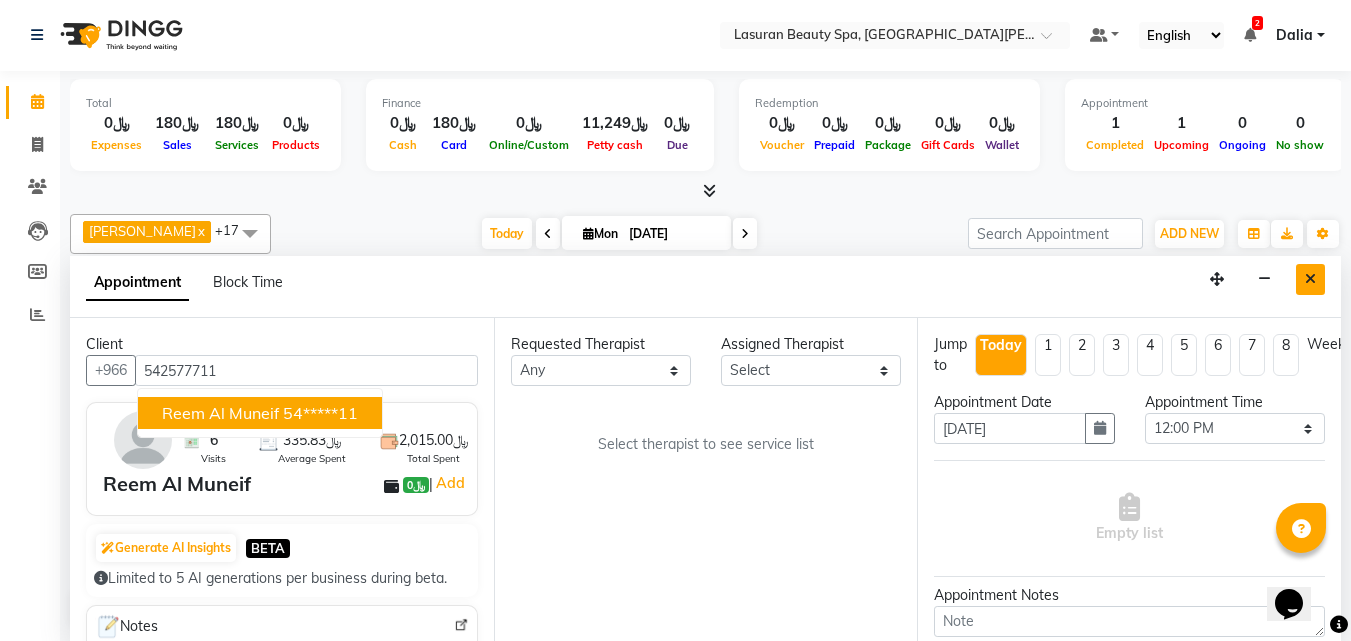 click at bounding box center (1310, 279) 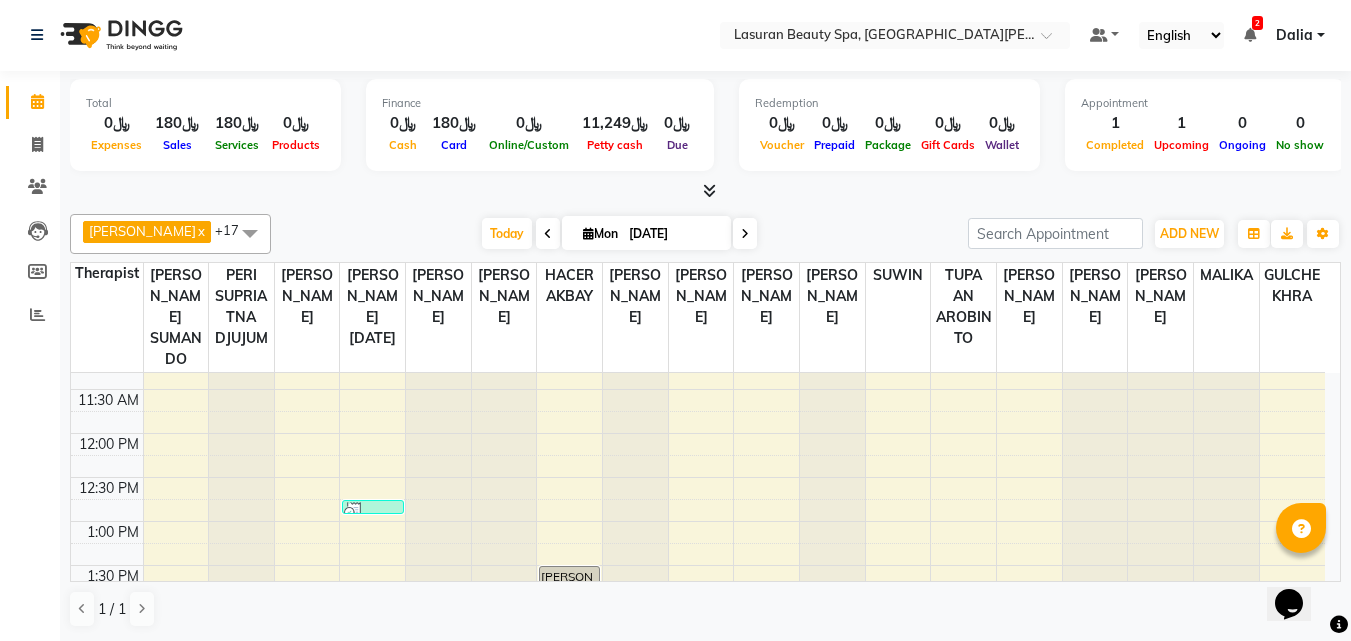 scroll, scrollTop: 0, scrollLeft: 0, axis: both 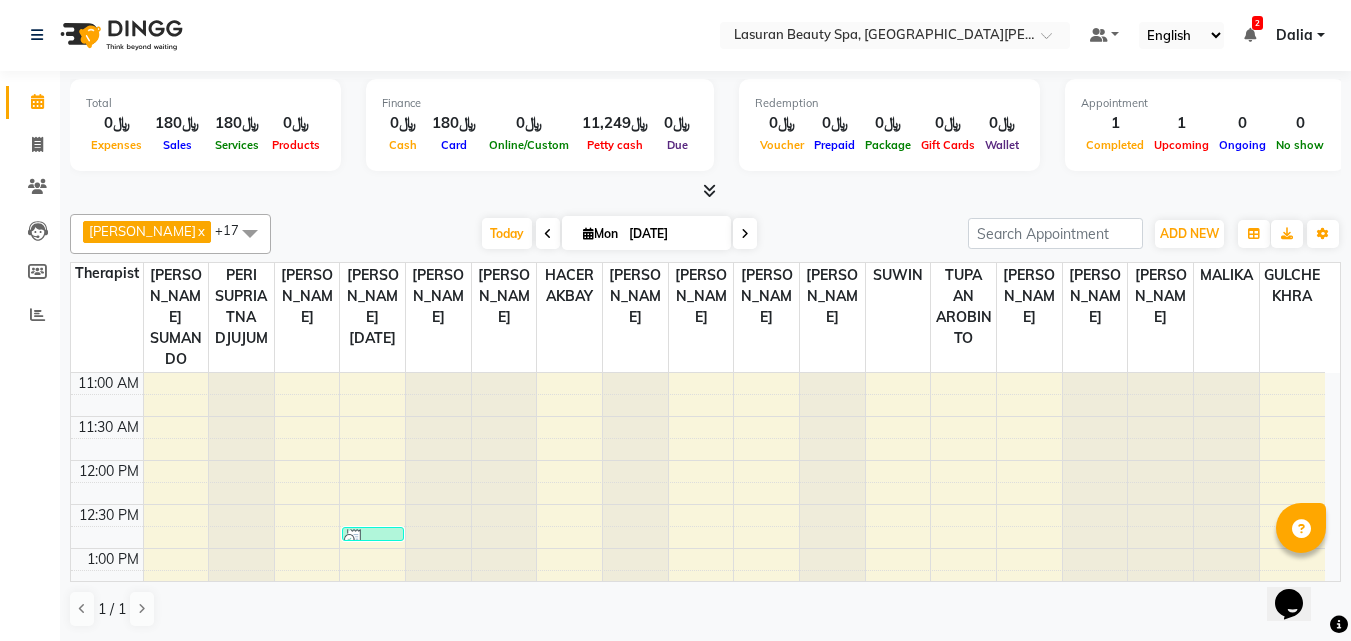 click at bounding box center [372, 539] 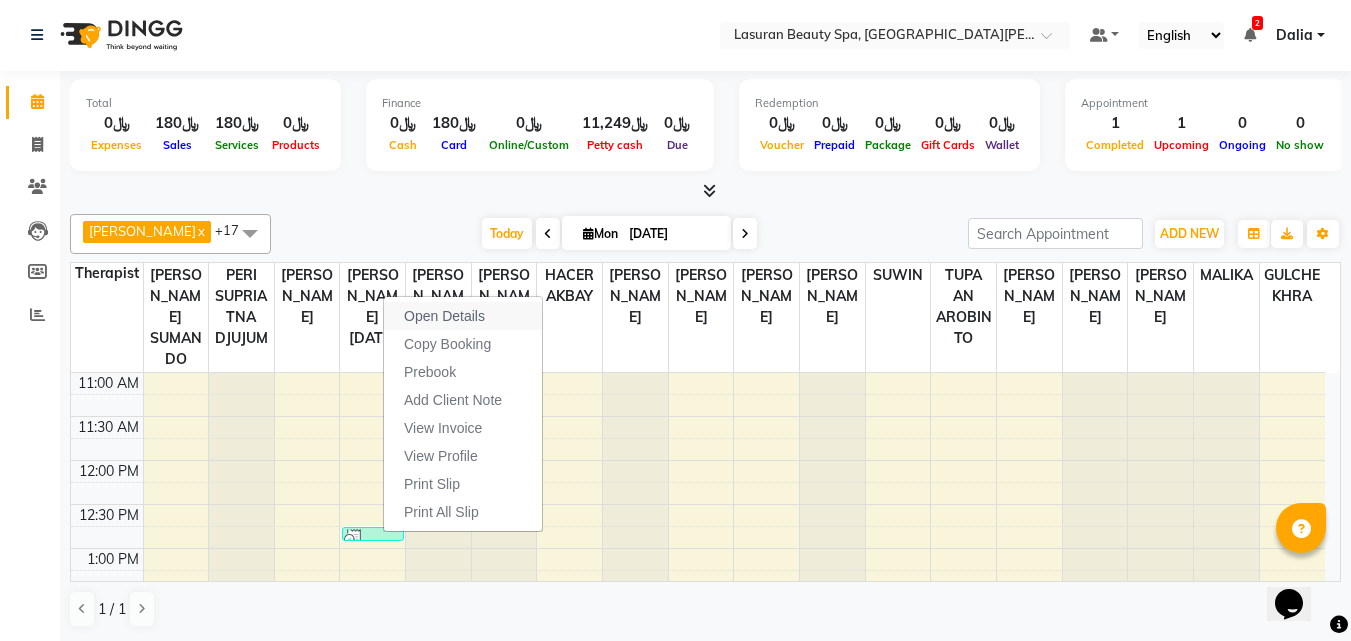 click on "Open Details" at bounding box center (444, 316) 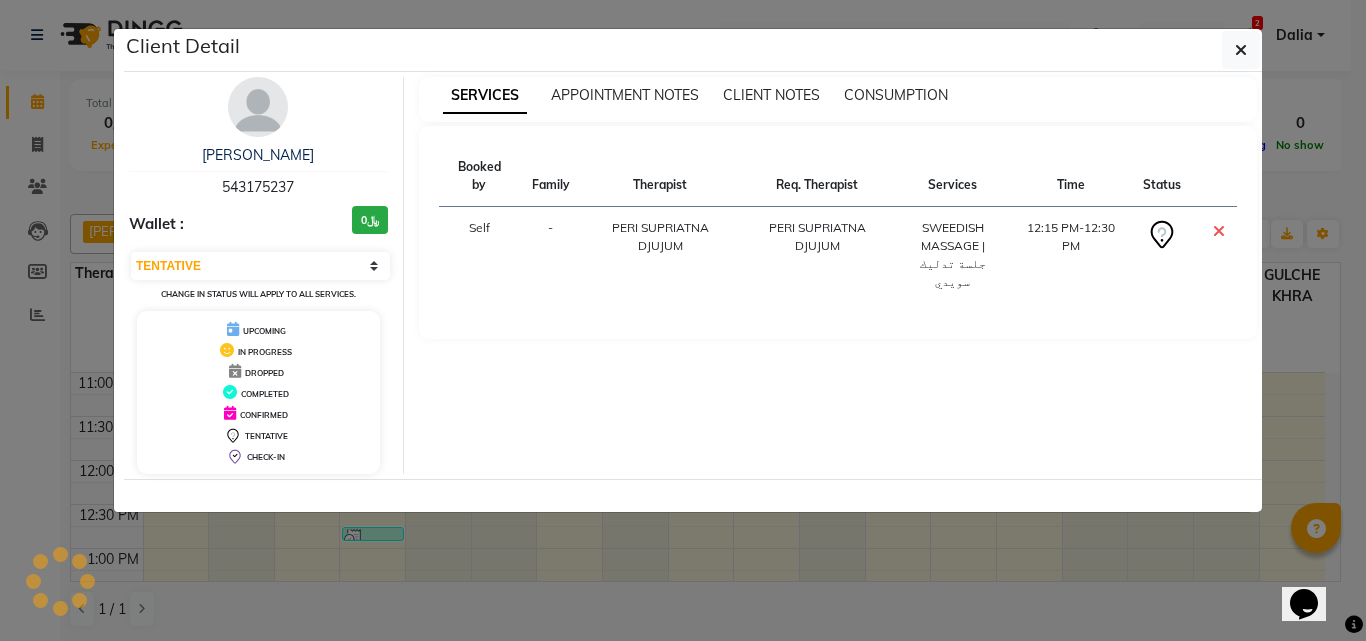select on "3" 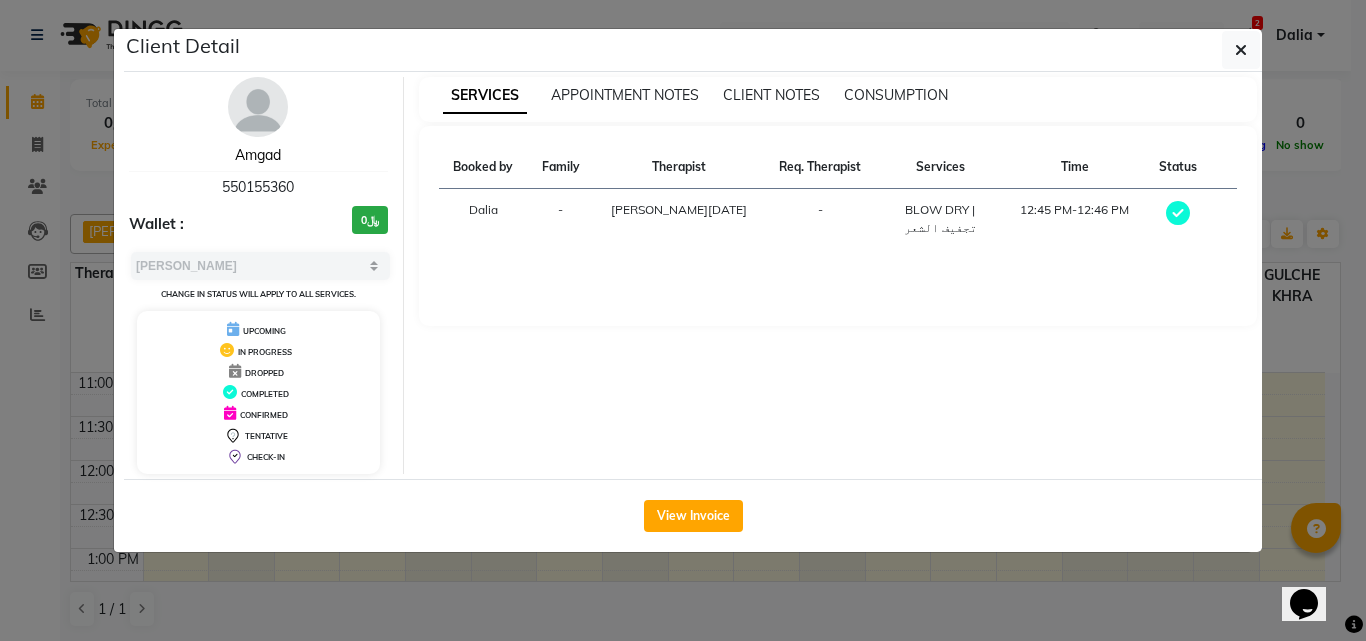 click on "Amgad" at bounding box center [258, 155] 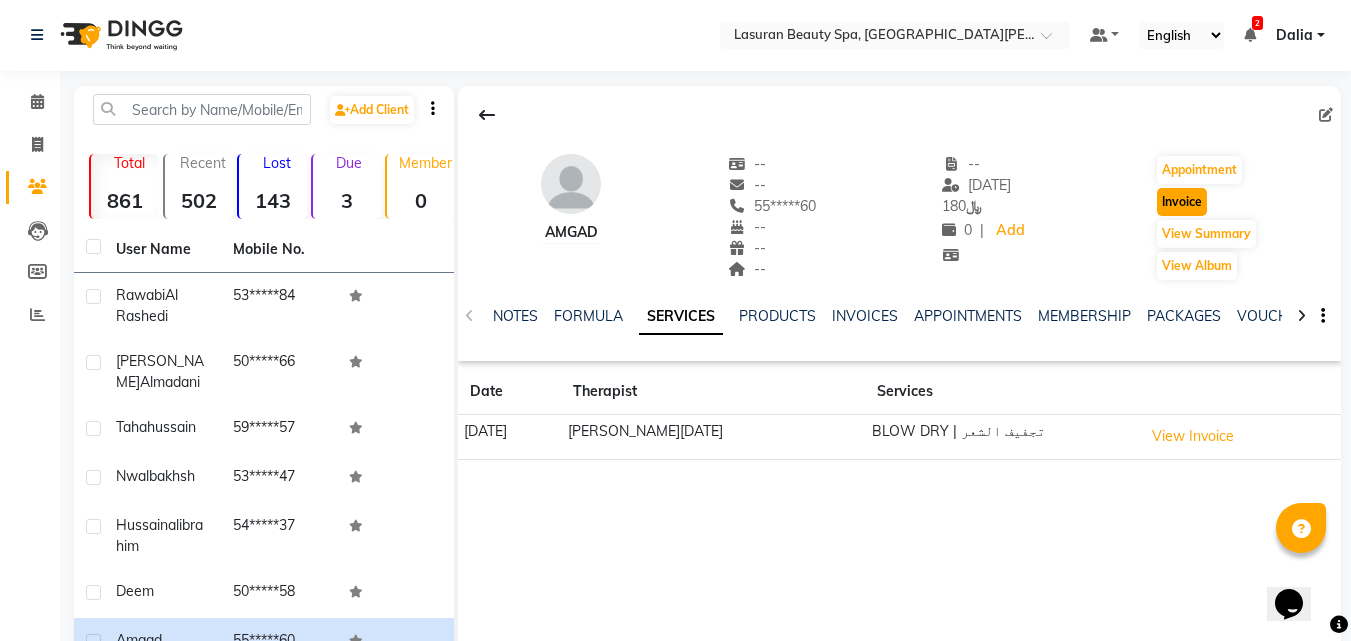 click on "Invoice" 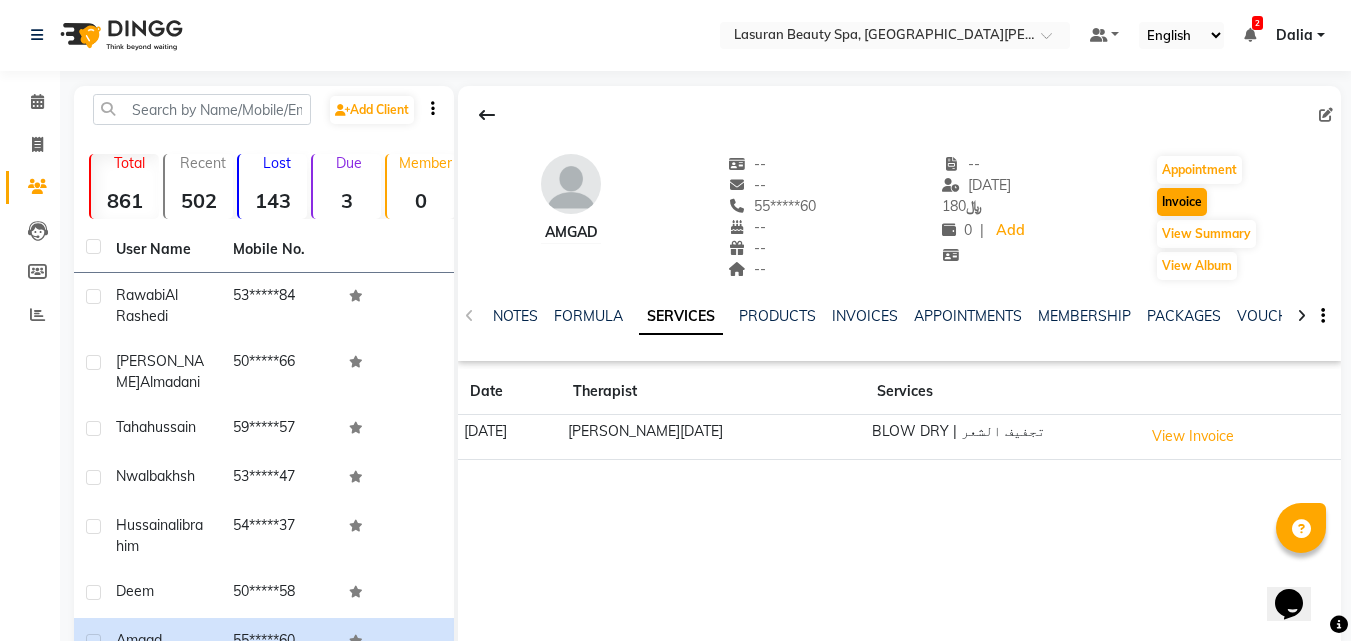 select on "6941" 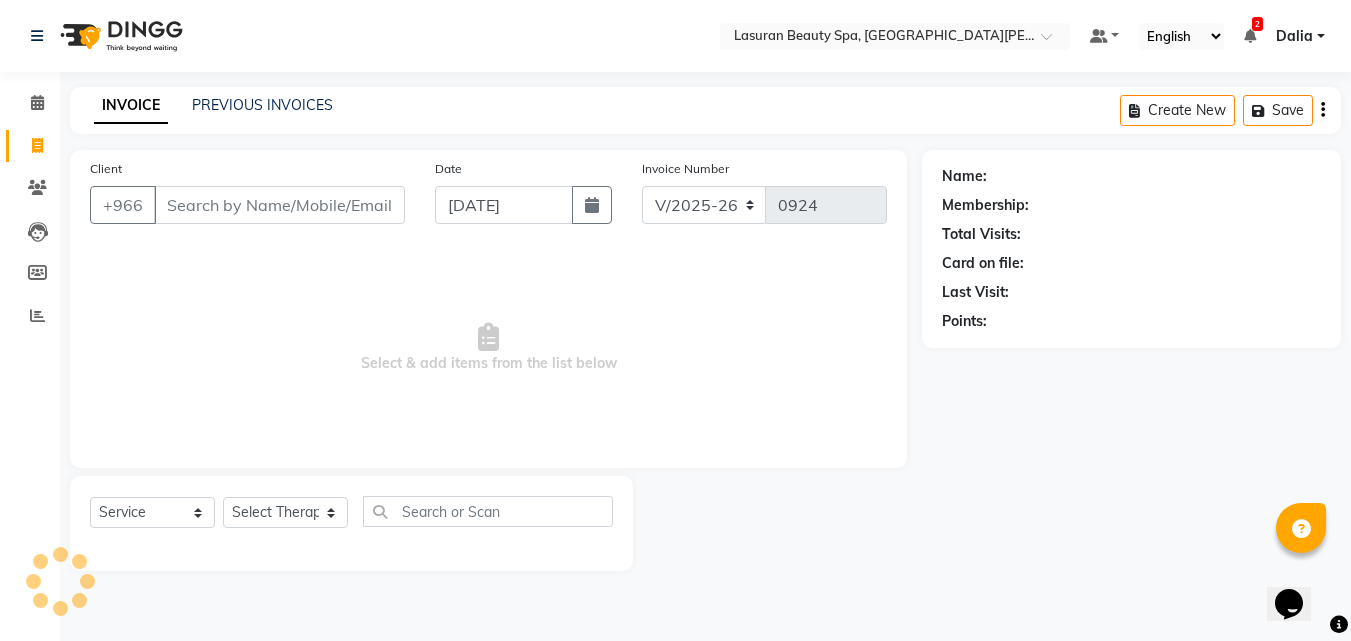 scroll, scrollTop: 0, scrollLeft: 0, axis: both 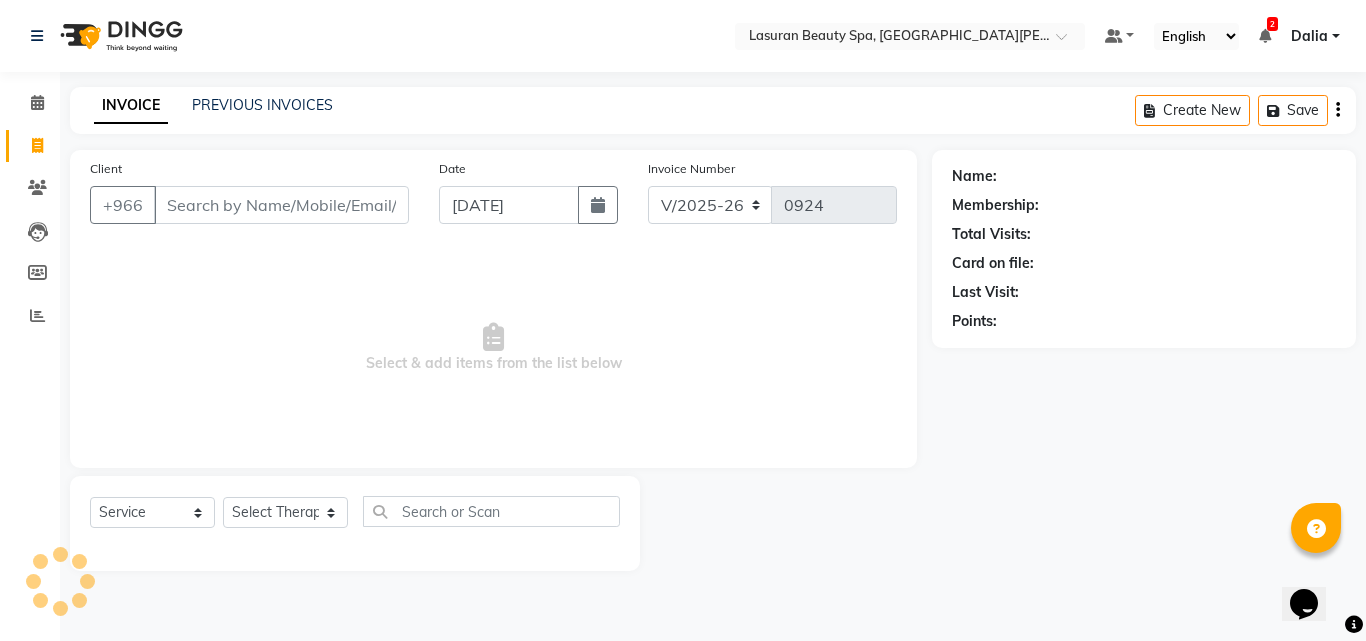 type on "55*****60" 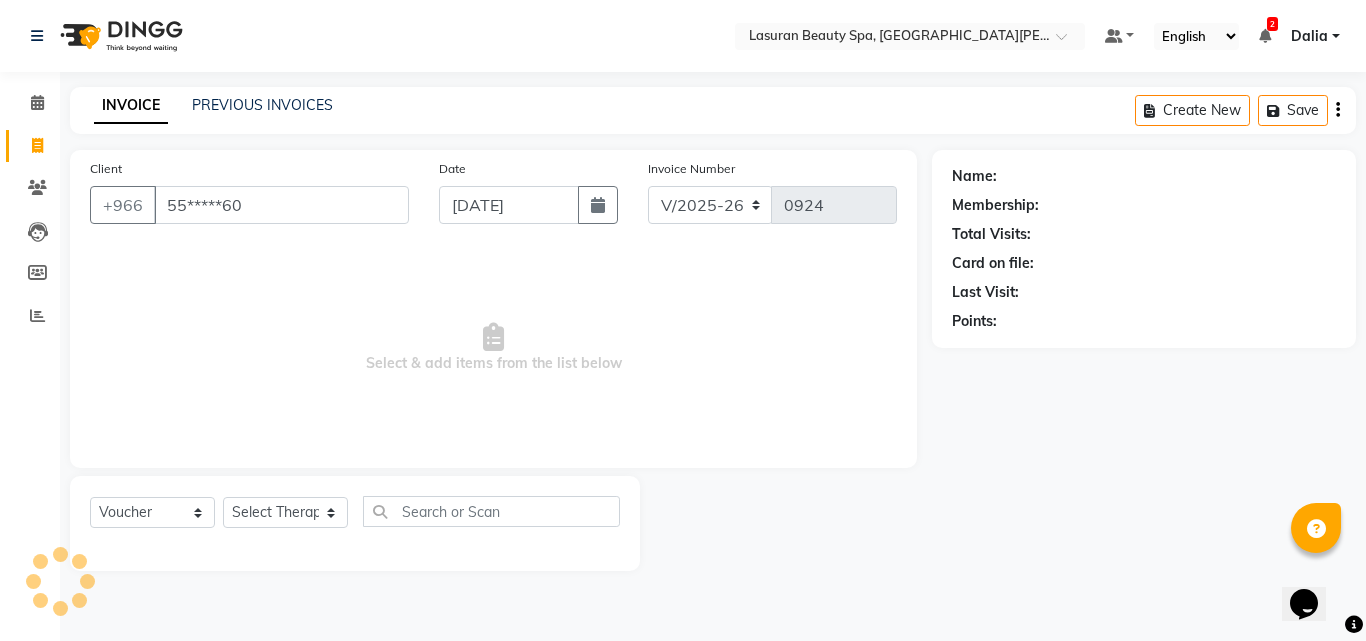 select on "66975" 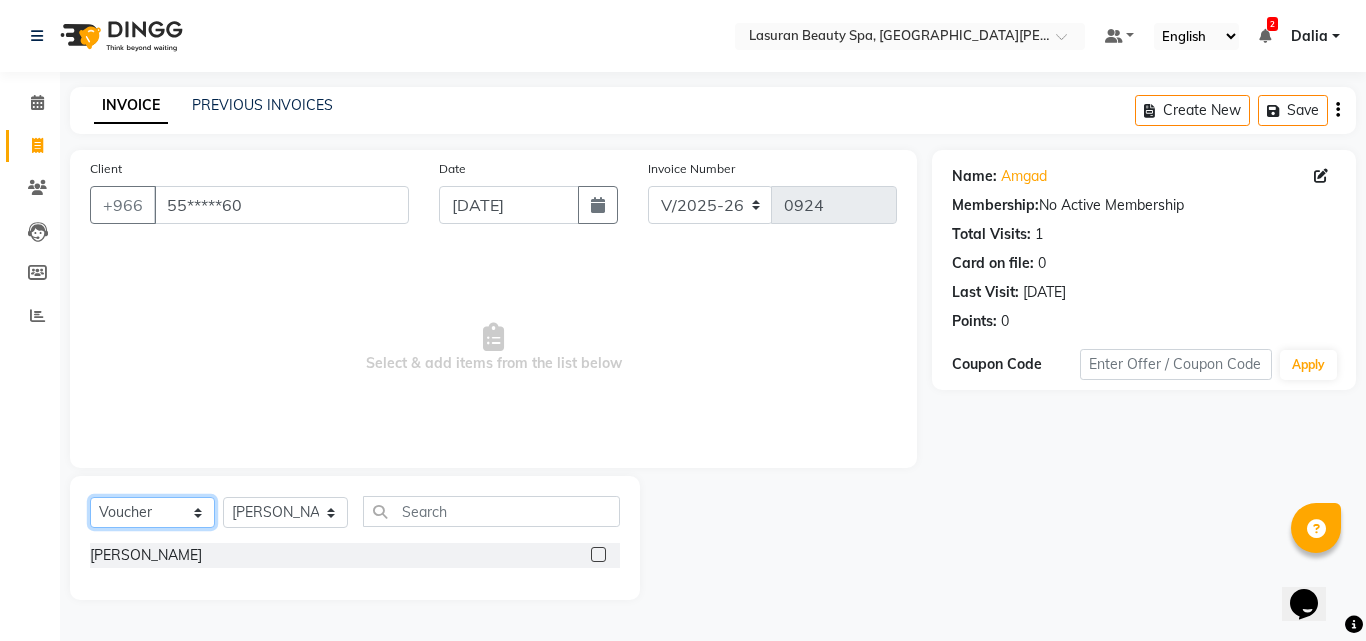 click on "Select  Service  Product  Membership  Package Voucher Prepaid Gift Card" 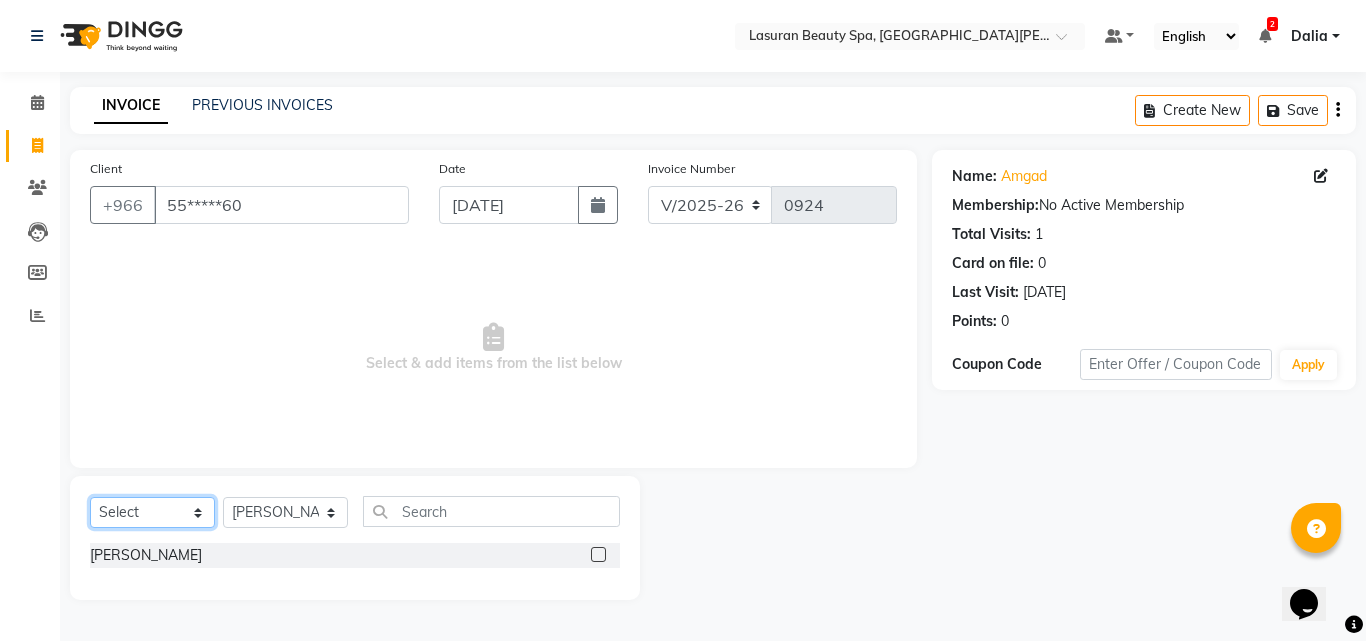 click on "Select  Service  Product  Membership  Package Voucher Prepaid Gift Card" 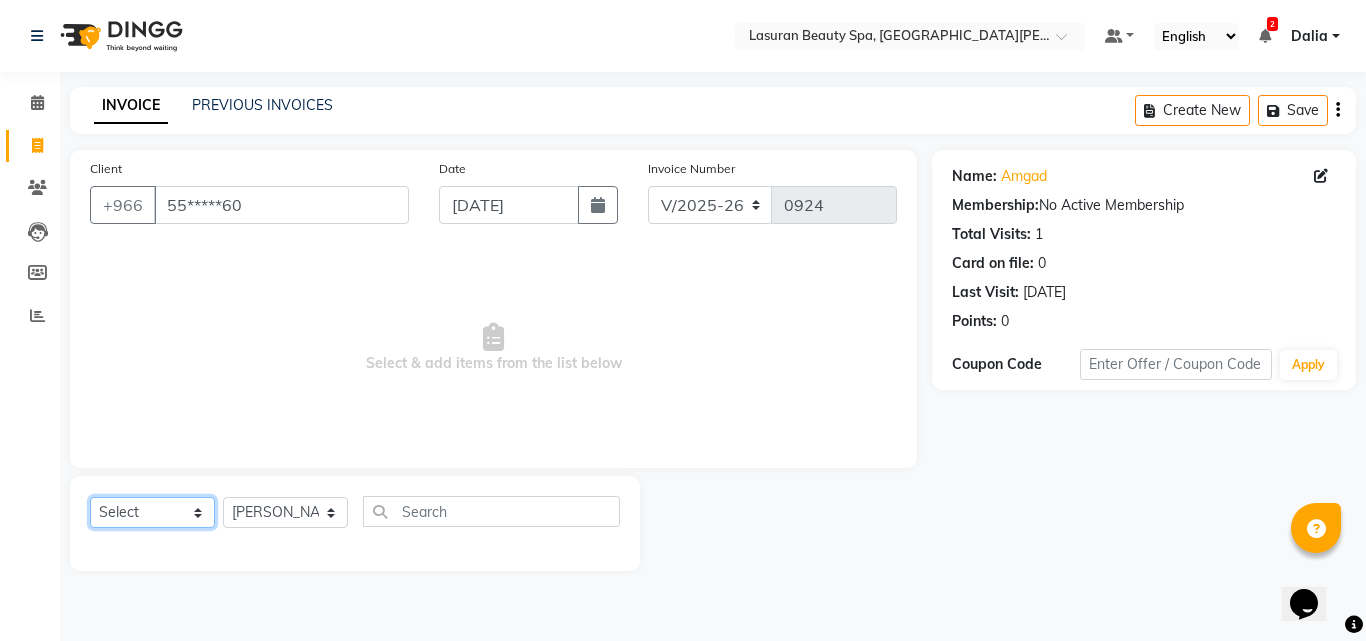 click on "Select  Service  Product  Membership  Package Voucher Prepaid Gift Card" 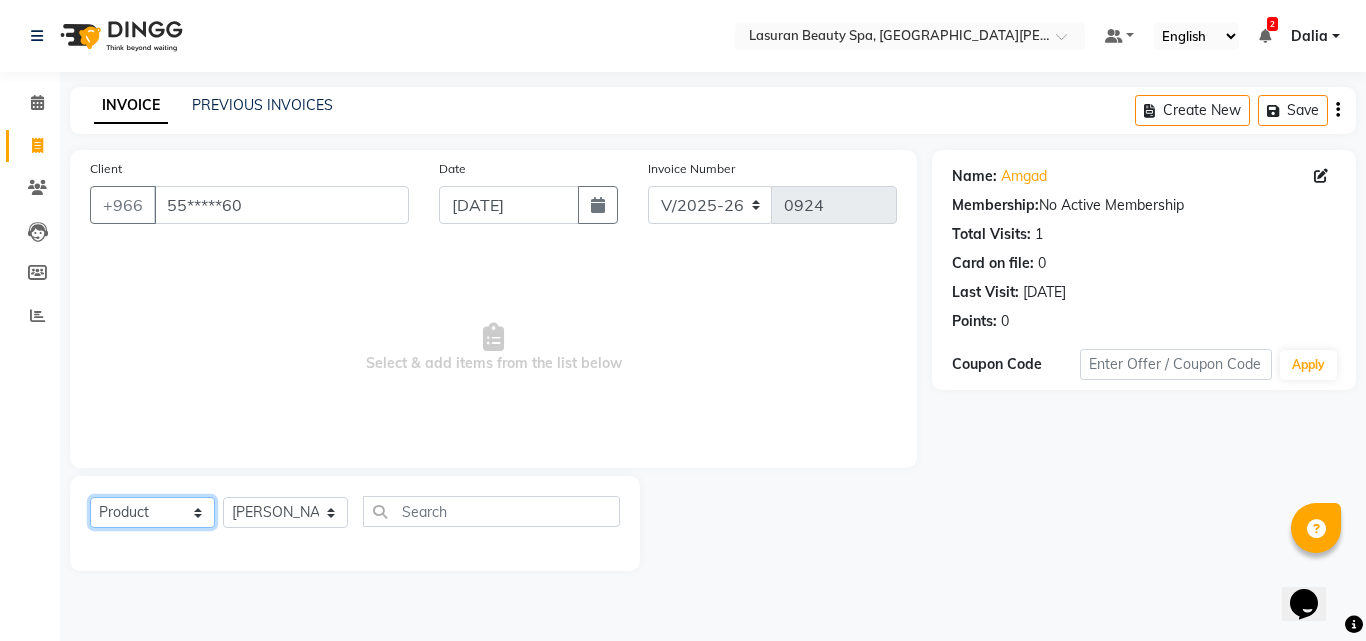 click on "Select  Service  Product  Membership  Package Voucher Prepaid Gift Card" 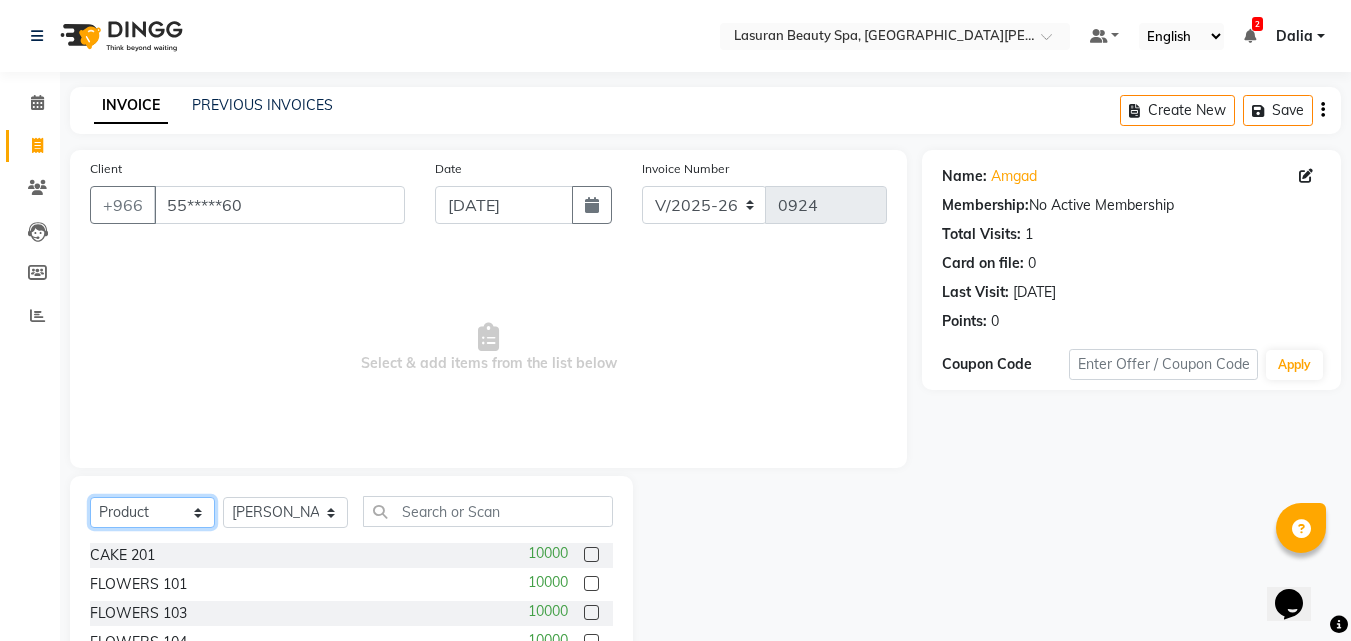 click on "Select  Service  Product  Membership  Package Voucher Prepaid Gift Card" 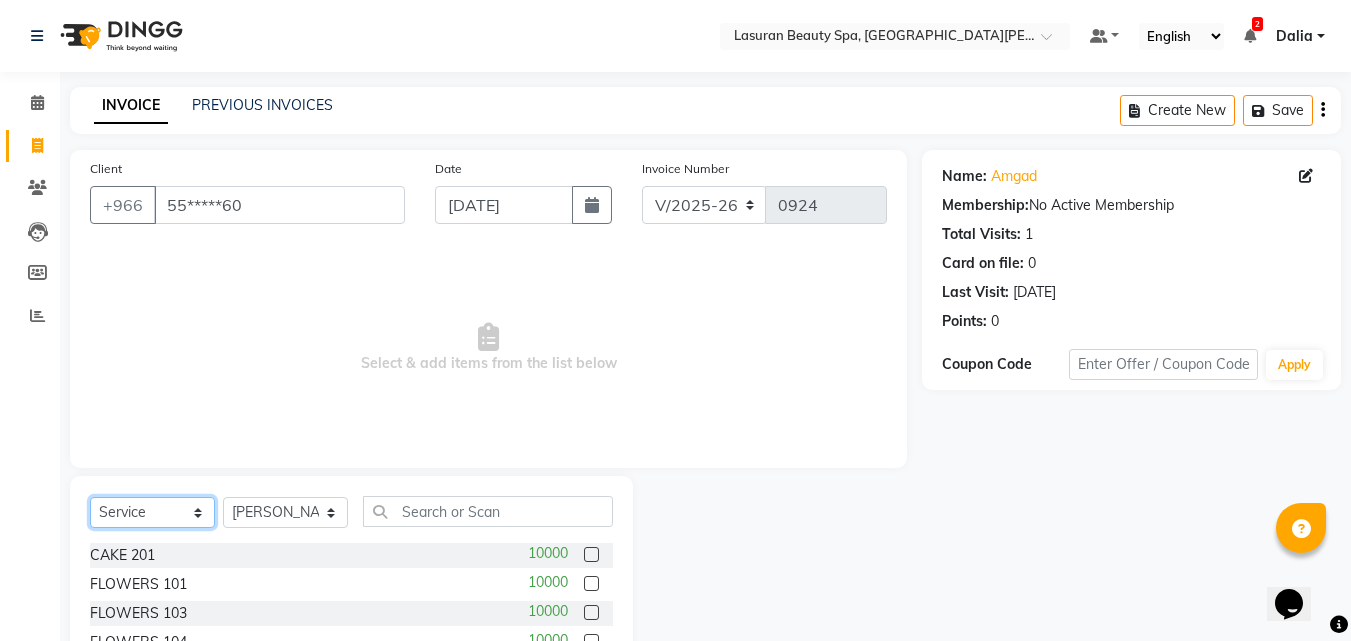 click on "Select  Service  Product  Membership  Package Voucher Prepaid Gift Card" 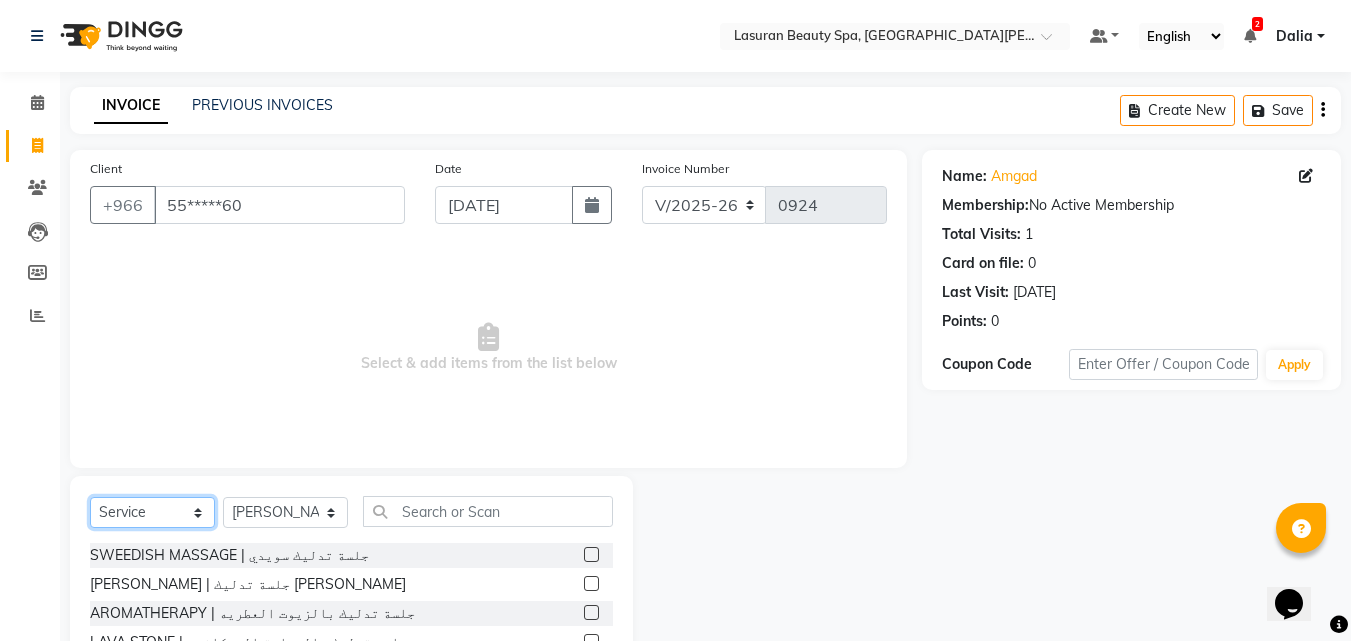 scroll, scrollTop: 160, scrollLeft: 0, axis: vertical 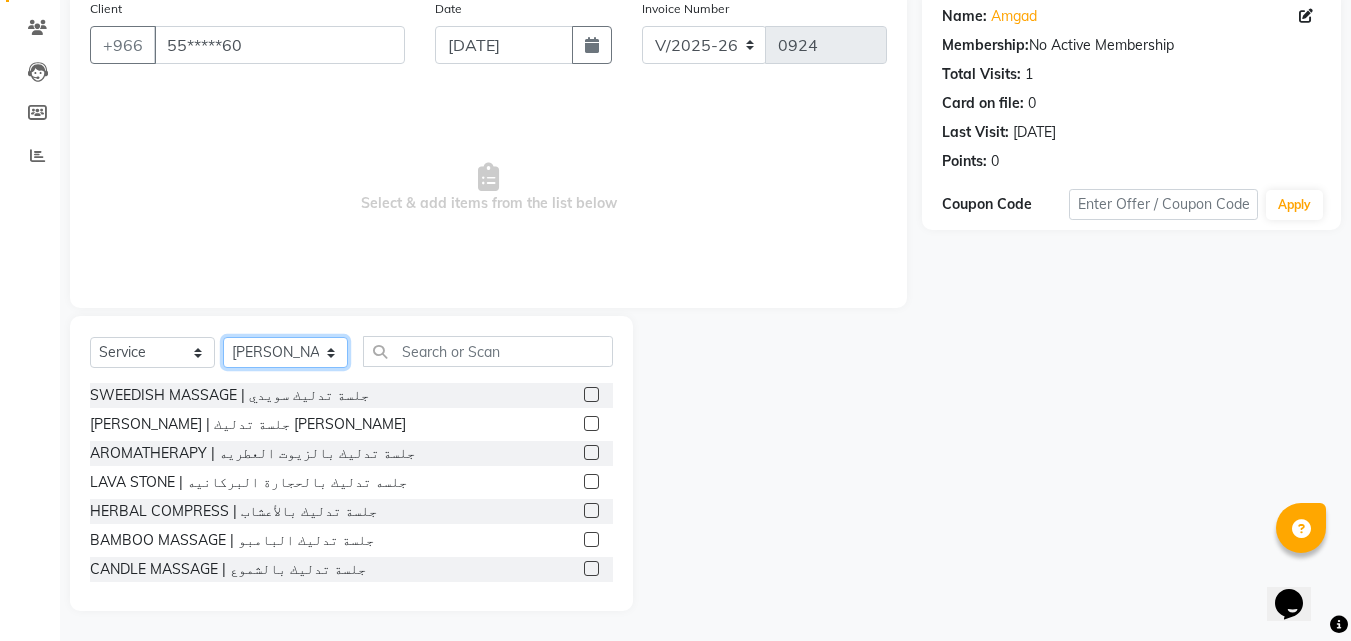 click on "Select Therapist [PERSON_NAME] SUMANDO [PERSON_NAME] BISHAL THAPA BISHUN DEV MANDAL CHAIMAE BALHAMIDIYA [PERSON_NAME] [PERSON_NAME] [PERSON_NAME] Nah Ghada Yaseen GULCHEKHRA HACER AKBAY Hiba [DATE][PERSON_NAME] MABELL BORCELIS [PERSON_NAME] MARIFE MASTE Mohamed ELfarargy [PERSON_NAME] Amaui NABI KADDUS [PERSON_NAME]  SUPRIATNA DJUJUM [PERSON_NAME] [PERSON_NAME] [PERSON_NAME] [PERSON_NAME] [PERSON_NAME] TUPA AN AROBINTO [PERSON_NAME]" 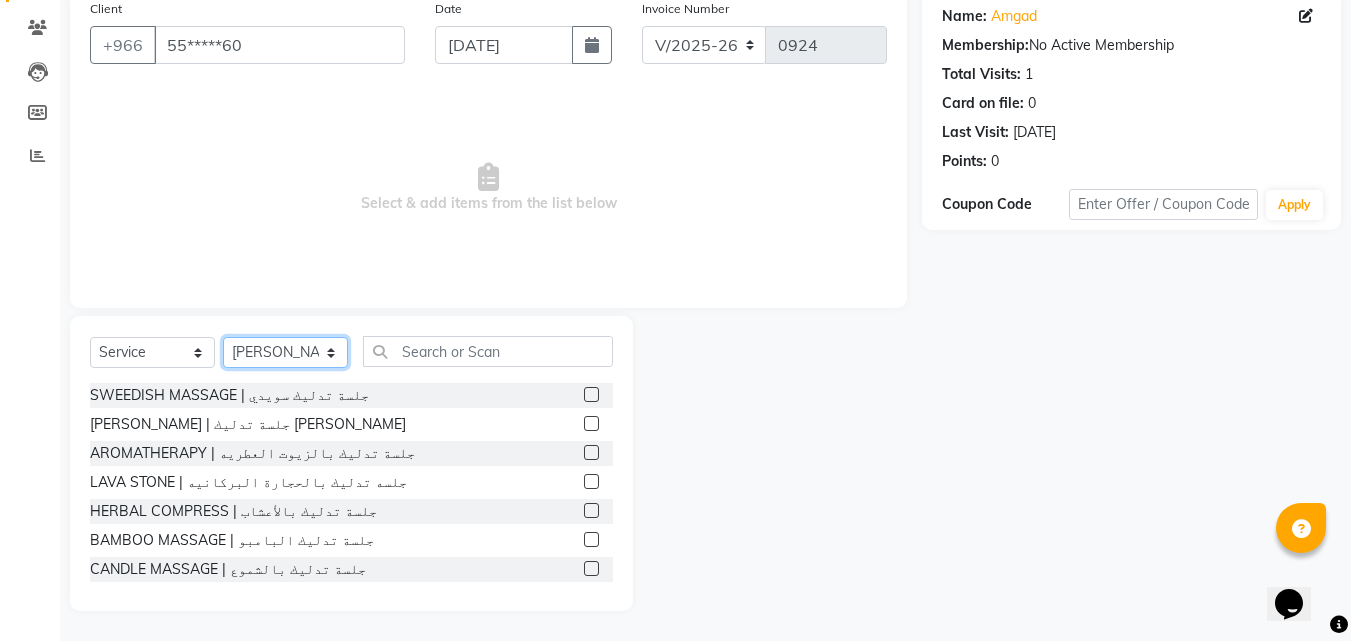 select on "54626" 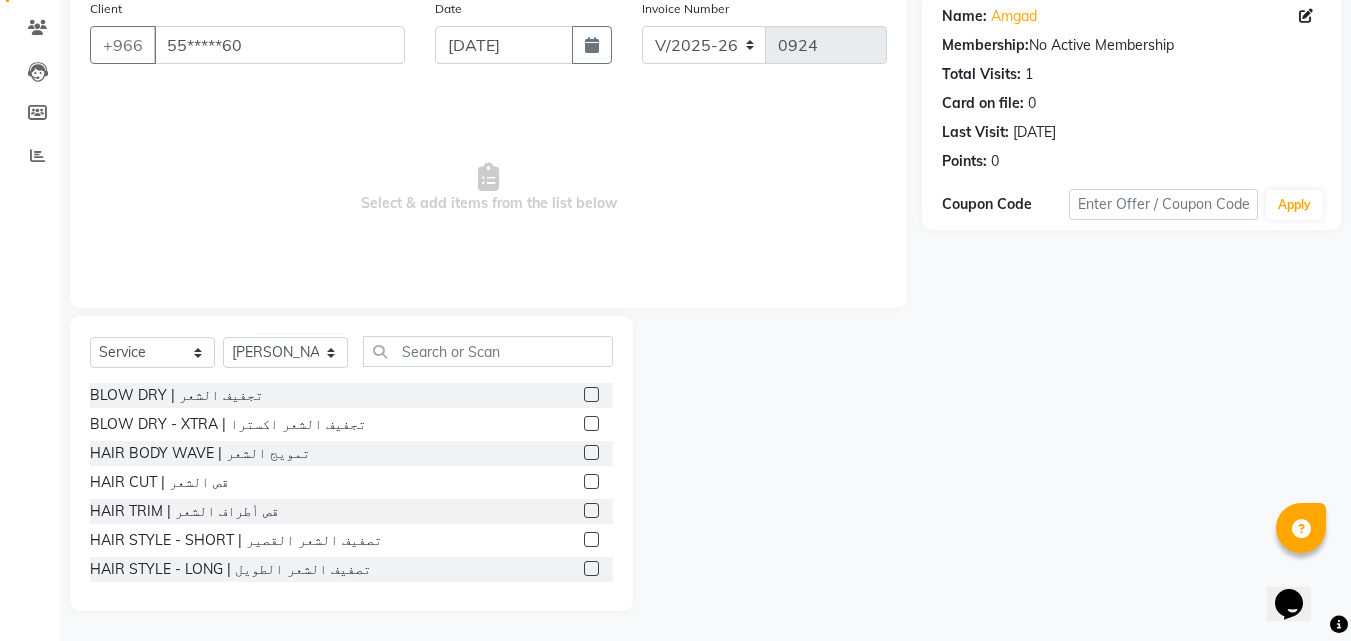 click 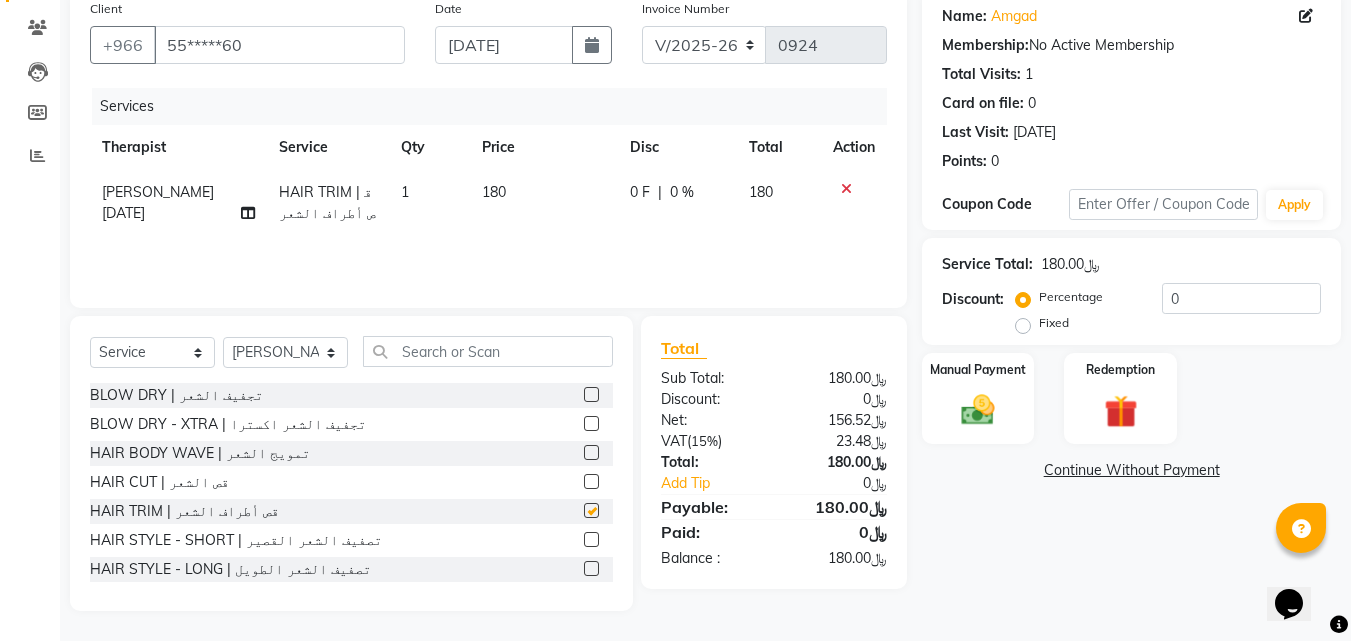 checkbox on "false" 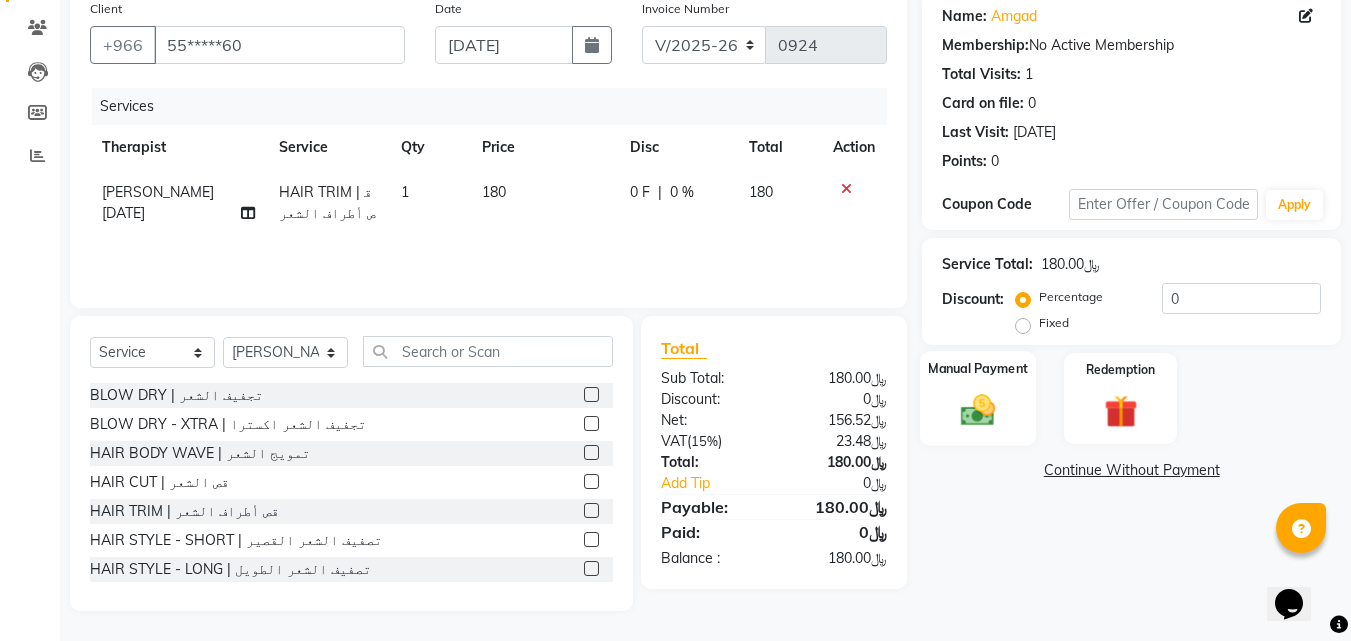 click 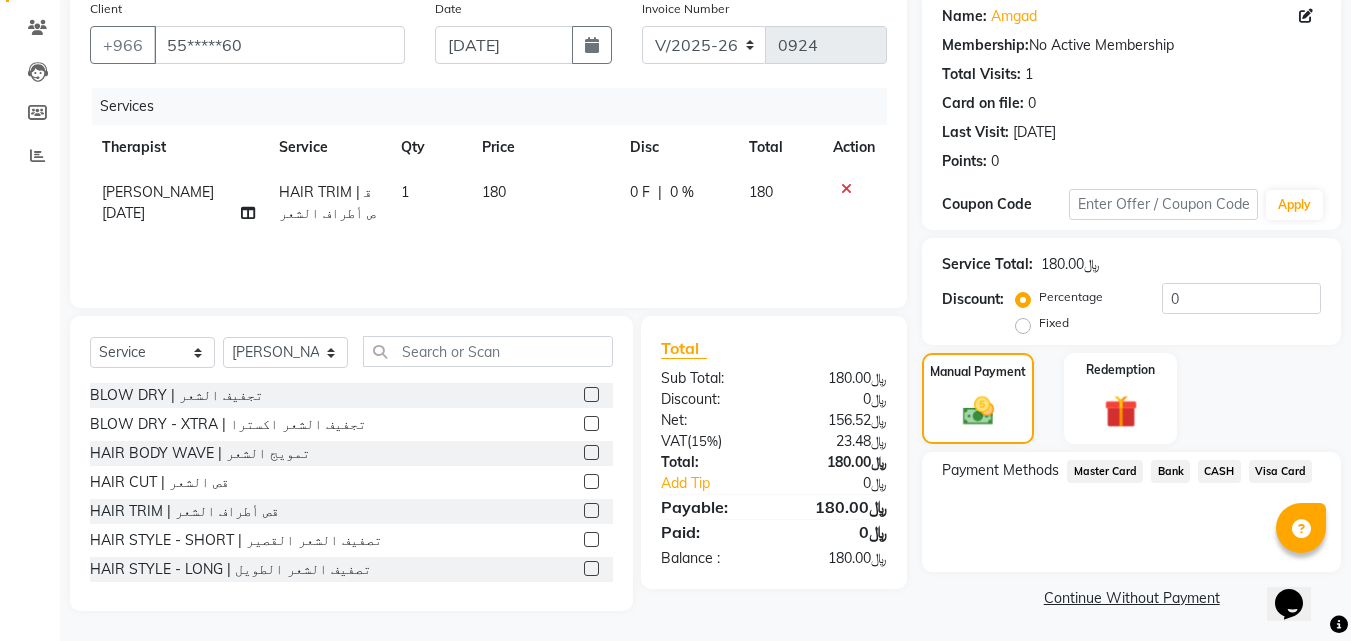 click on "Visa Card" 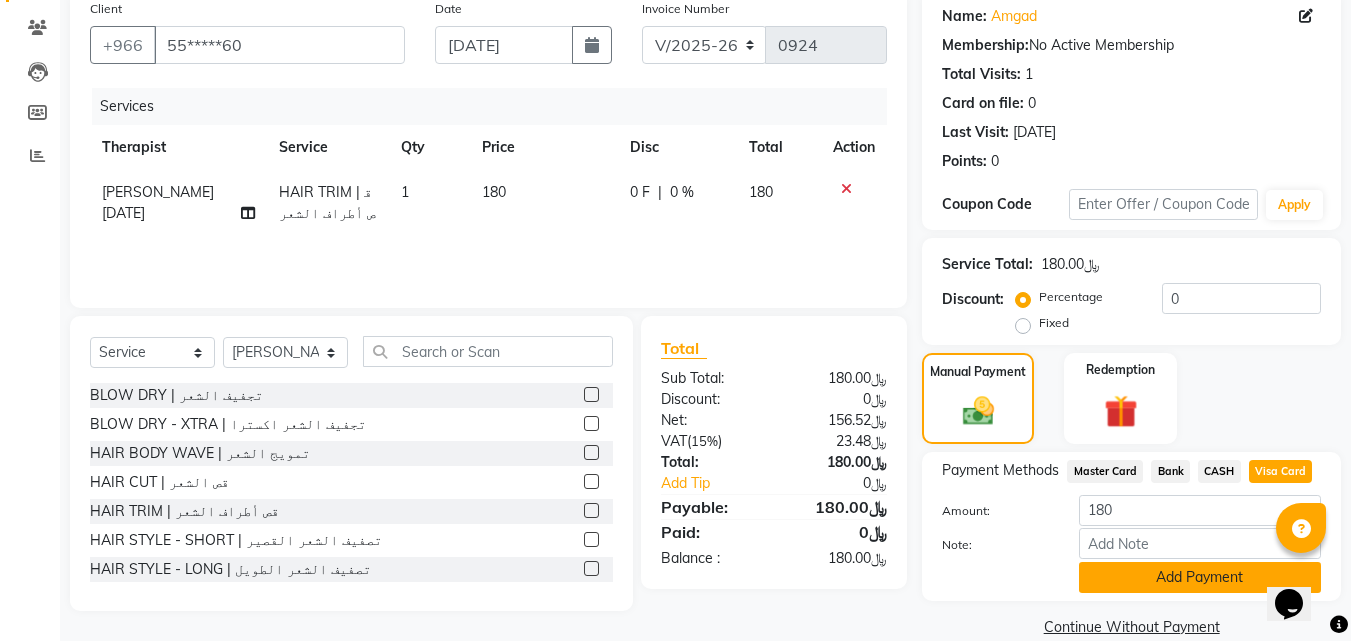 click on "Add Payment" 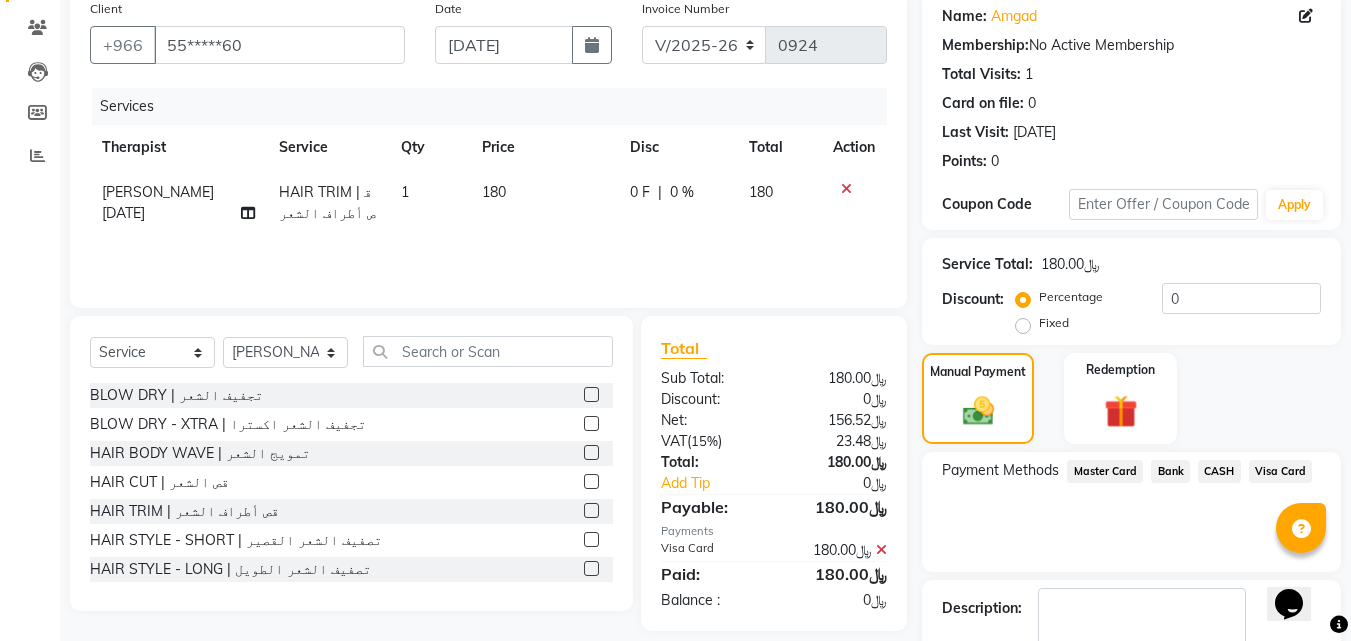 click on "Checkout" 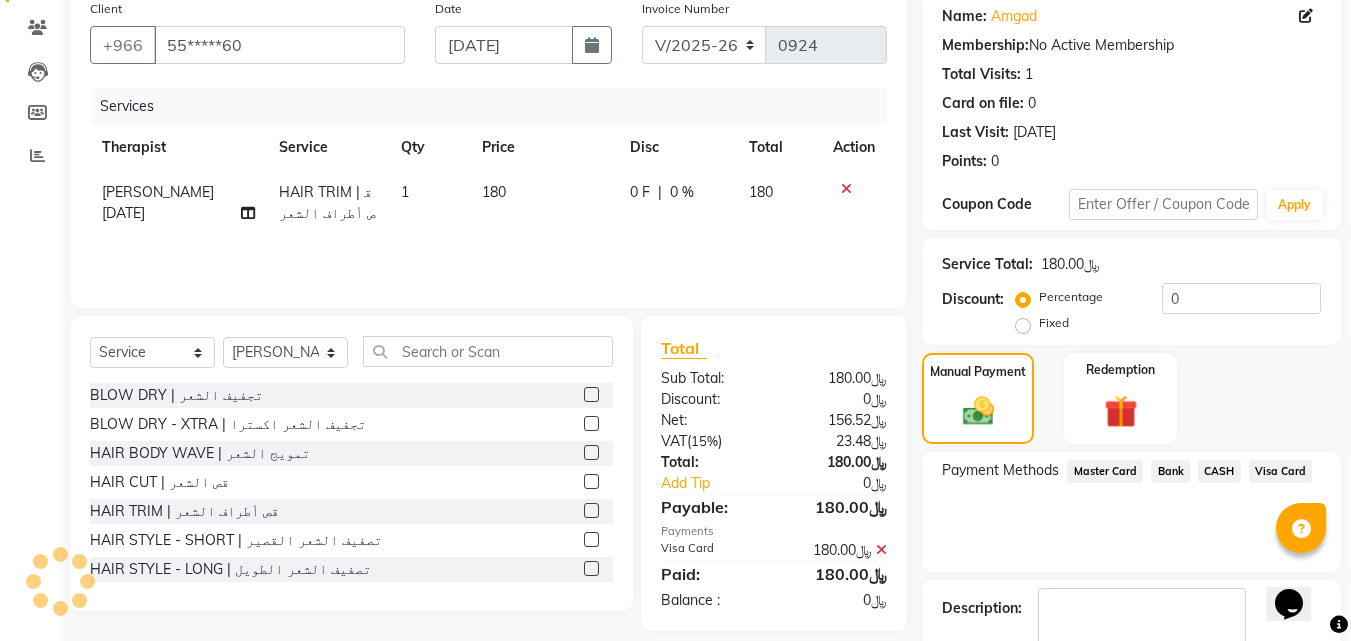 scroll, scrollTop: 246, scrollLeft: 0, axis: vertical 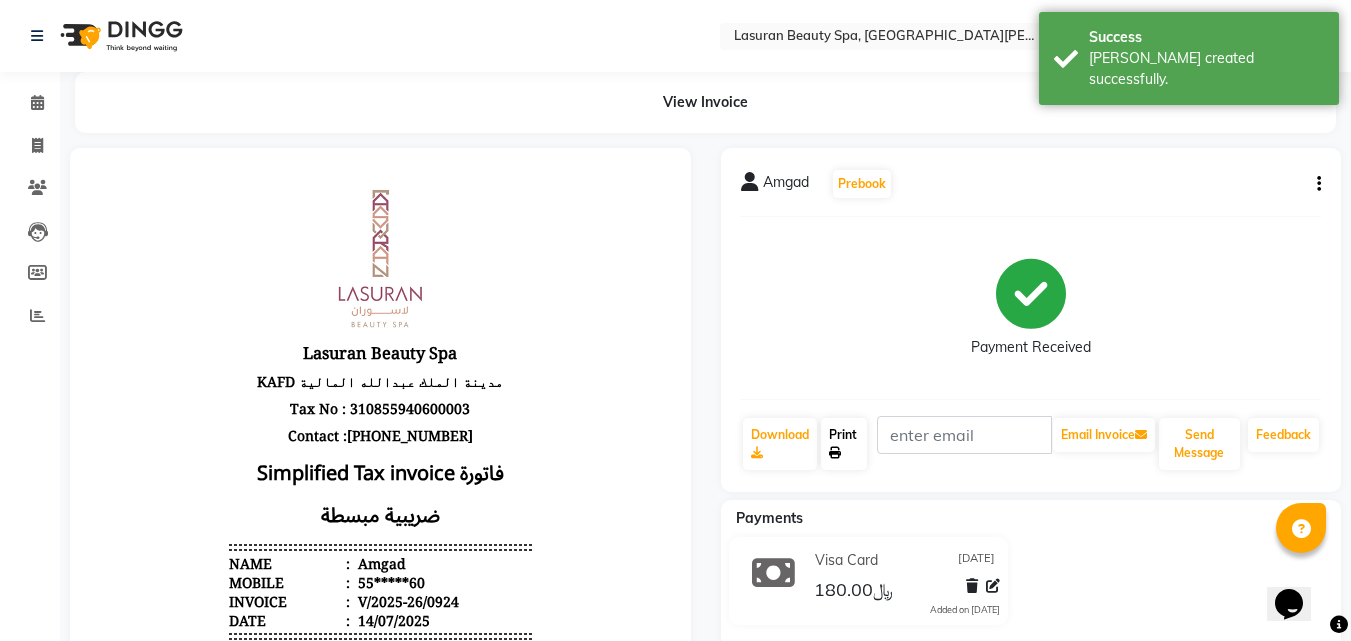 click on "Print" 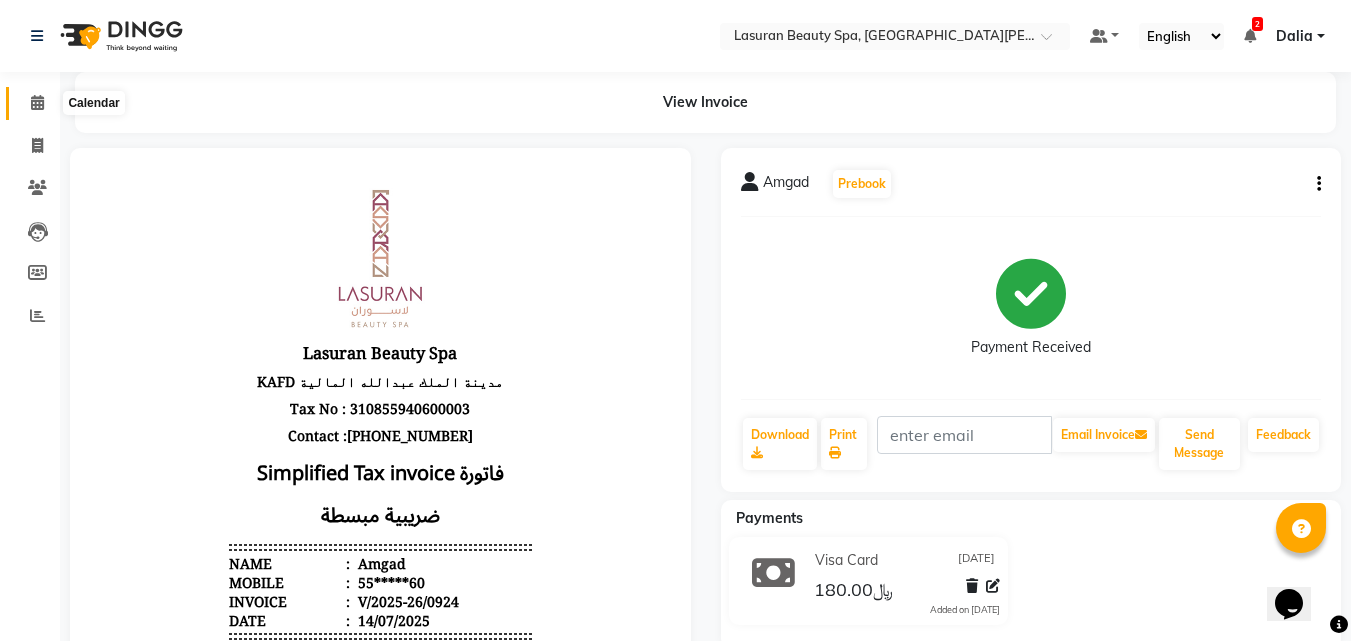 click 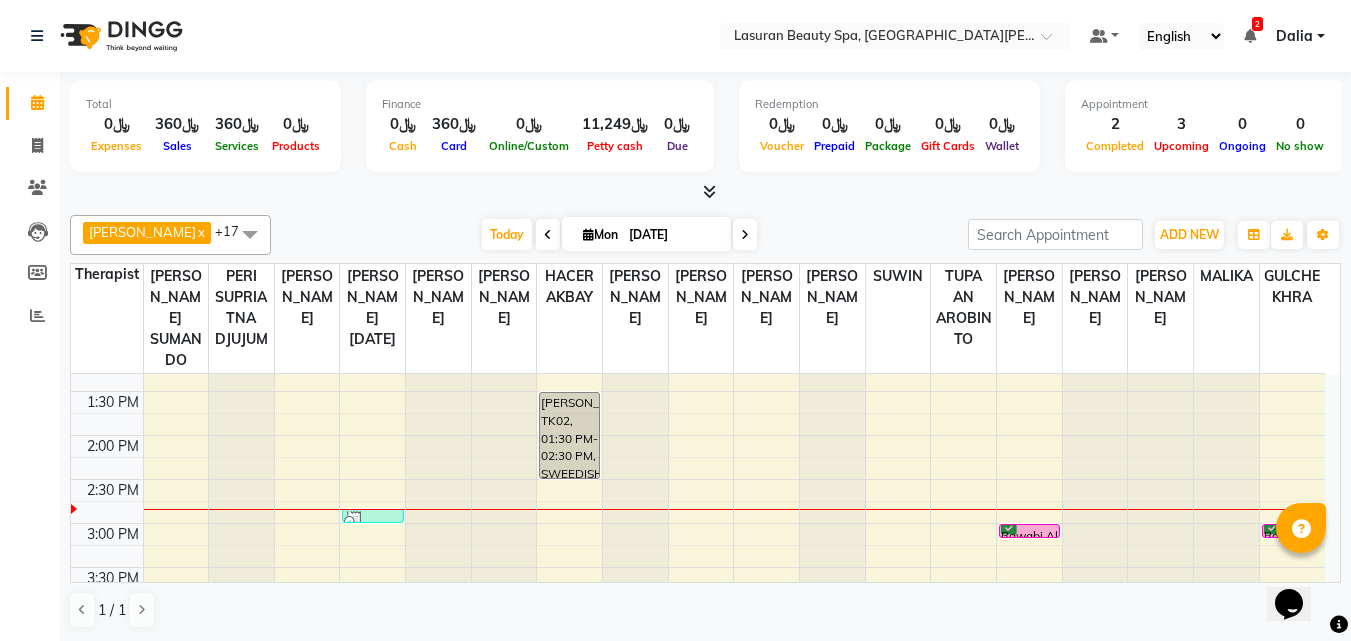 scroll, scrollTop: 200, scrollLeft: 0, axis: vertical 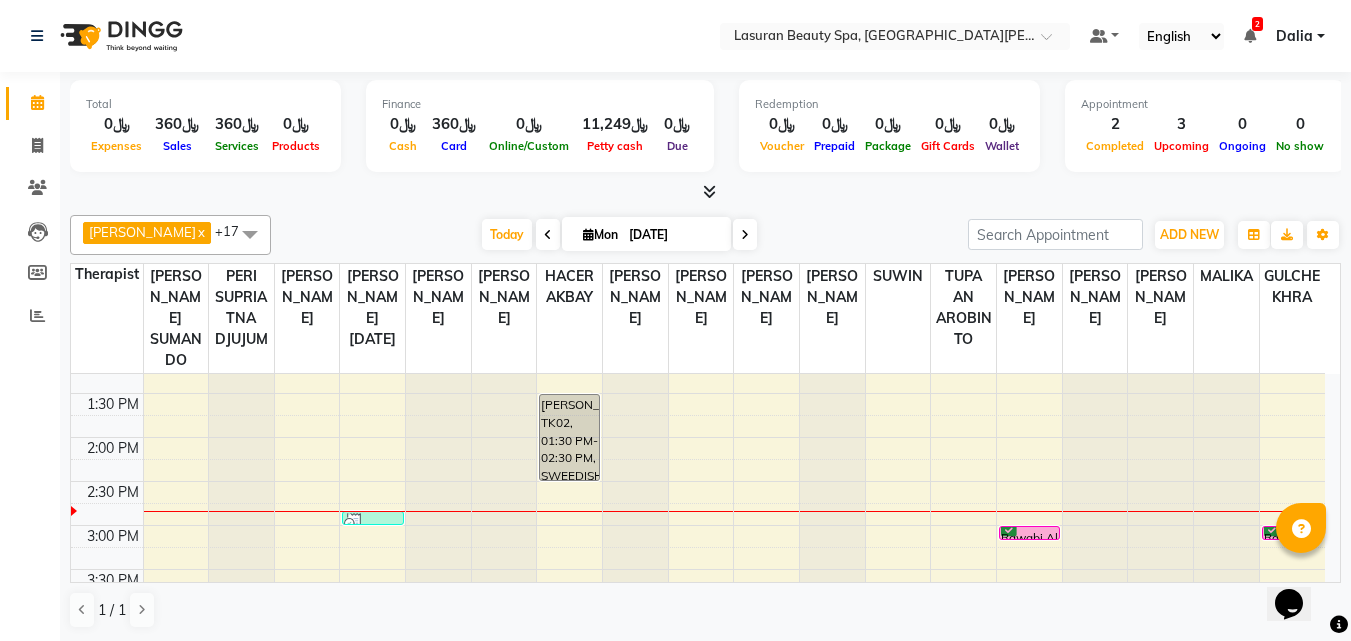 click at bounding box center [372, 523] 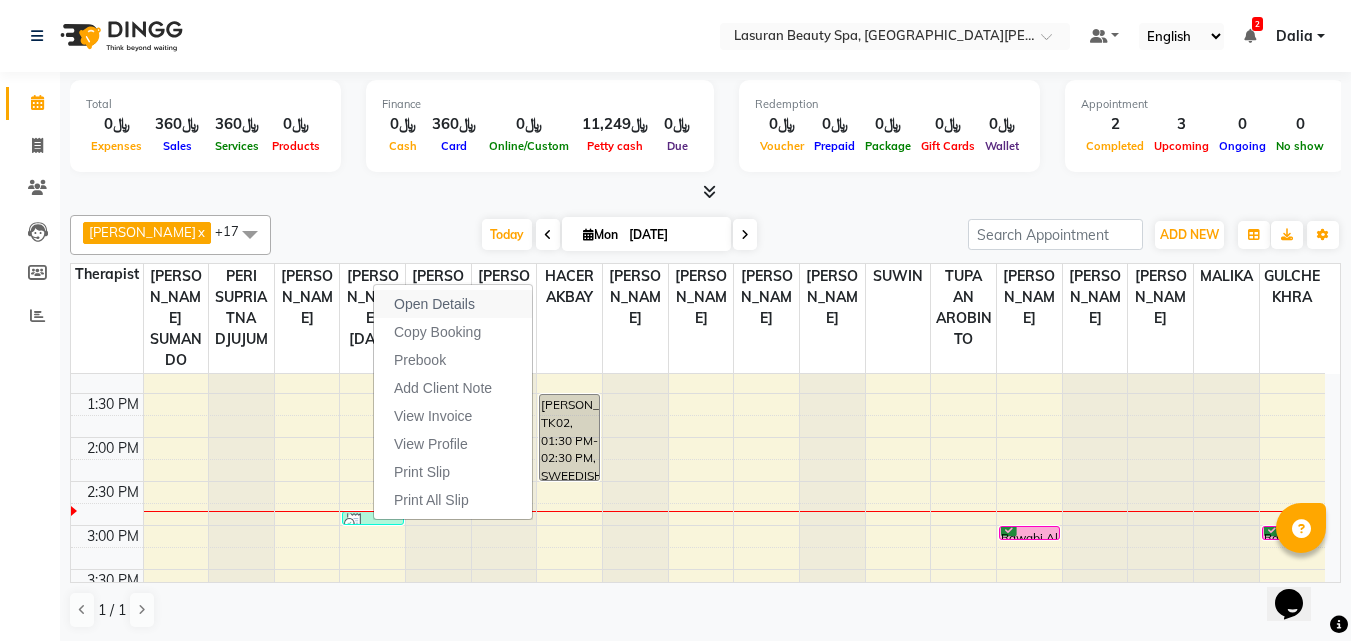 click on "Open Details" at bounding box center (434, 304) 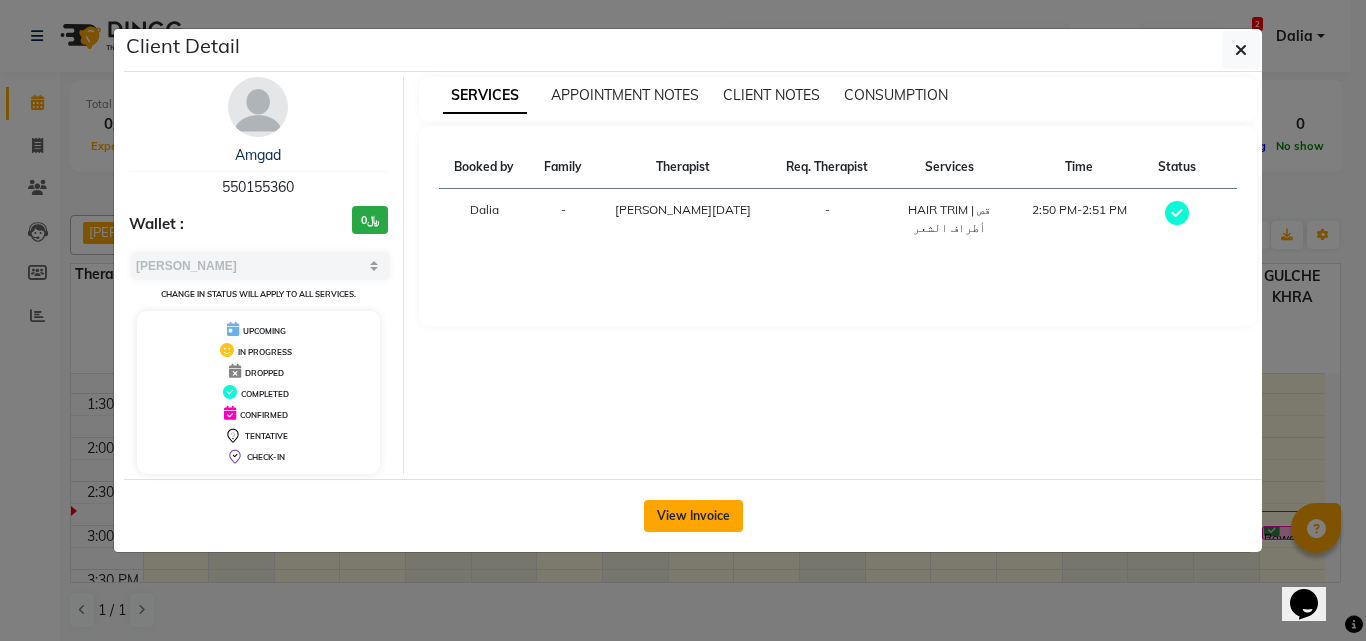 click on "View Invoice" 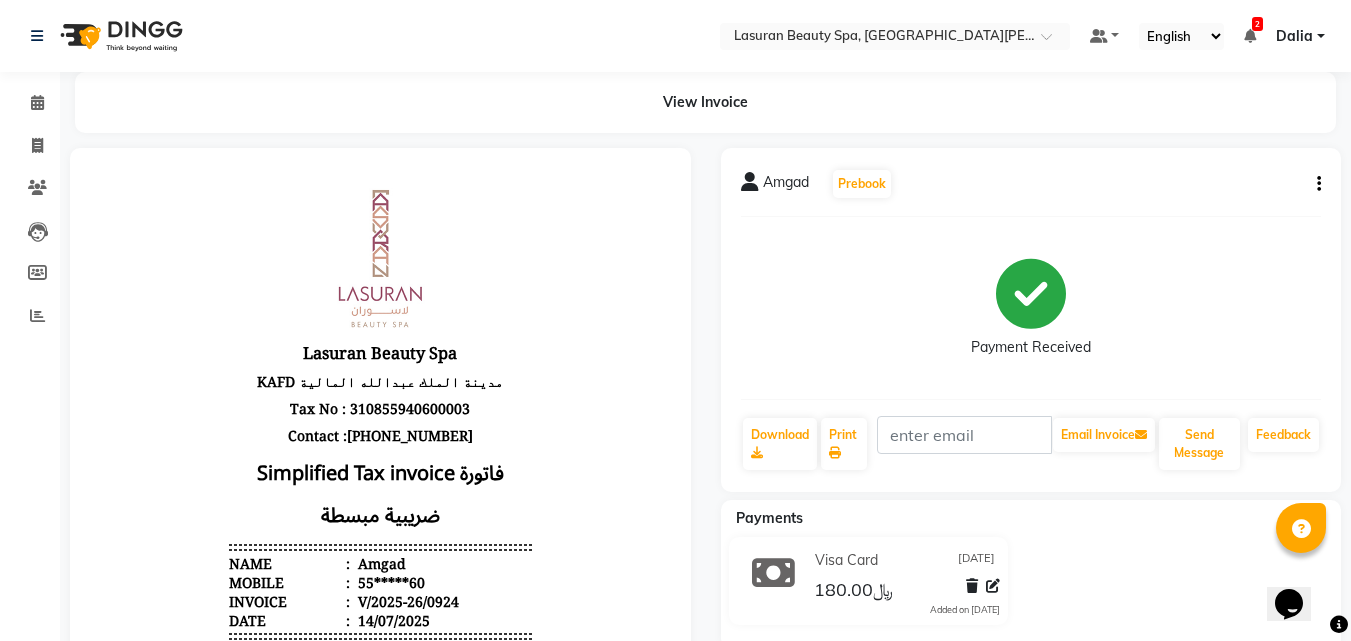 scroll, scrollTop: 0, scrollLeft: 0, axis: both 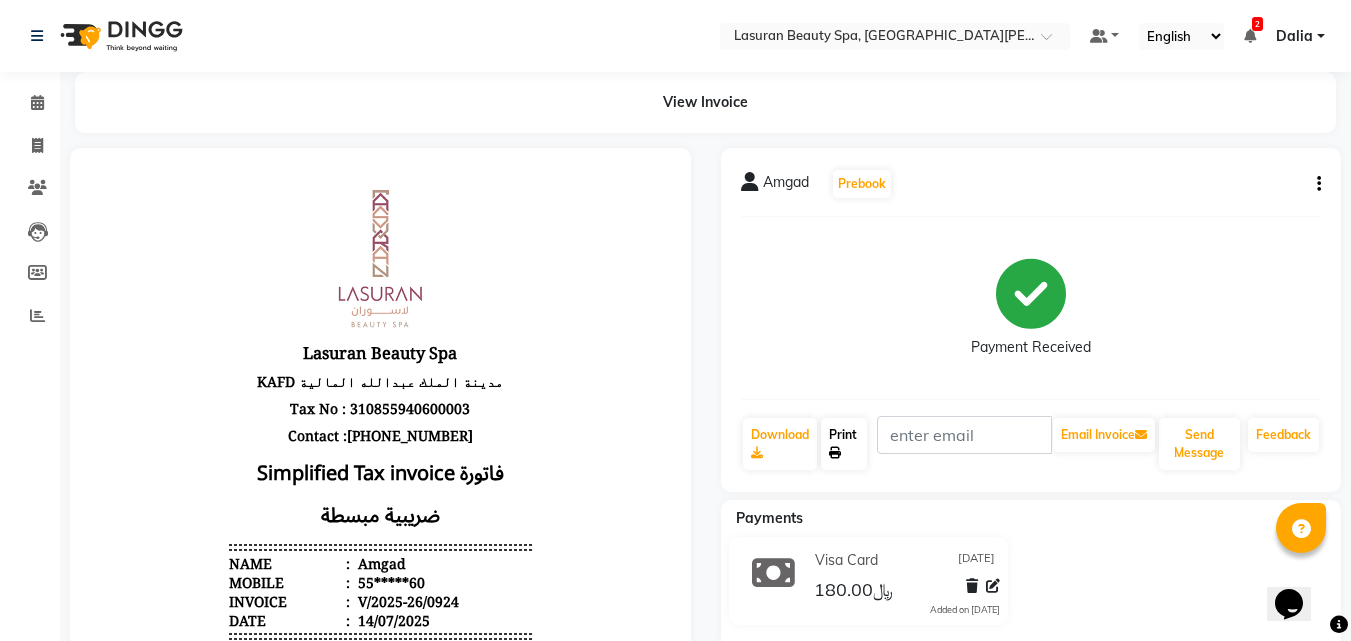 click on "Print" 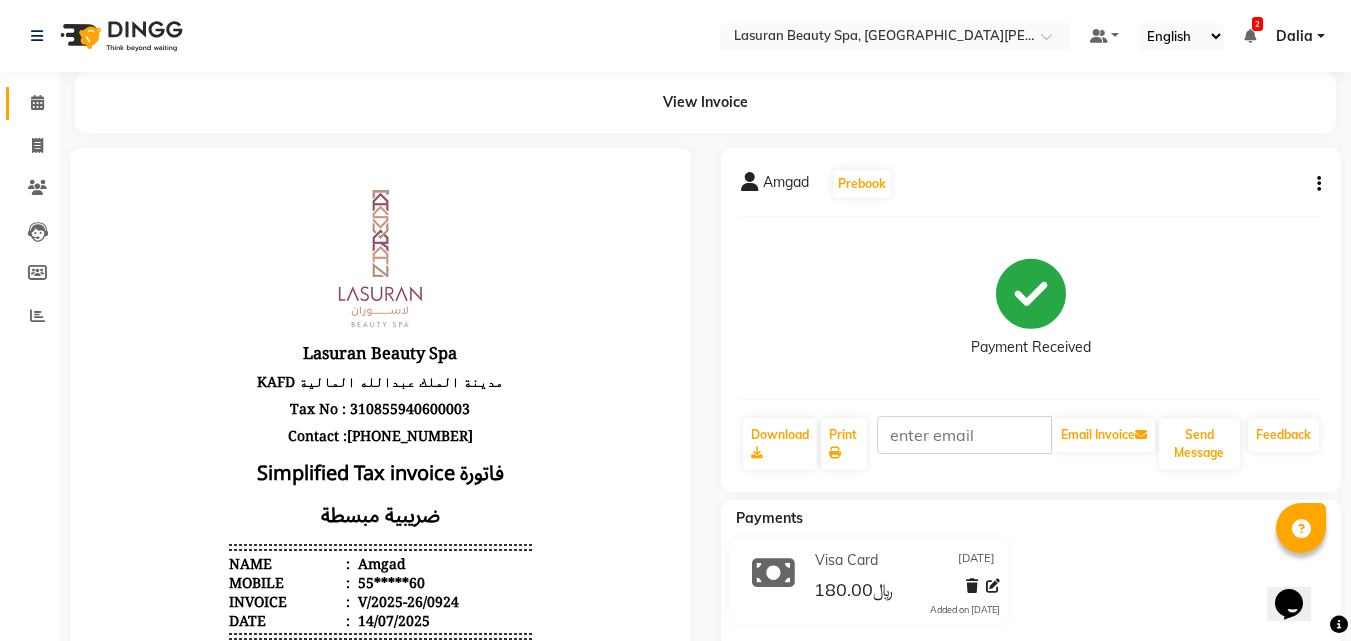 click 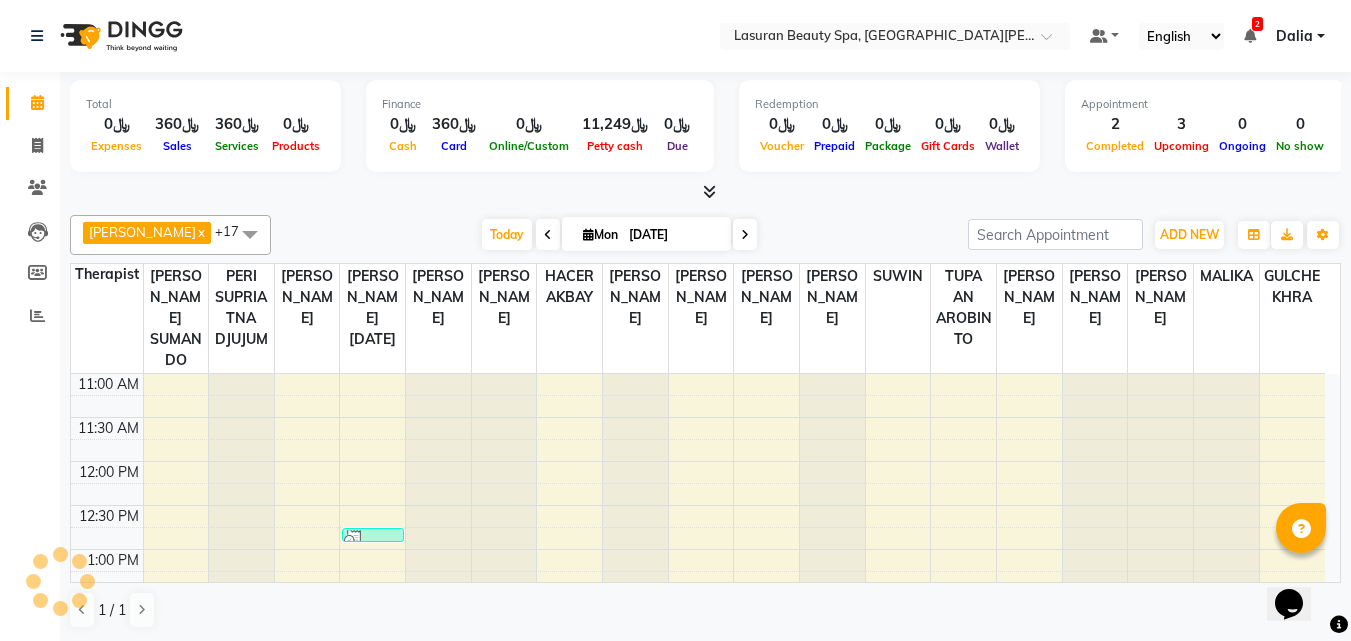 scroll, scrollTop: 0, scrollLeft: 0, axis: both 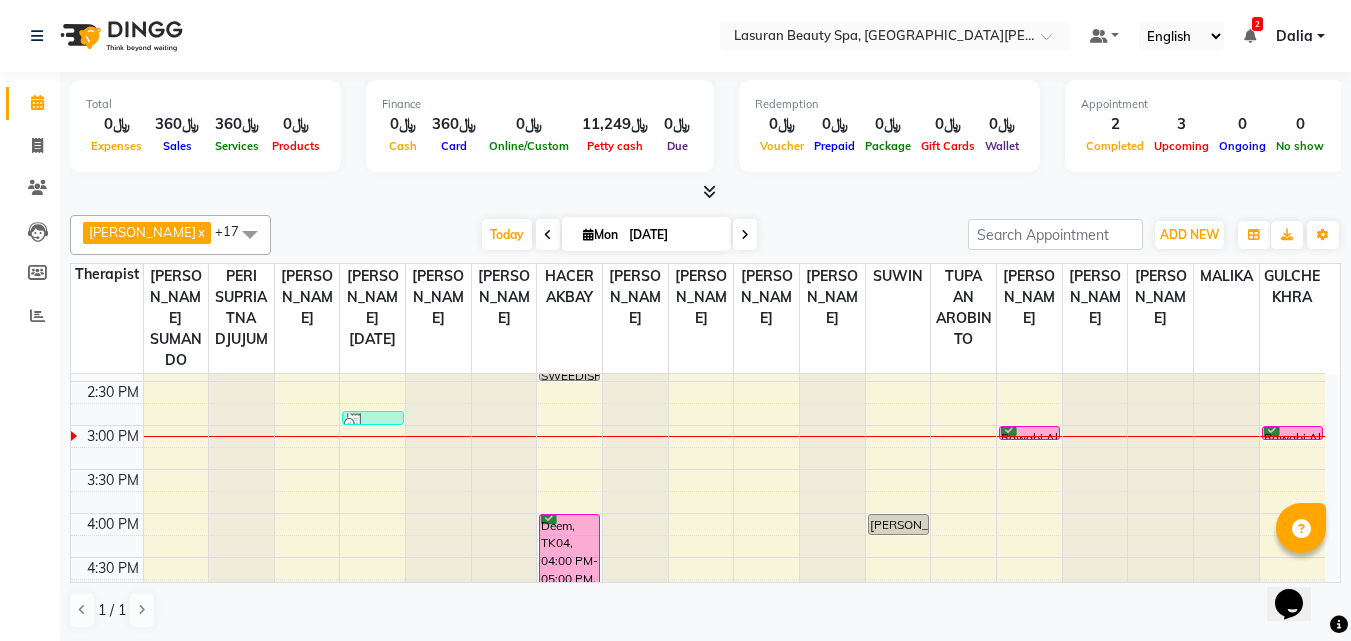 click at bounding box center (1009, 428) 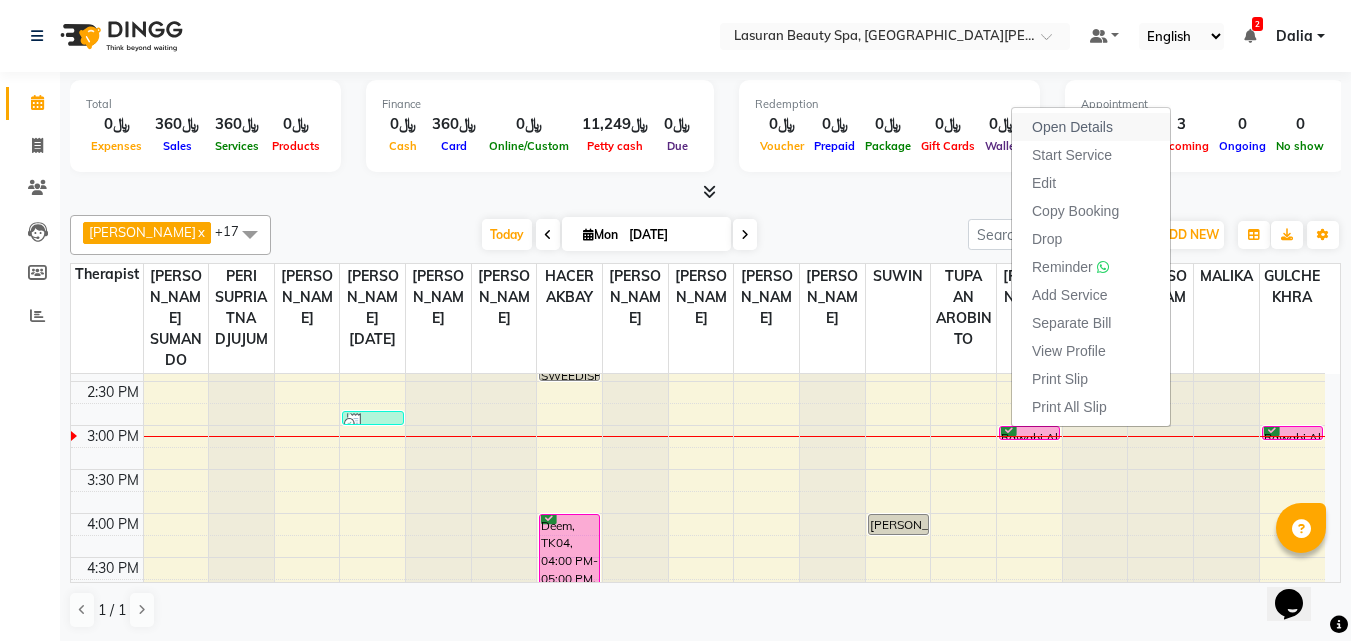 click on "Open Details" at bounding box center (1072, 127) 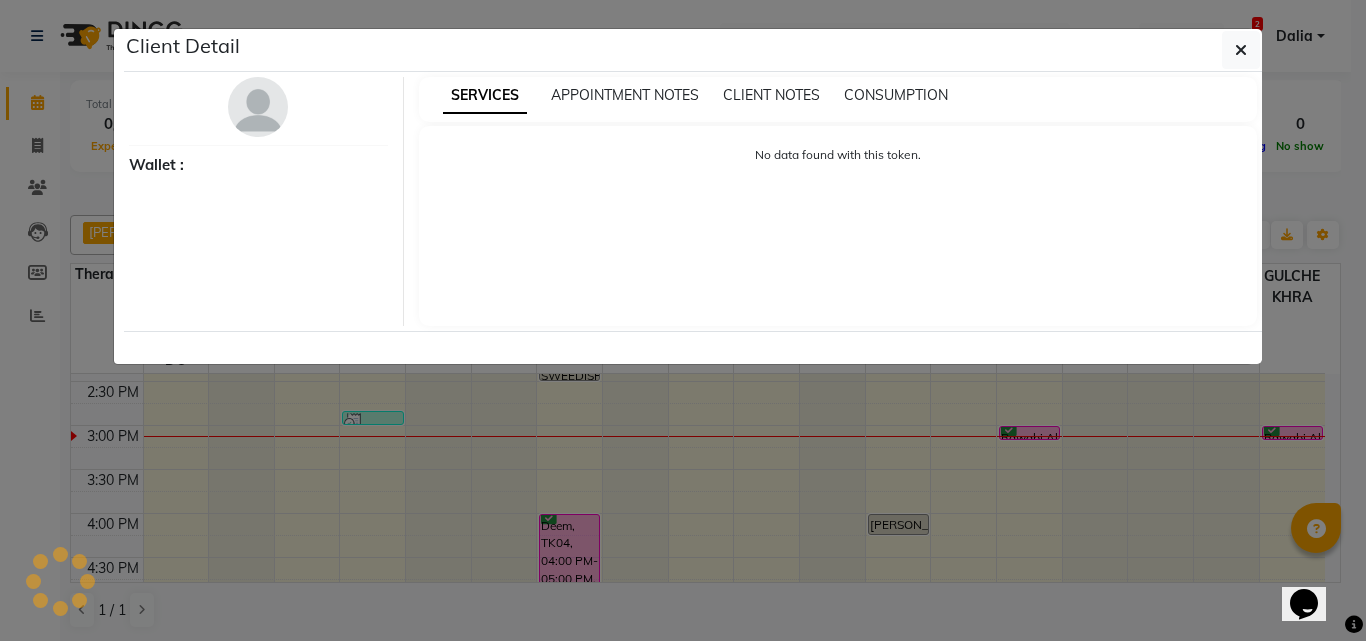 select on "6" 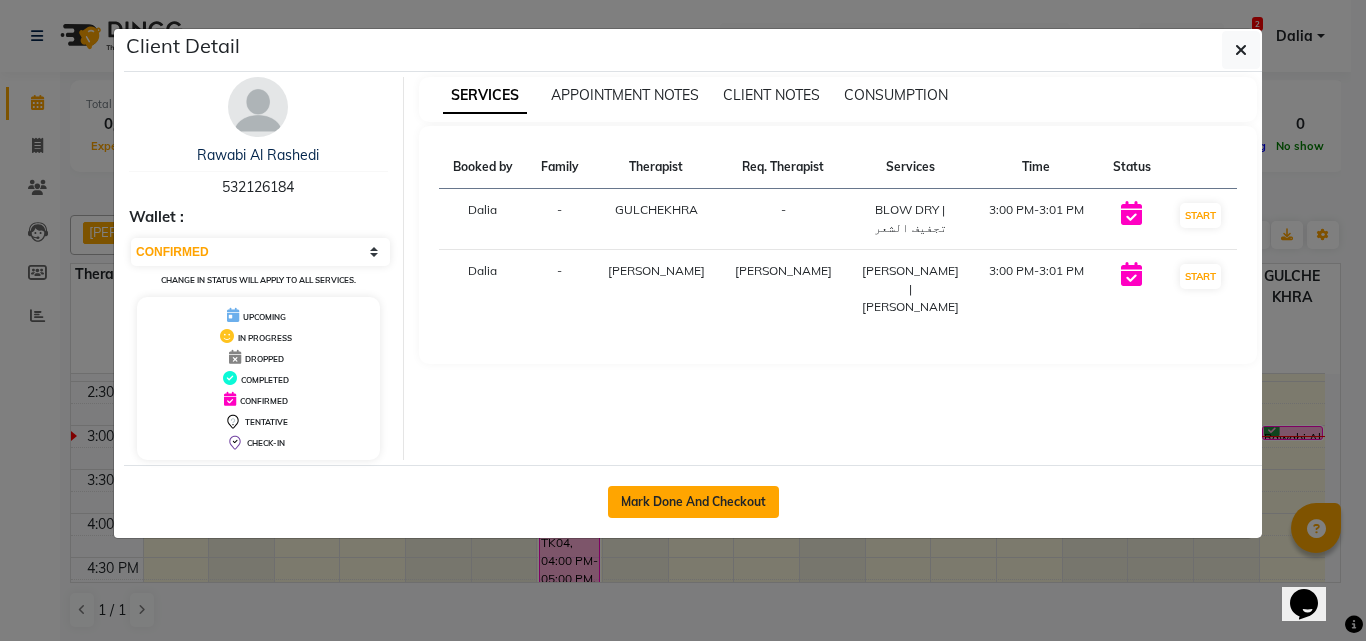 click on "Mark Done And Checkout" 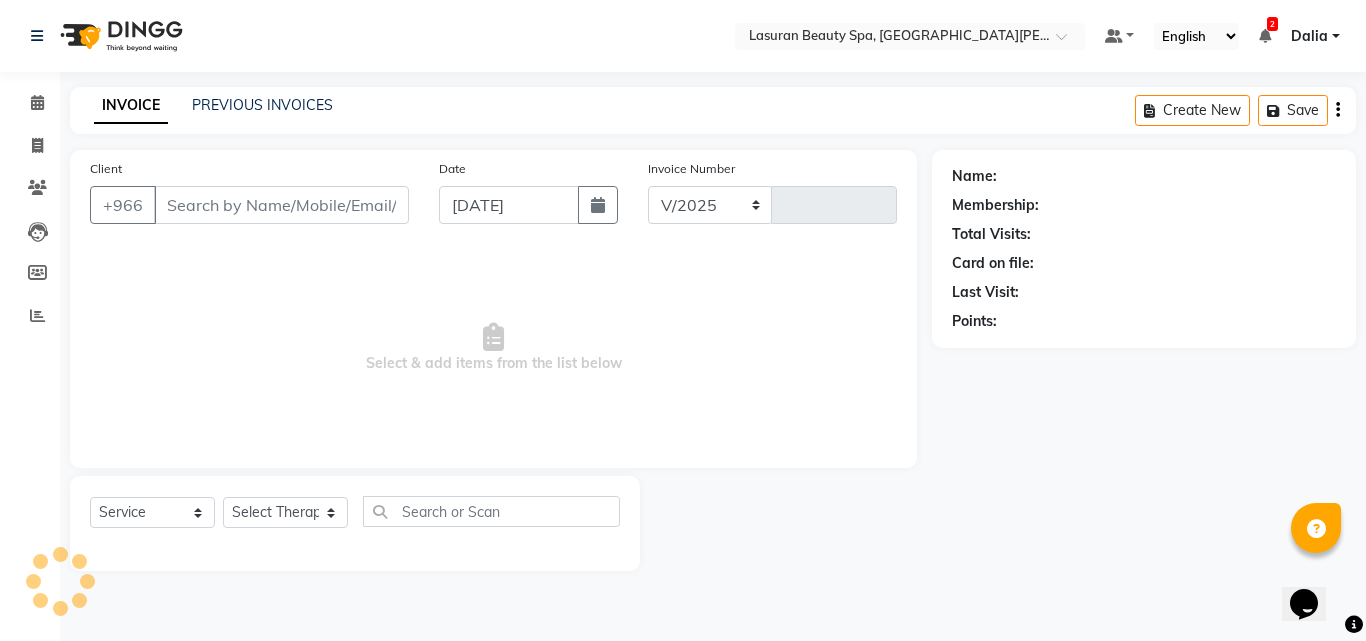 select on "6941" 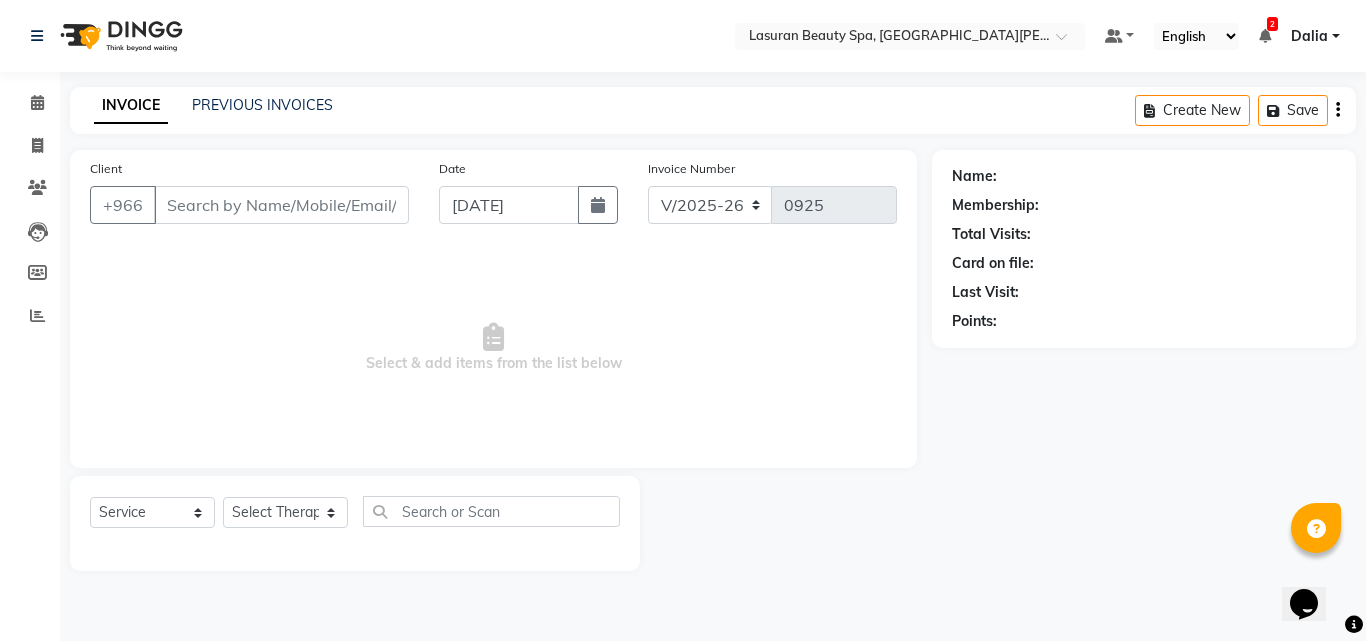 select on "V" 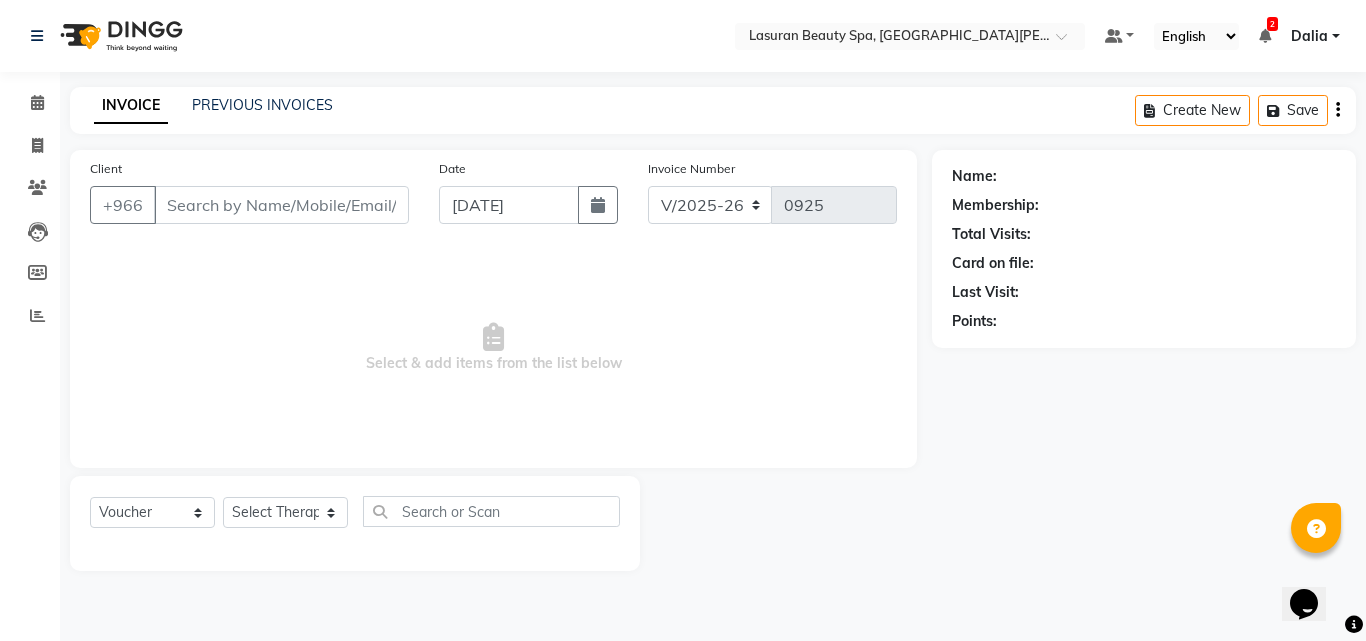 type on "53*****84" 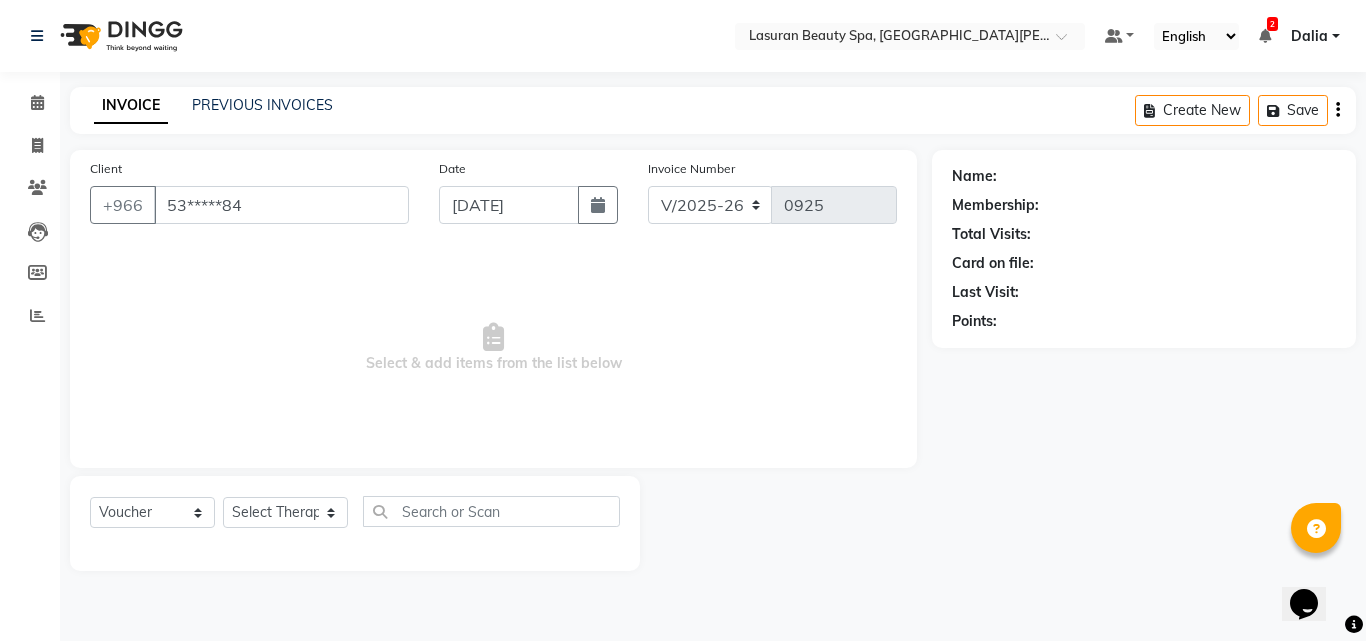 select on "66975" 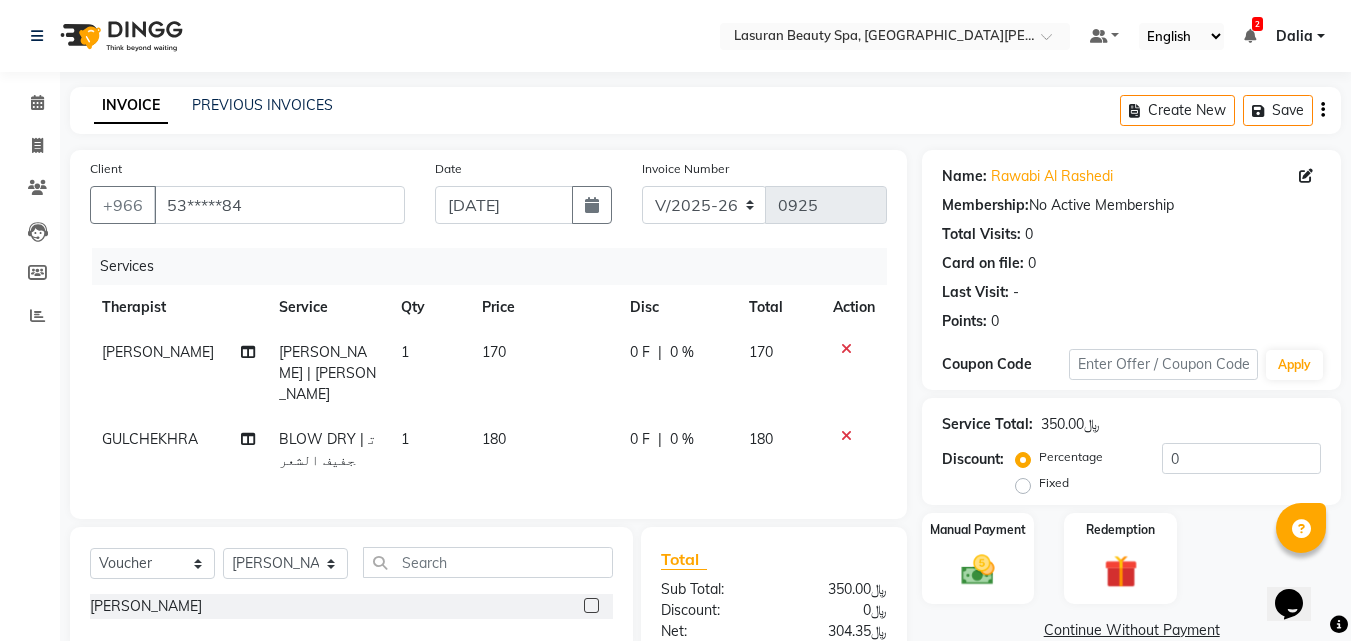 scroll, scrollTop: 83, scrollLeft: 0, axis: vertical 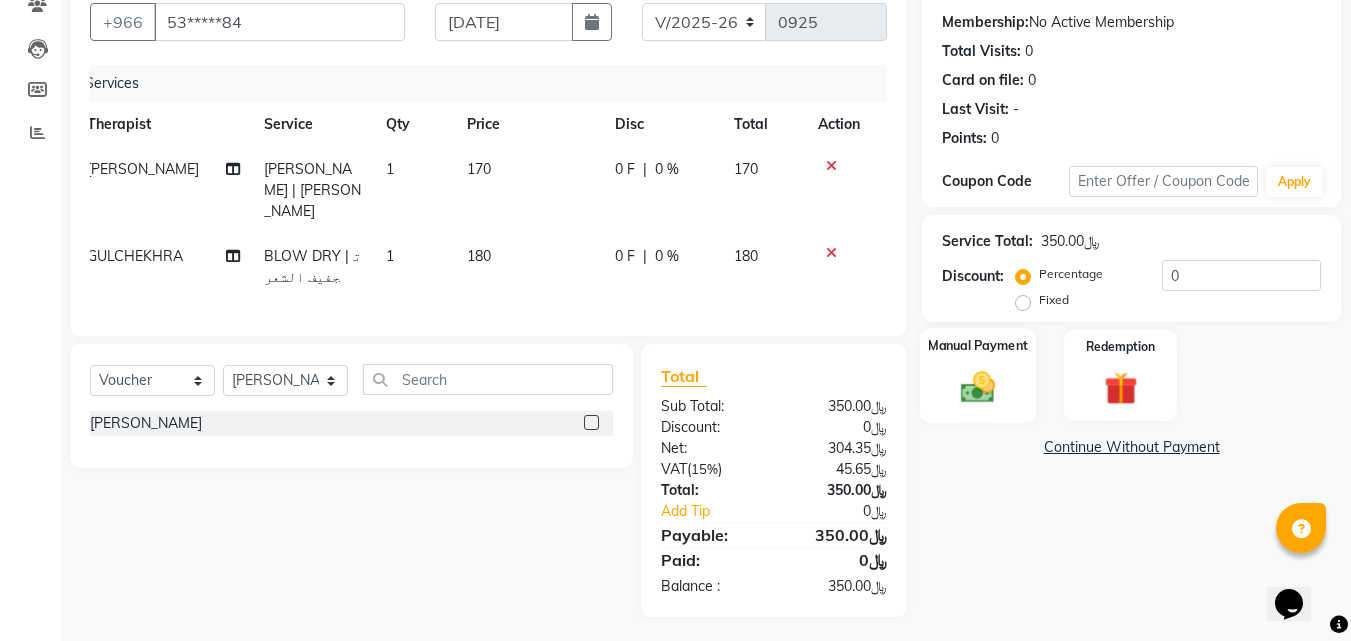 click 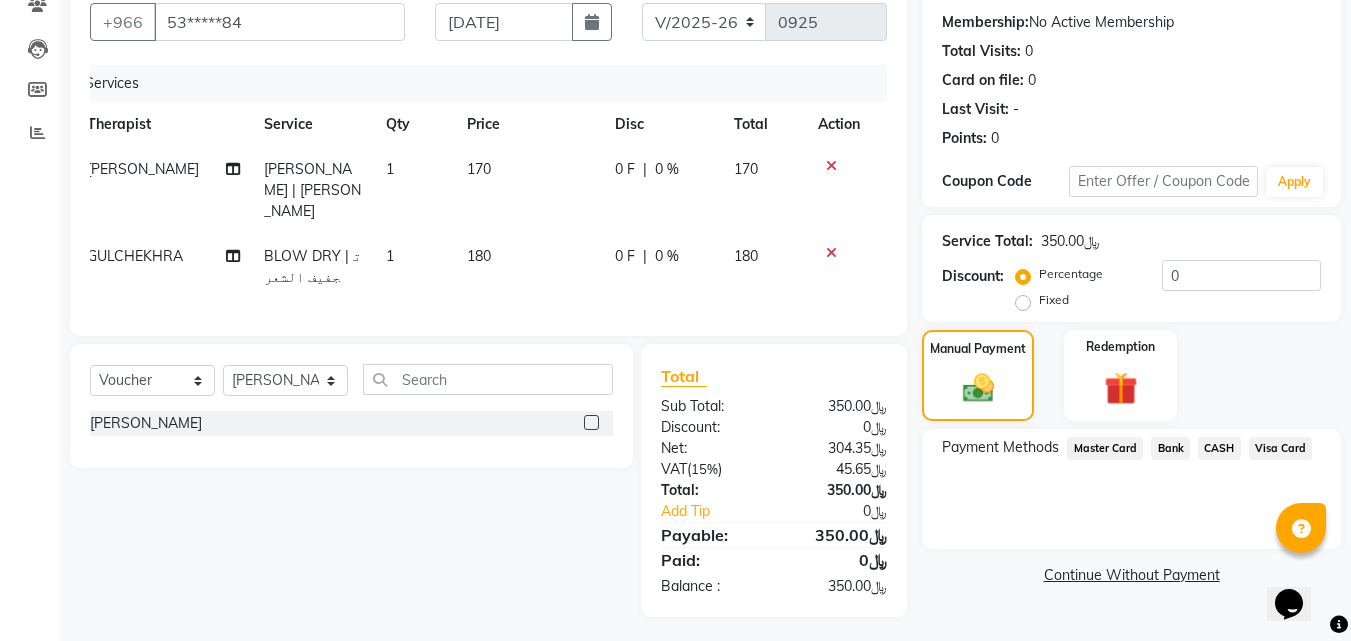 click on "Visa Card" 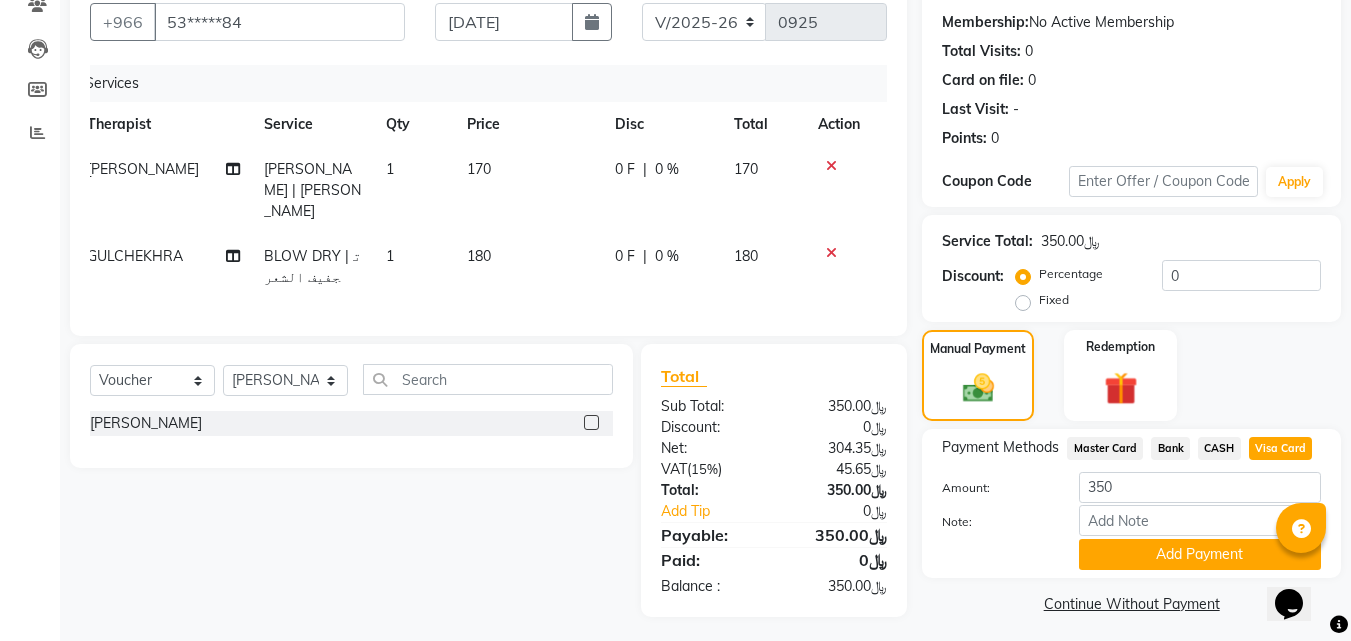 scroll, scrollTop: 191, scrollLeft: 0, axis: vertical 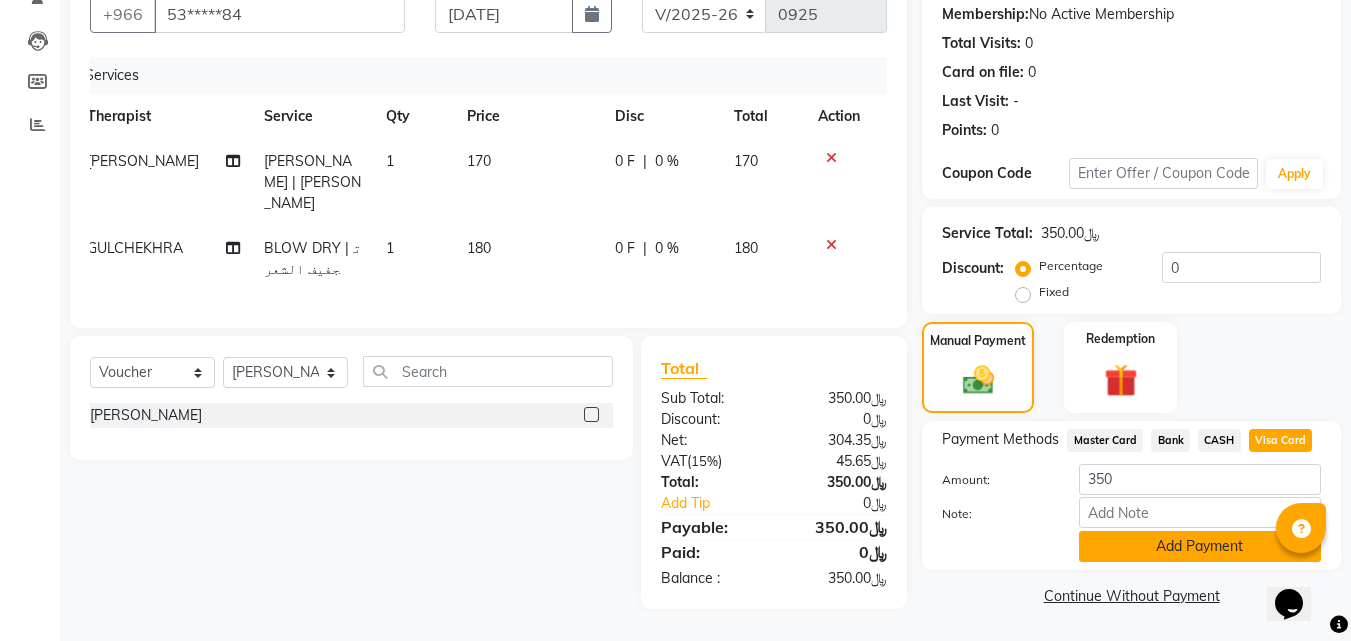 click on "Add Payment" 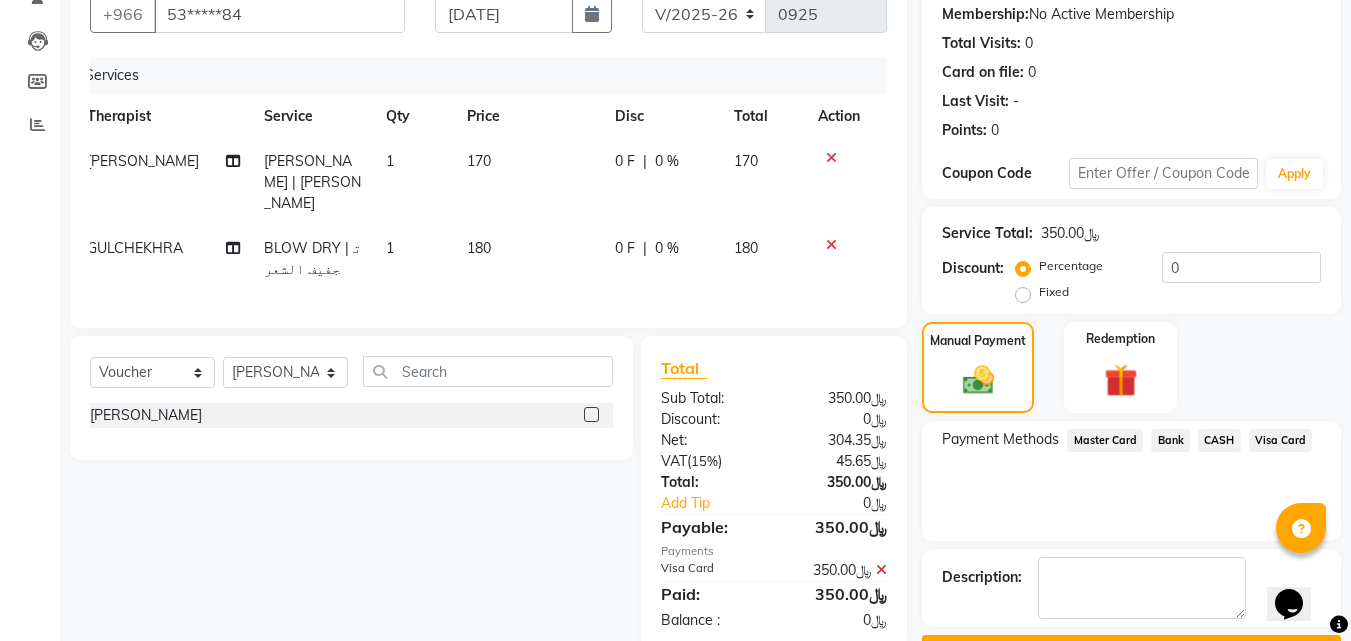 click on "Checkout" 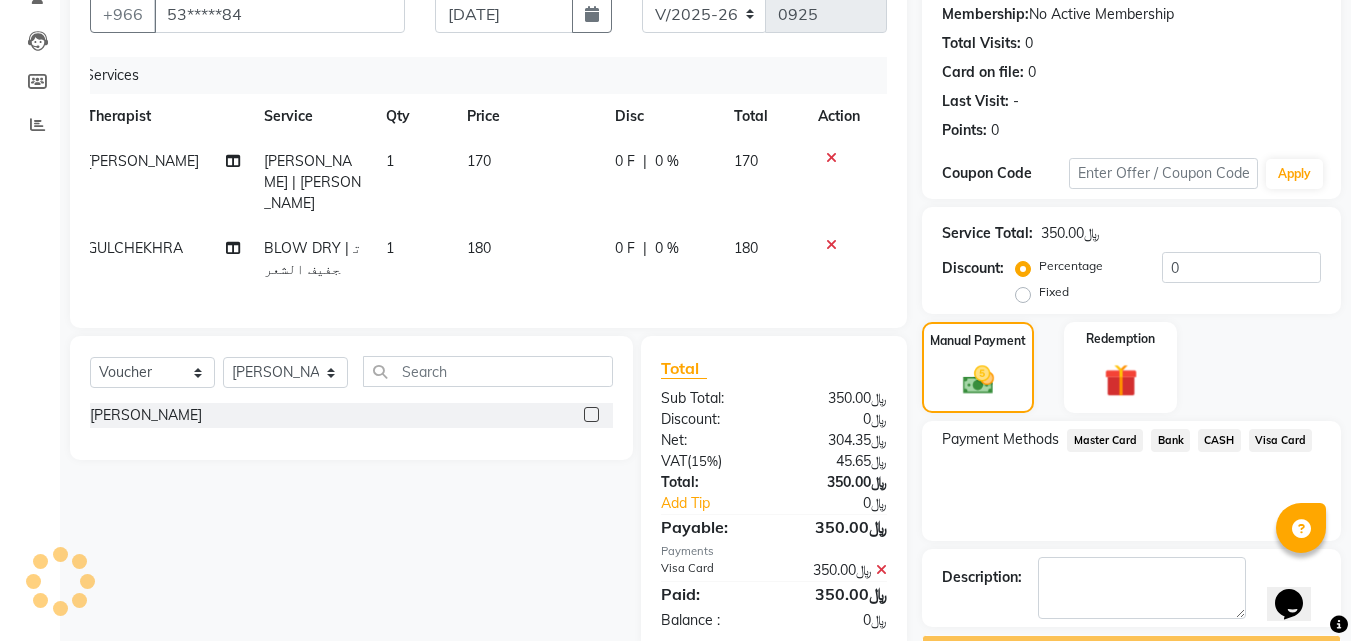 scroll, scrollTop: 246, scrollLeft: 0, axis: vertical 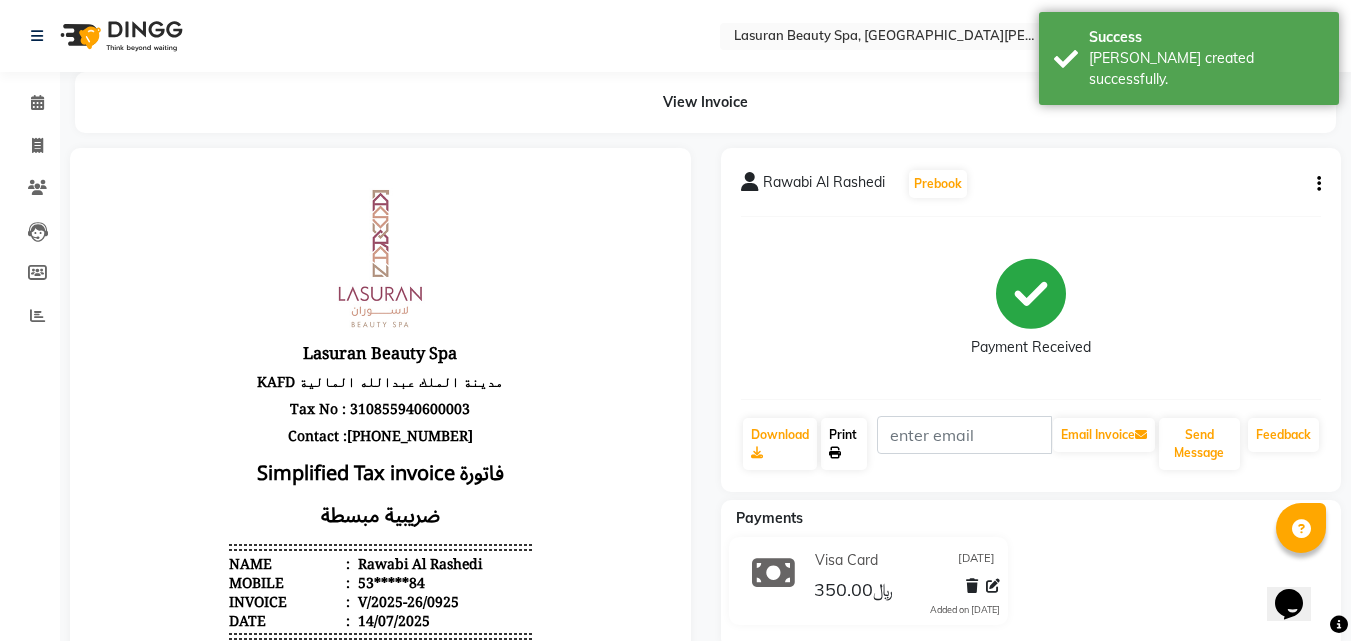 click 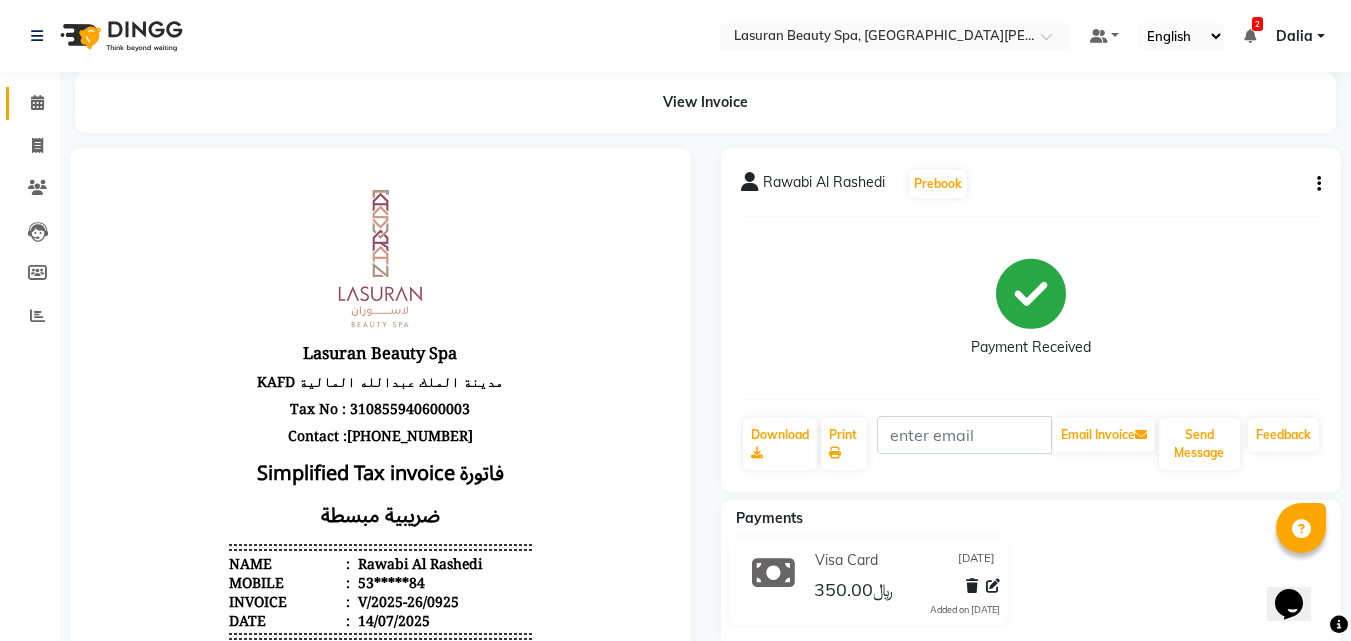click 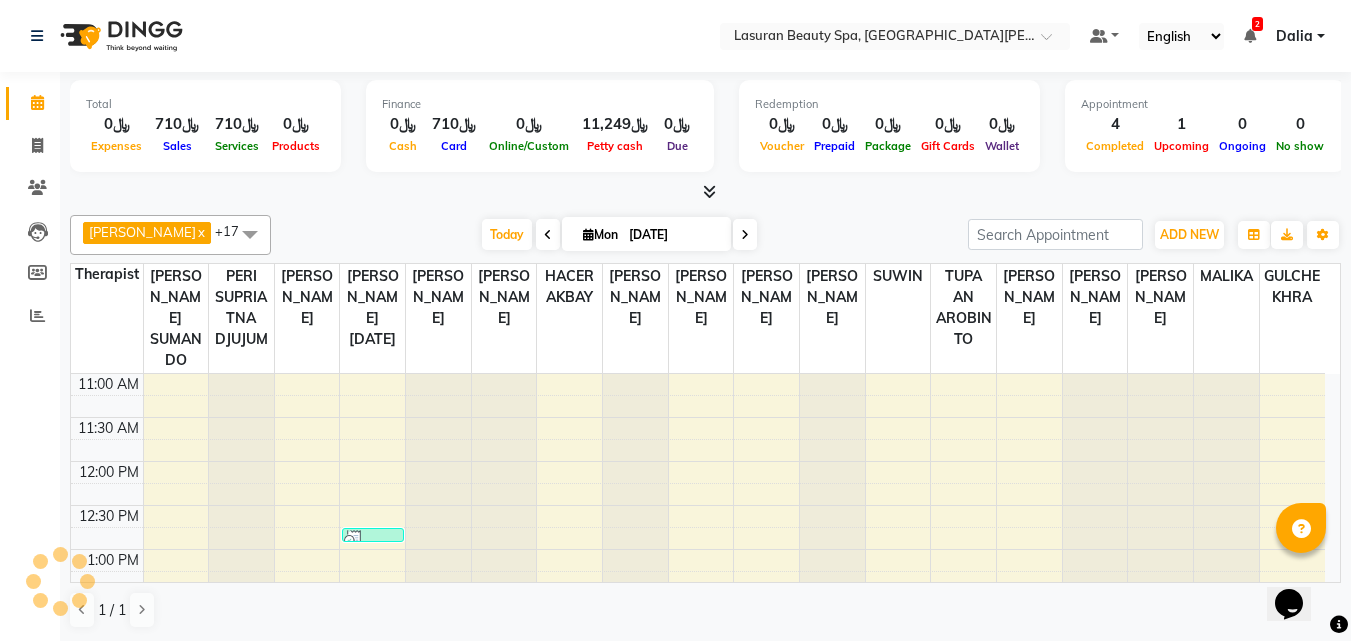 scroll, scrollTop: 0, scrollLeft: 0, axis: both 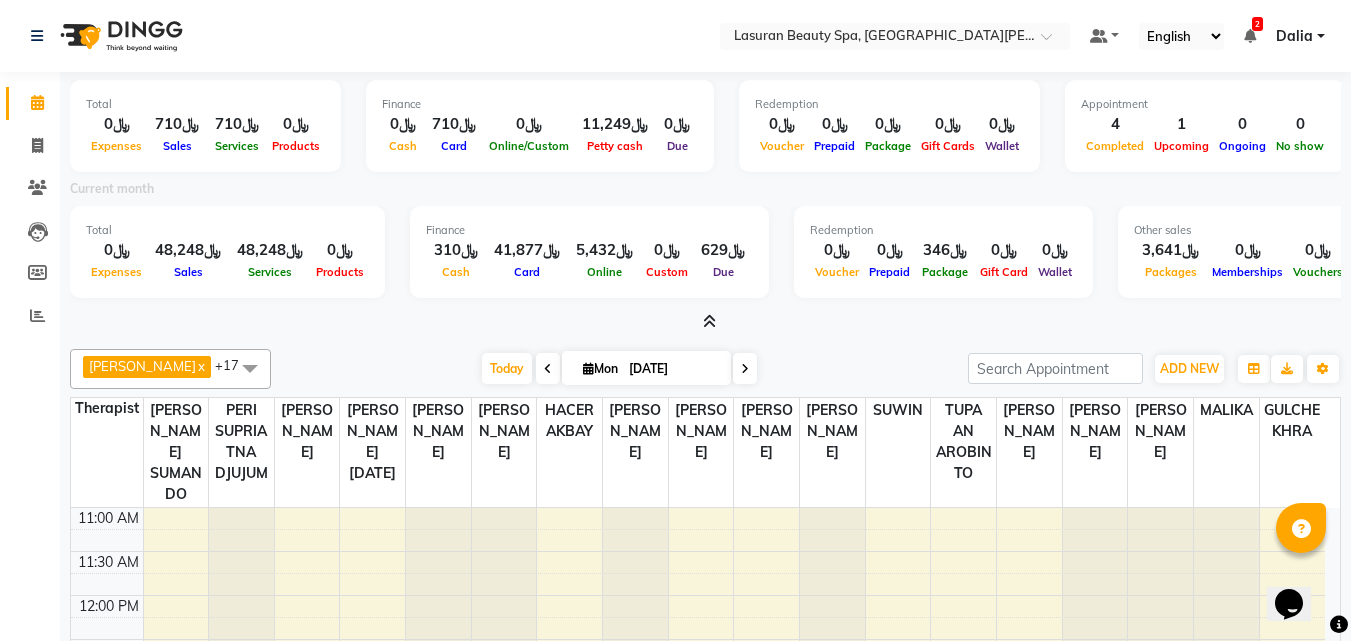 click at bounding box center (709, 321) 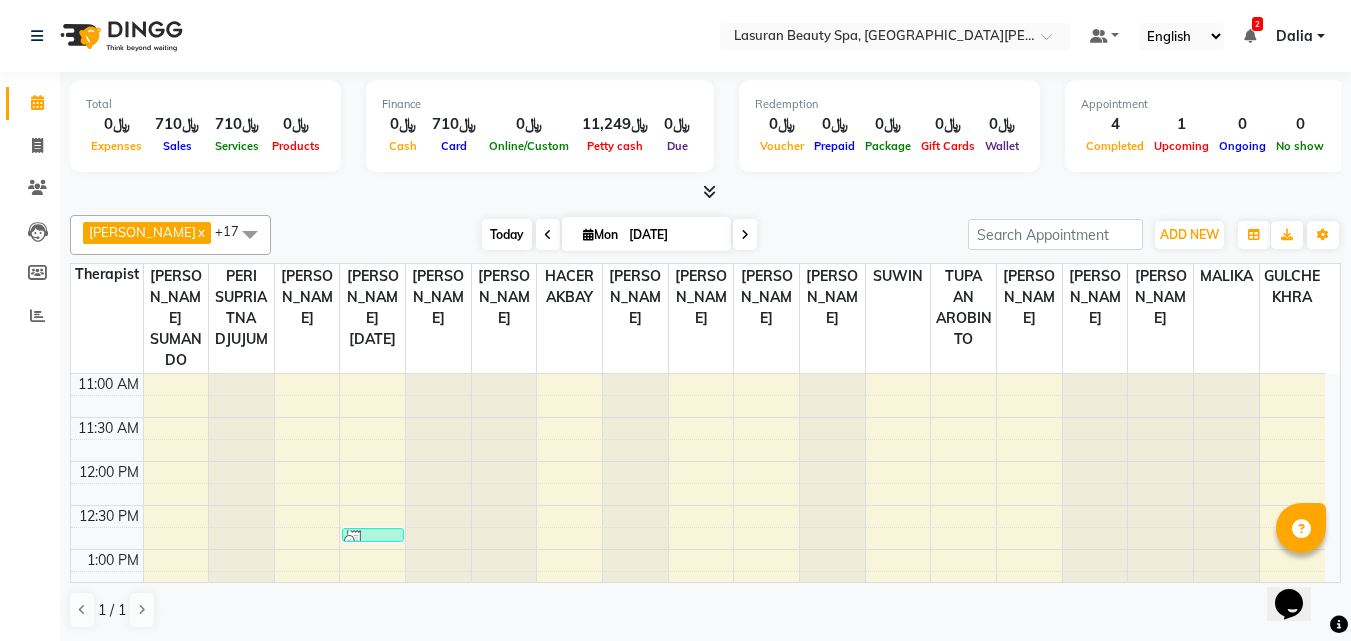 click on "Today" at bounding box center [507, 234] 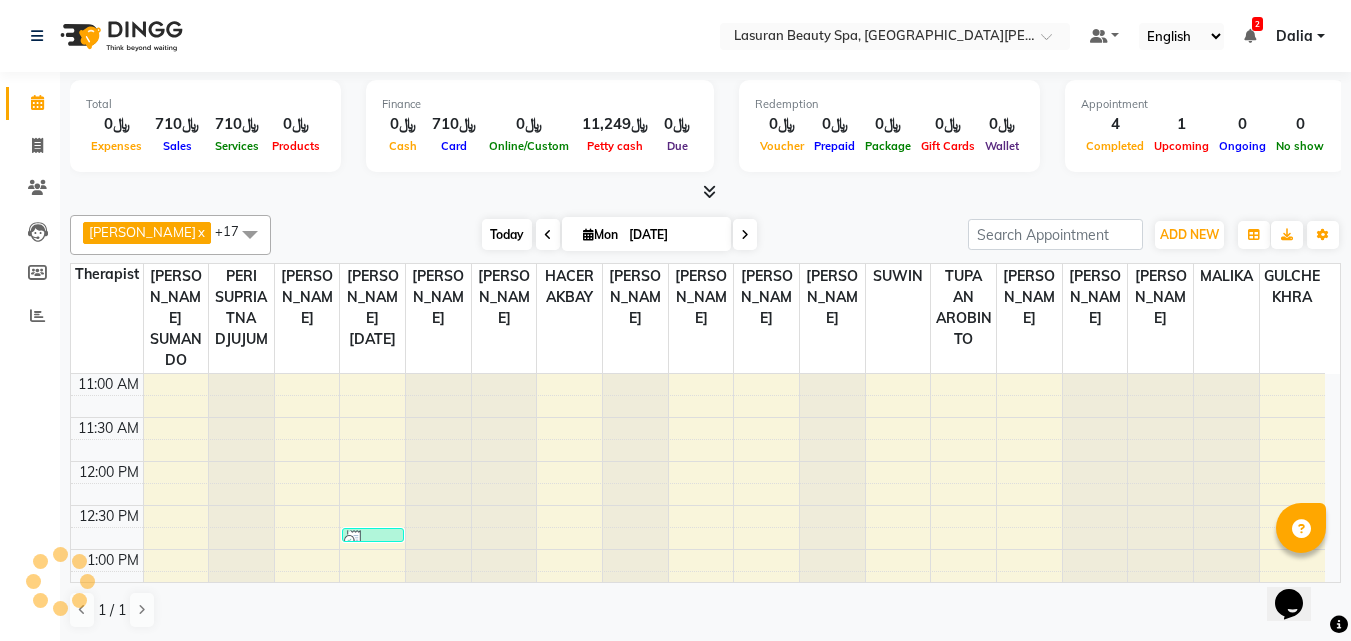 click on "Today" at bounding box center [507, 234] 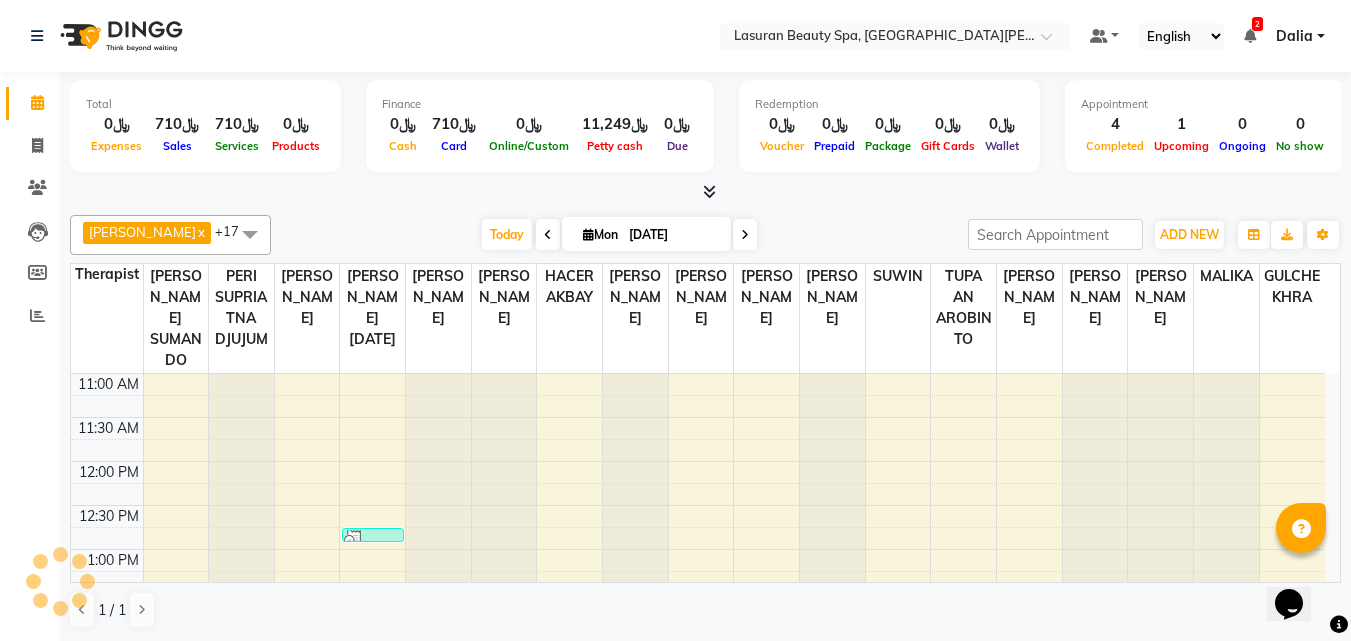 scroll, scrollTop: 353, scrollLeft: 0, axis: vertical 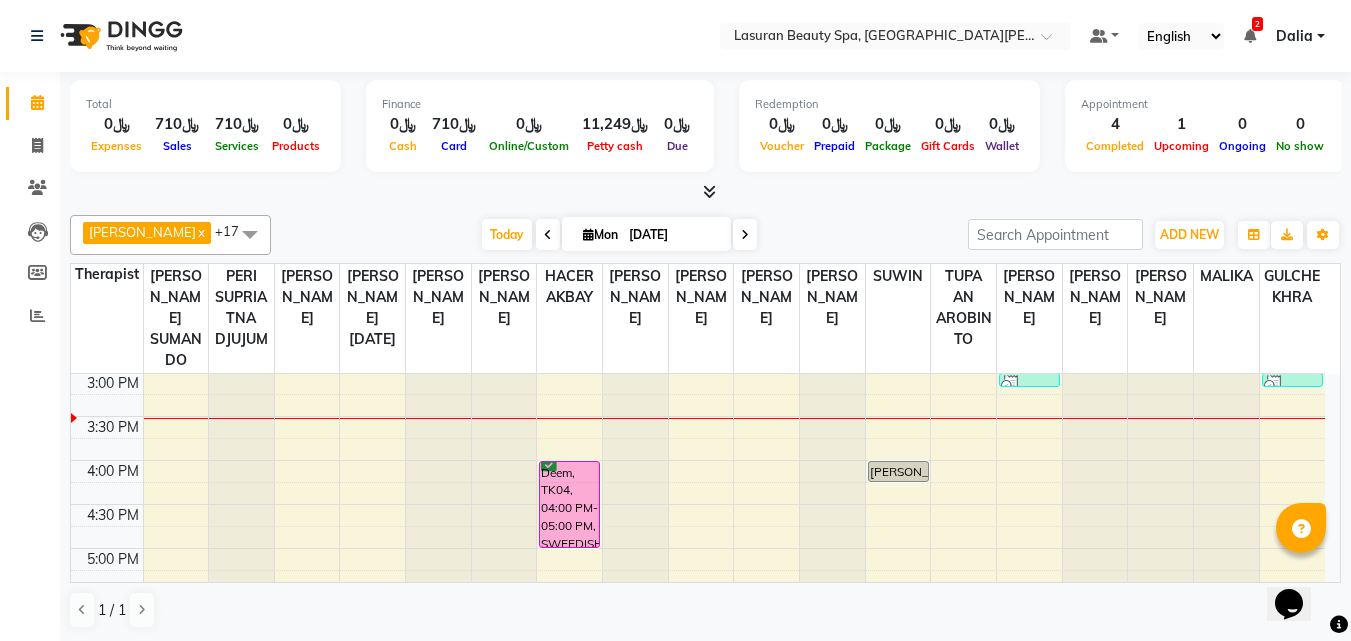 click at bounding box center (1274, 385) 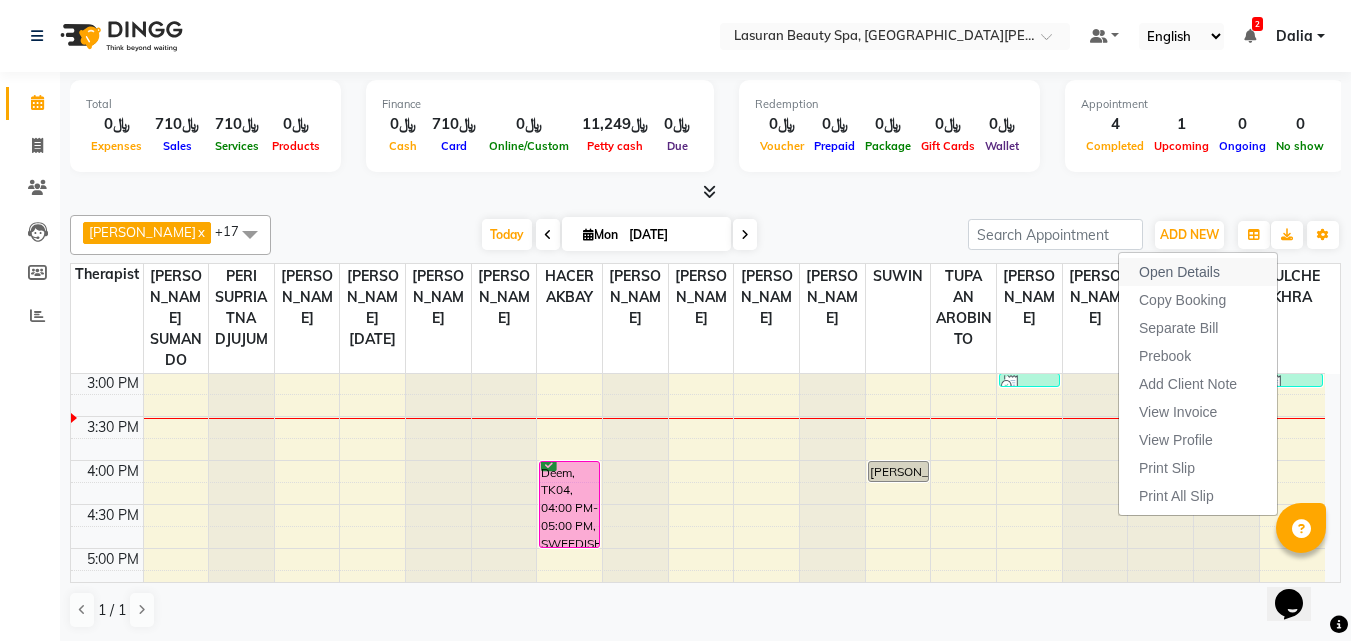click on "Open Details" at bounding box center [1198, 272] 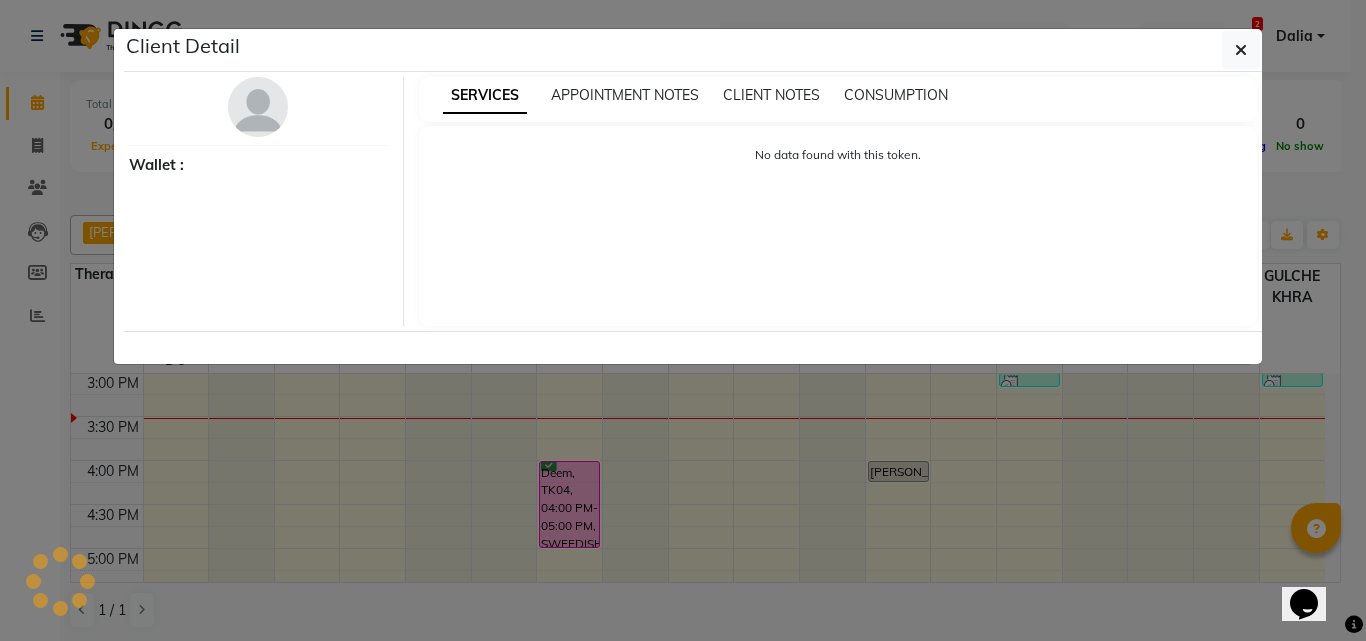 select on "3" 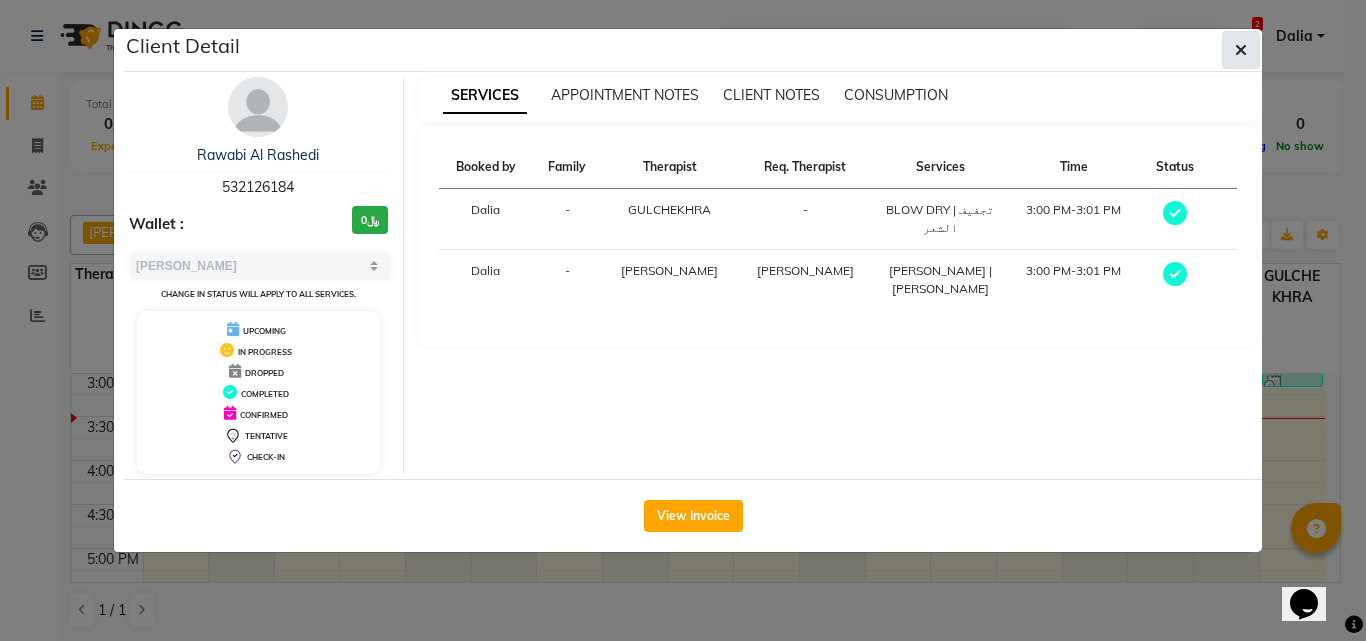 click 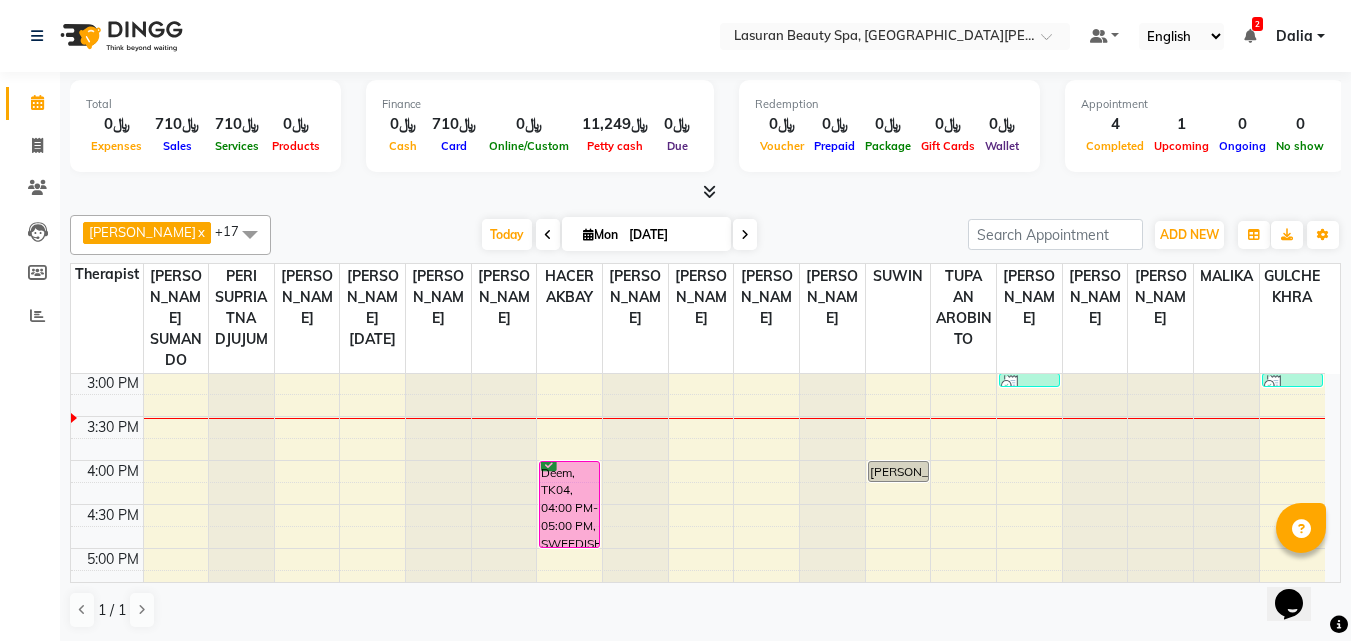 click at bounding box center (504, 21) 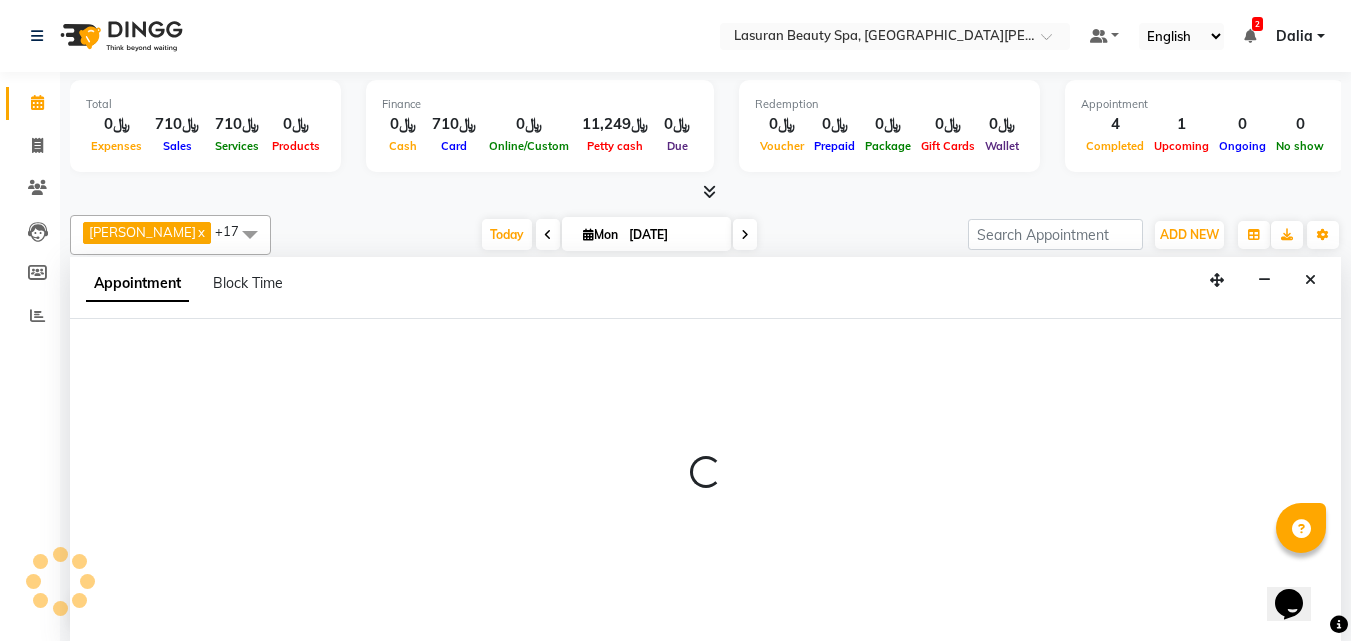 click at bounding box center (705, 473) 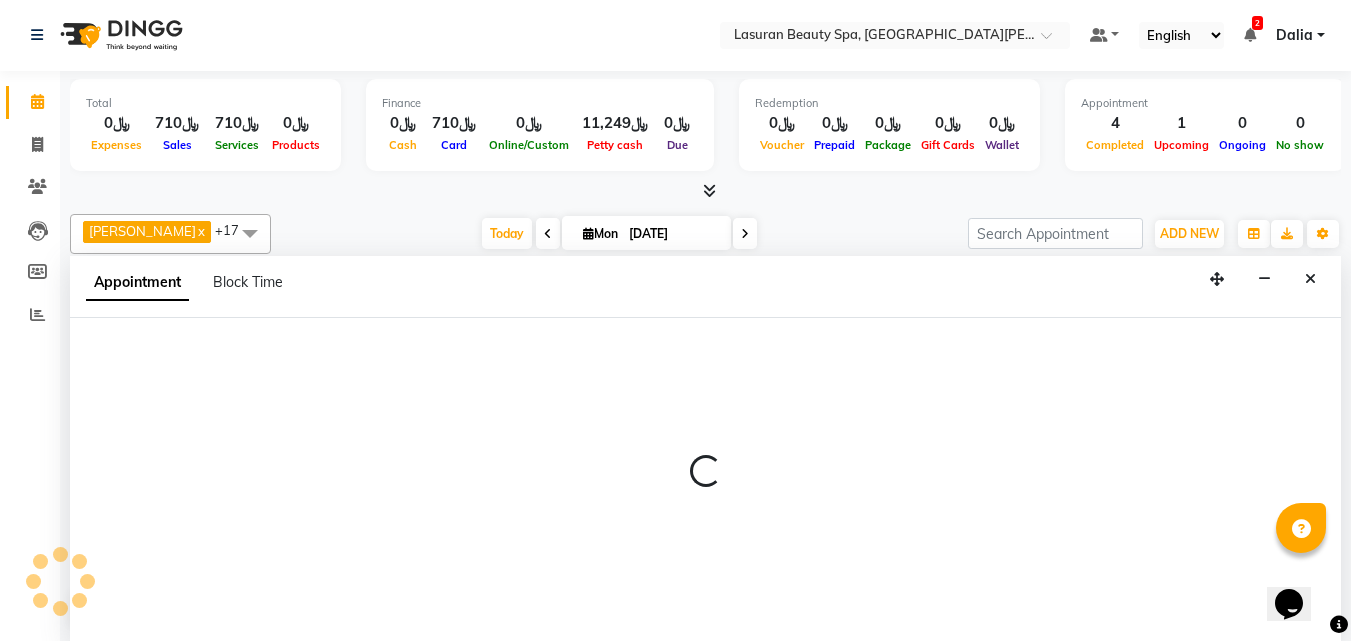 select on "54629" 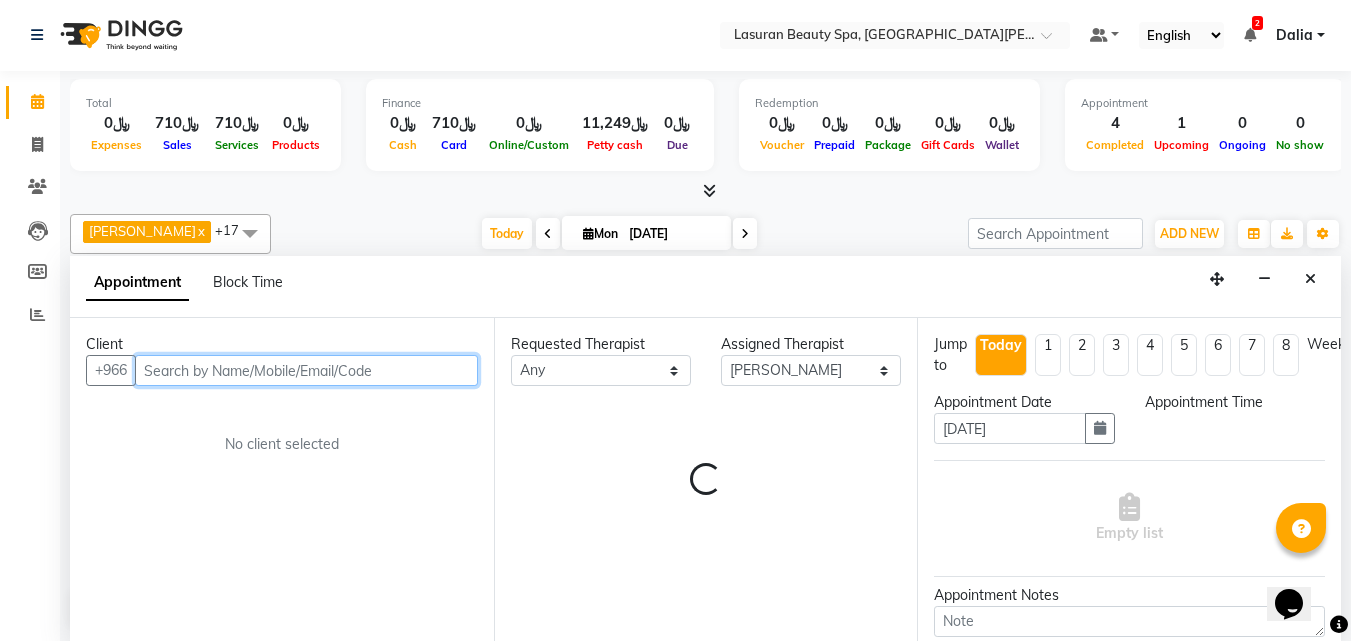 select on "975" 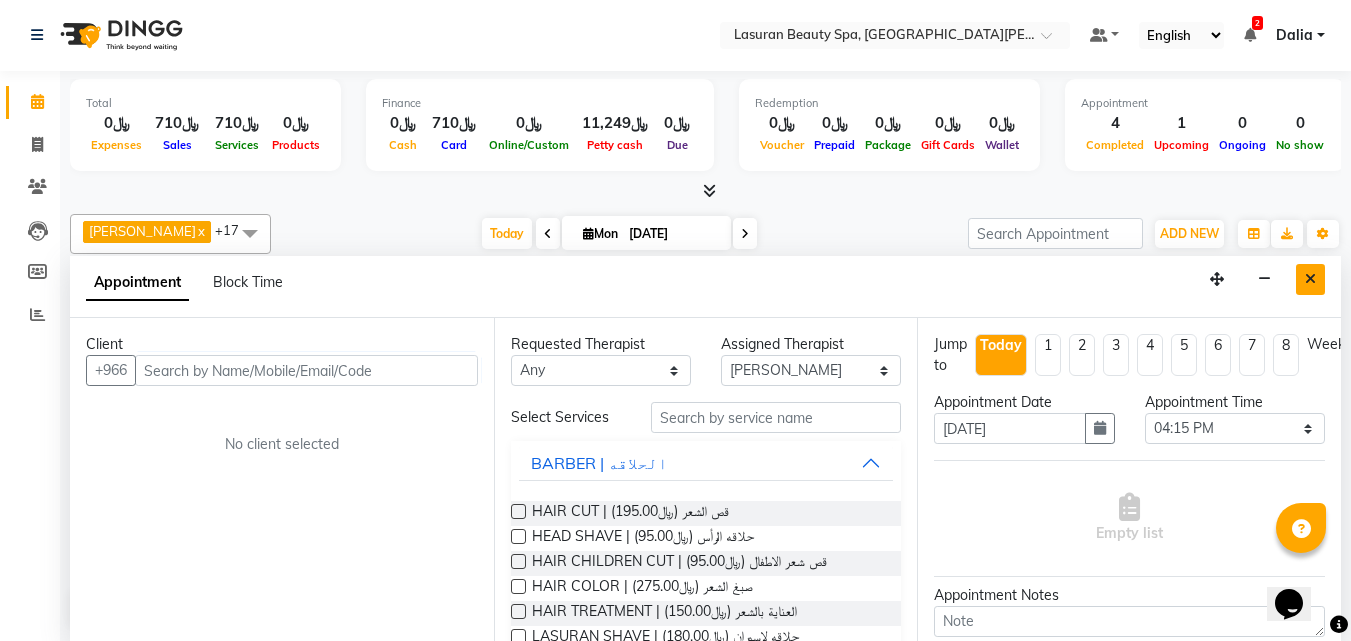 click at bounding box center [1310, 279] 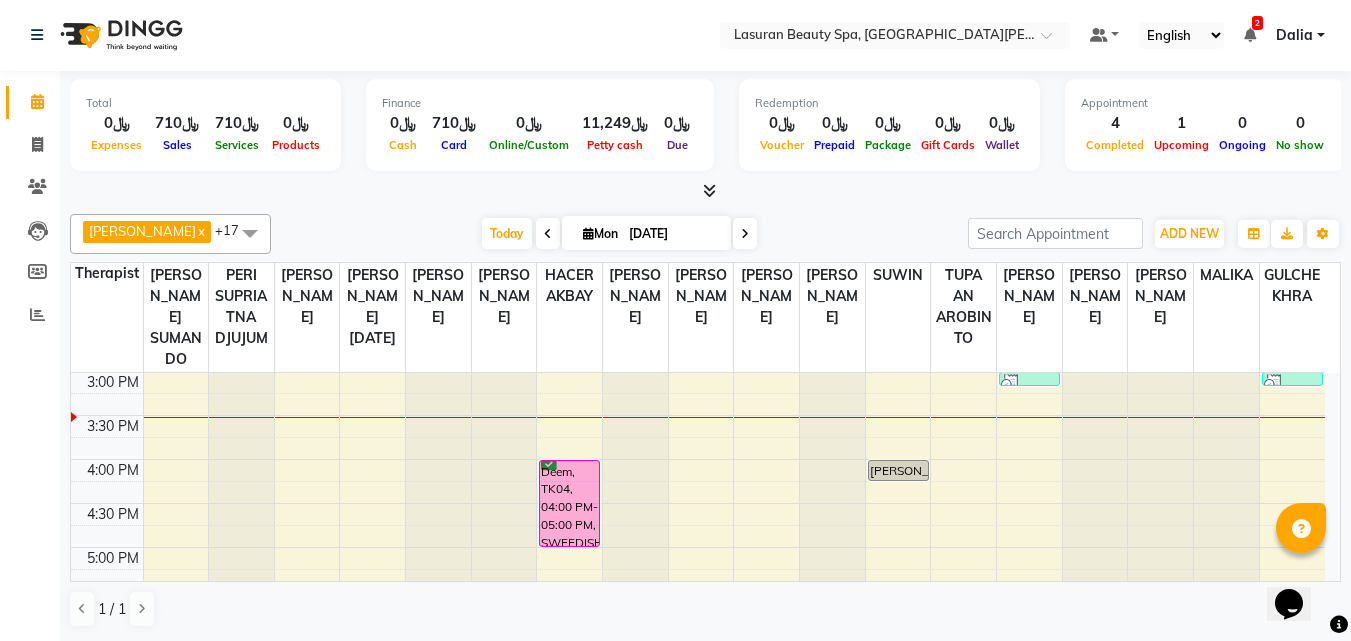 click on "Deem, TK04, 04:00 PM-05:00 PM, SWEEDISH MASSAGE | جلسة تدليك سويدي" at bounding box center [569, 503] 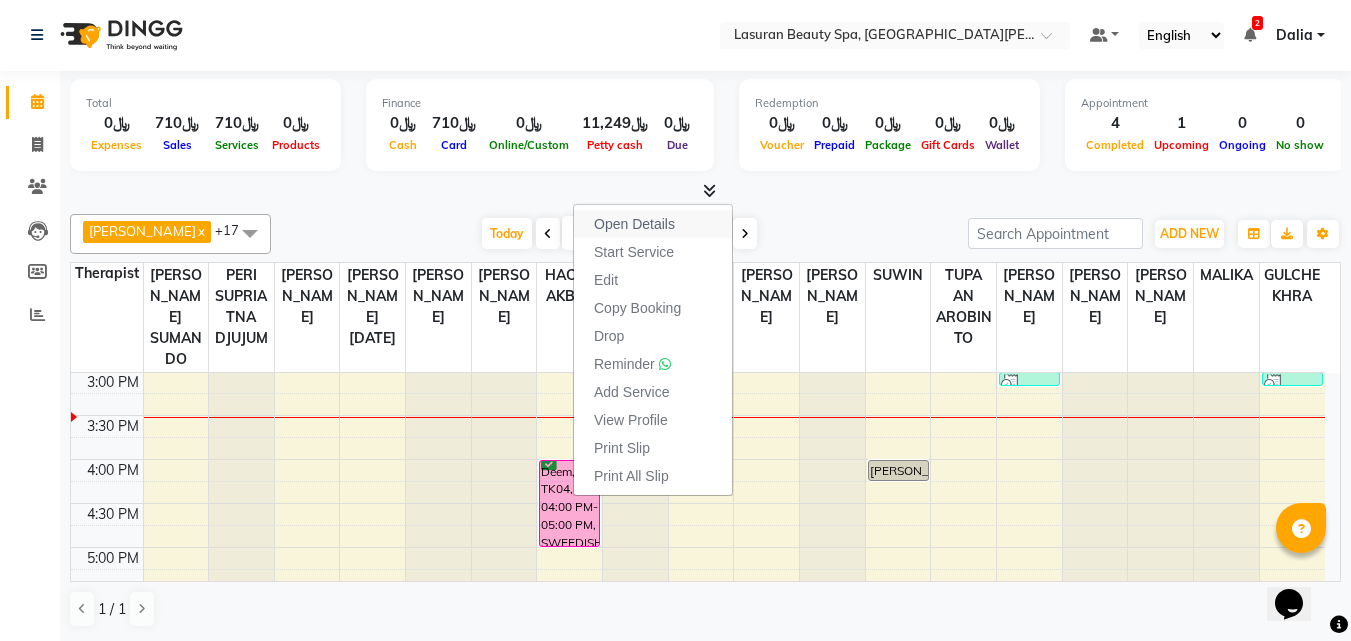 click on "Open Details" at bounding box center (653, 224) 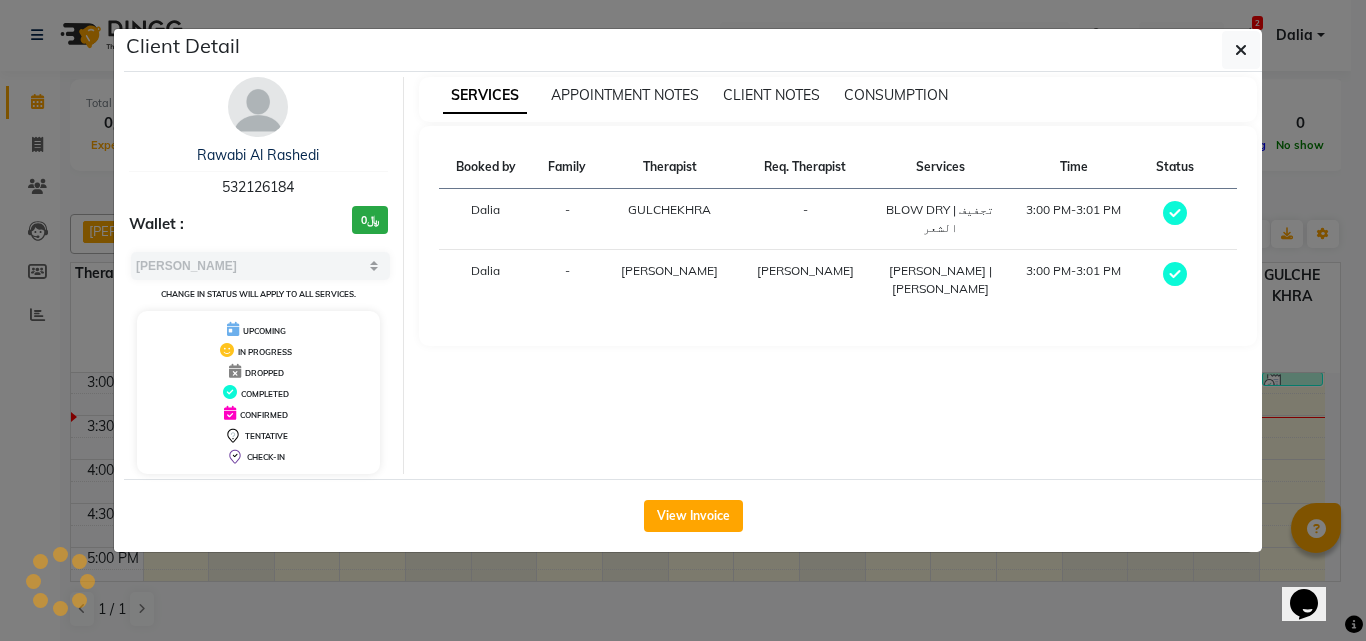 select on "6" 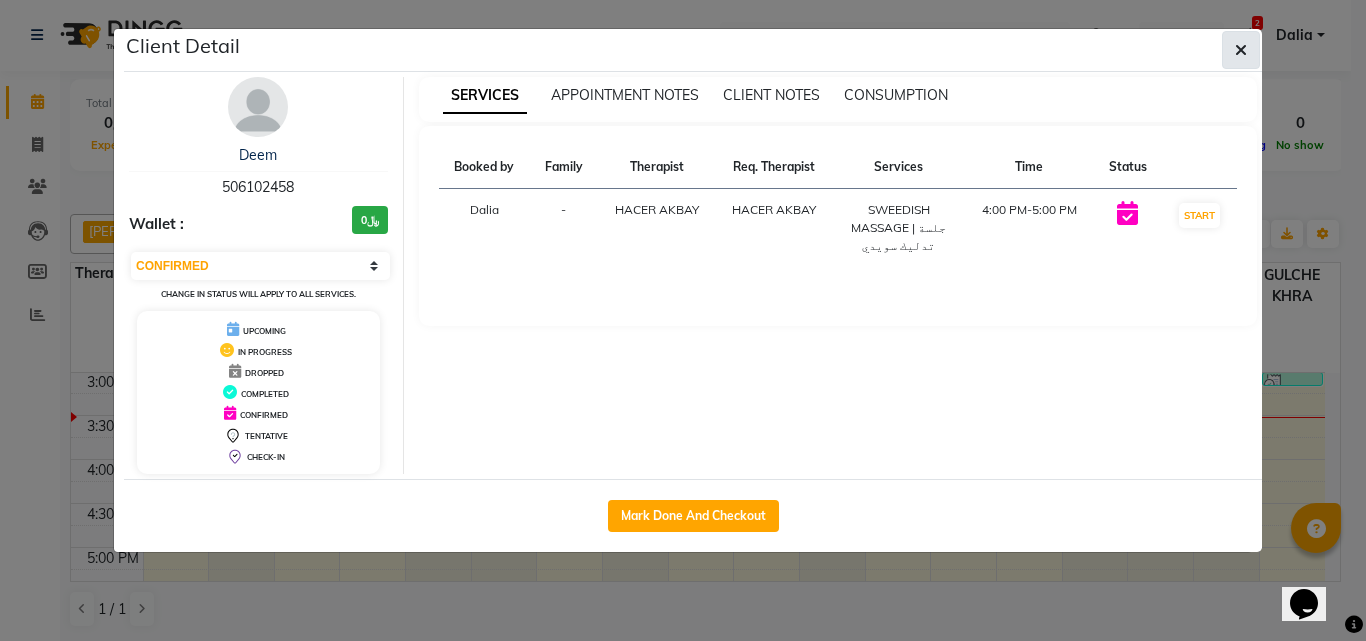 click 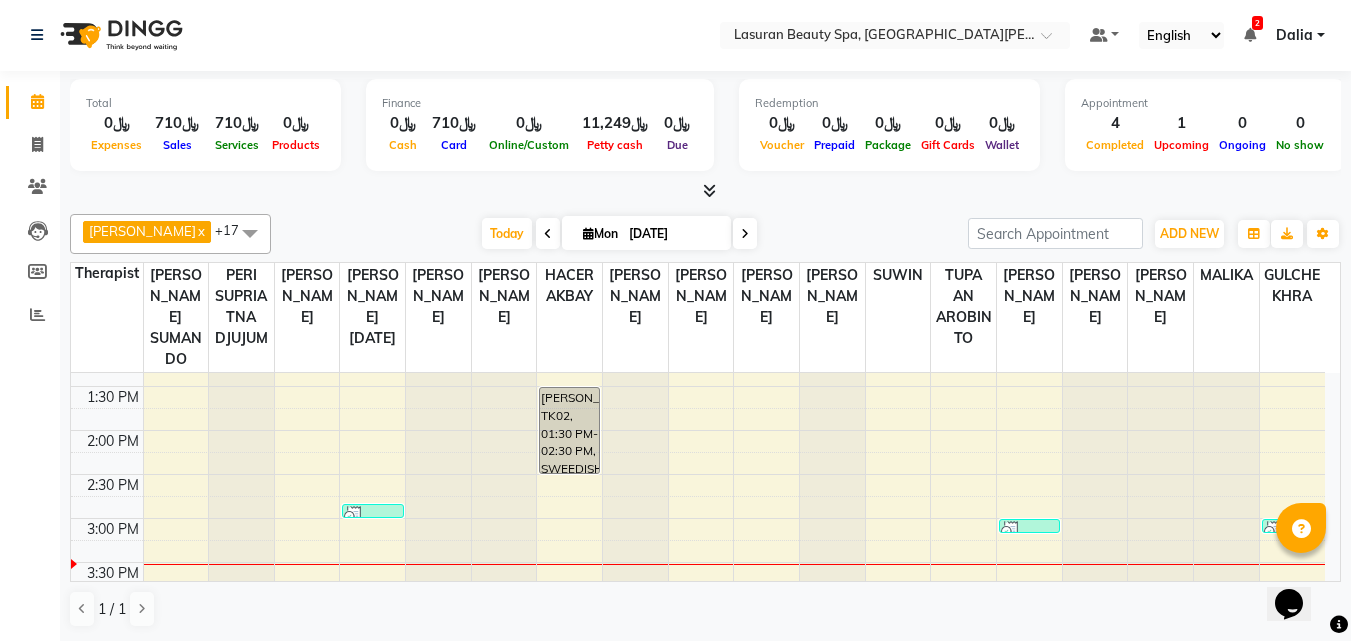 scroll, scrollTop: 253, scrollLeft: 0, axis: vertical 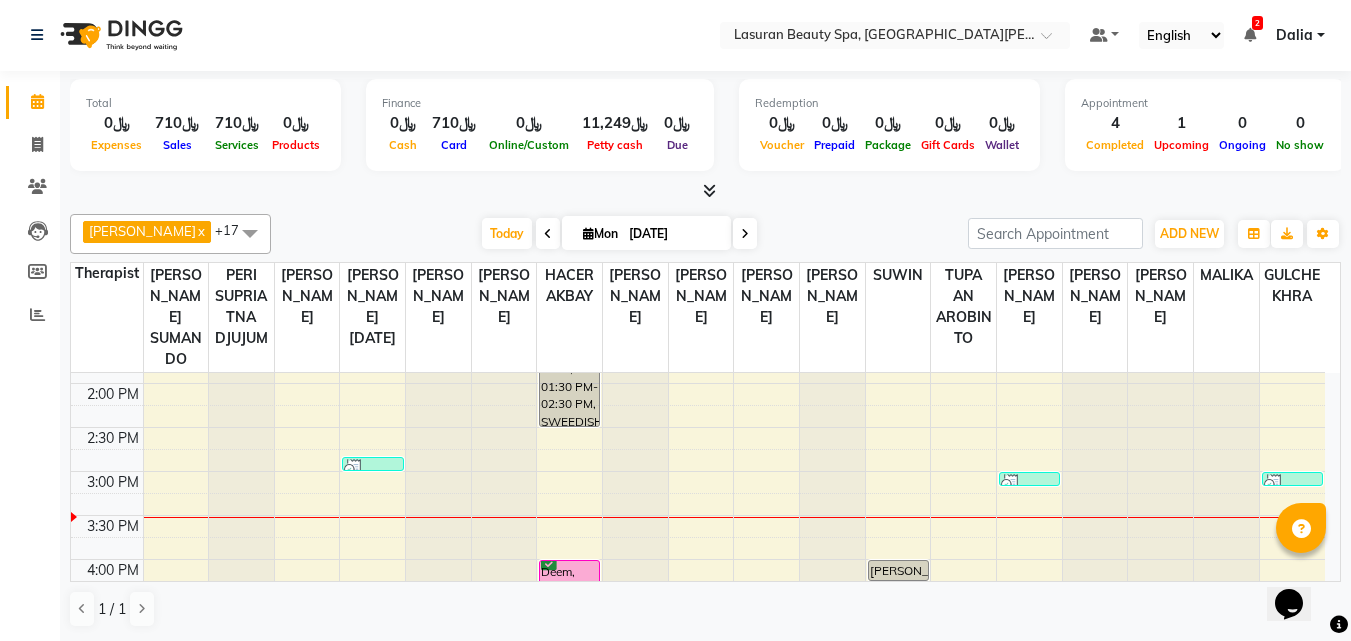 click at bounding box center [372, 469] 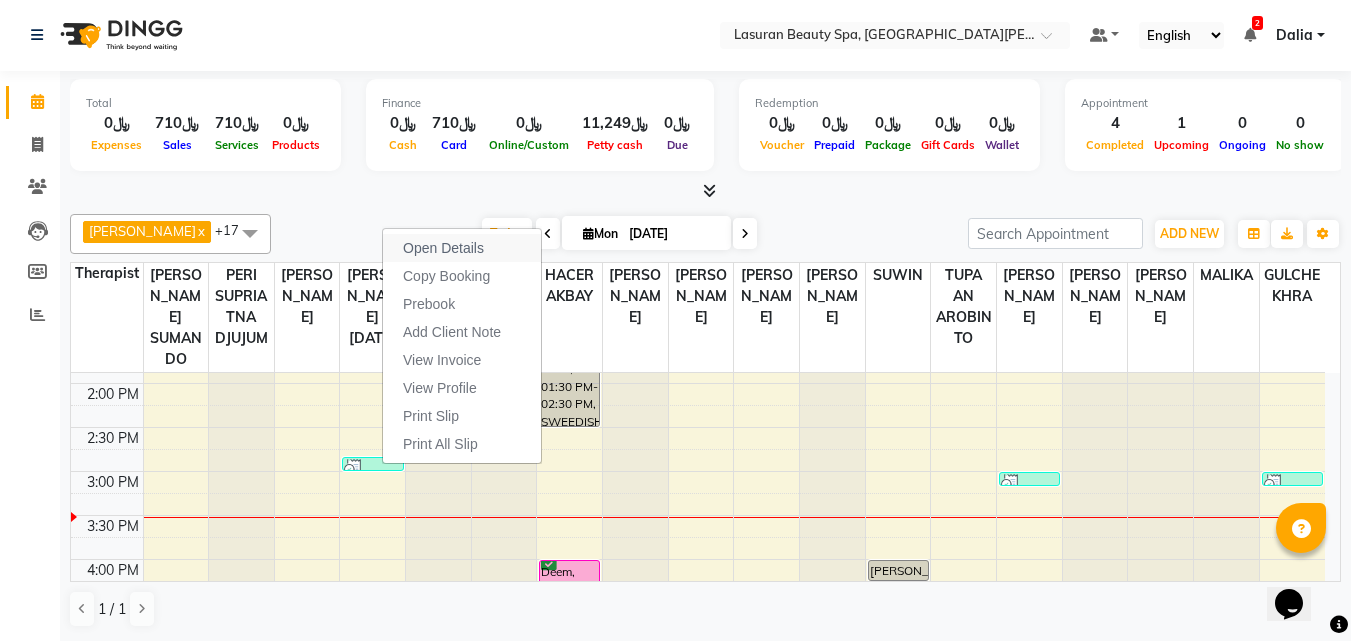 click on "Open Details" at bounding box center [462, 248] 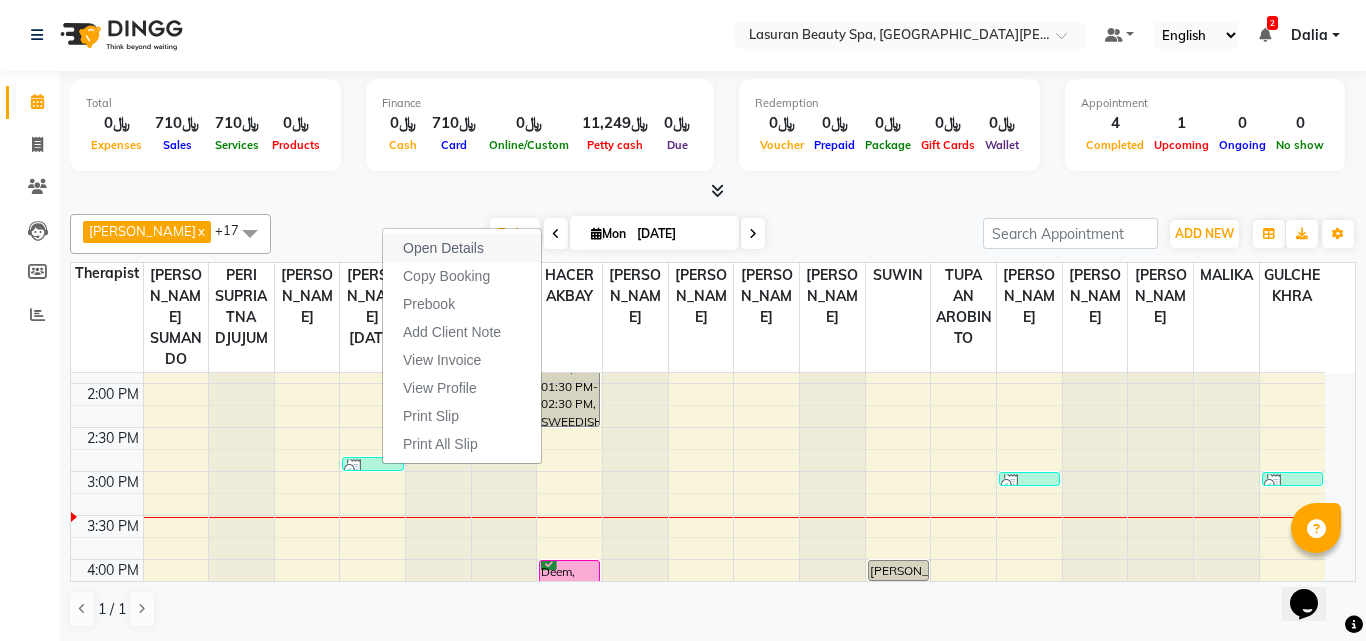 select on "3" 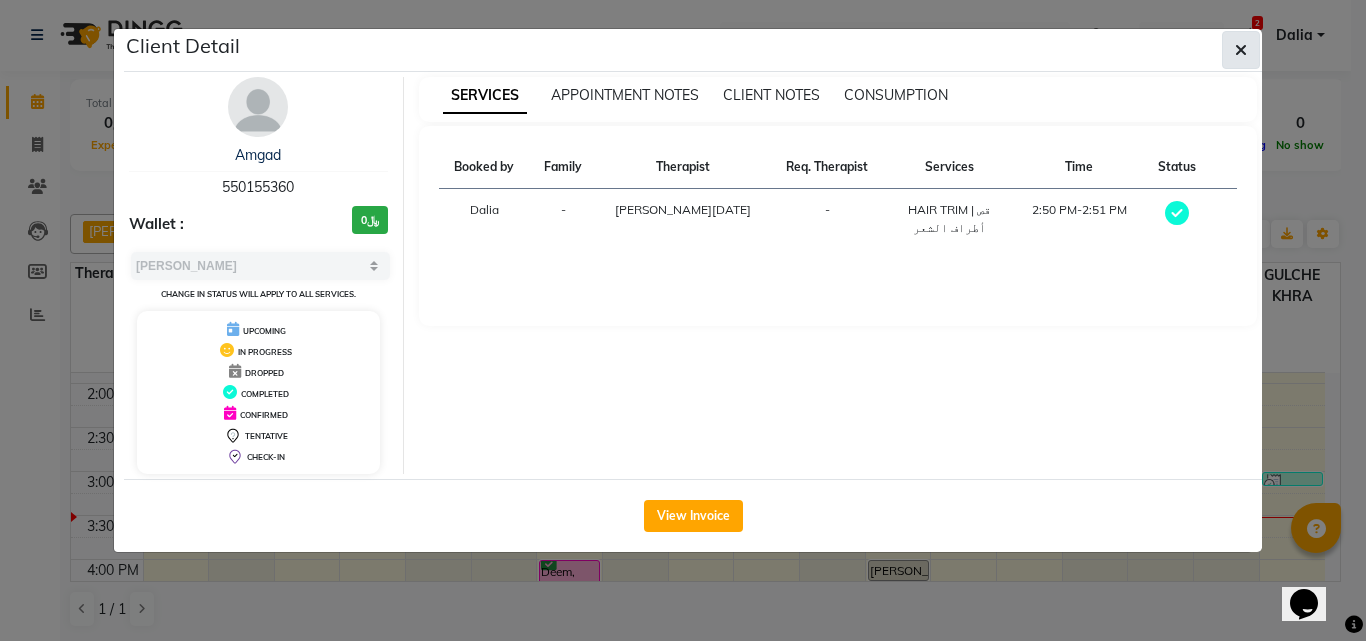 click 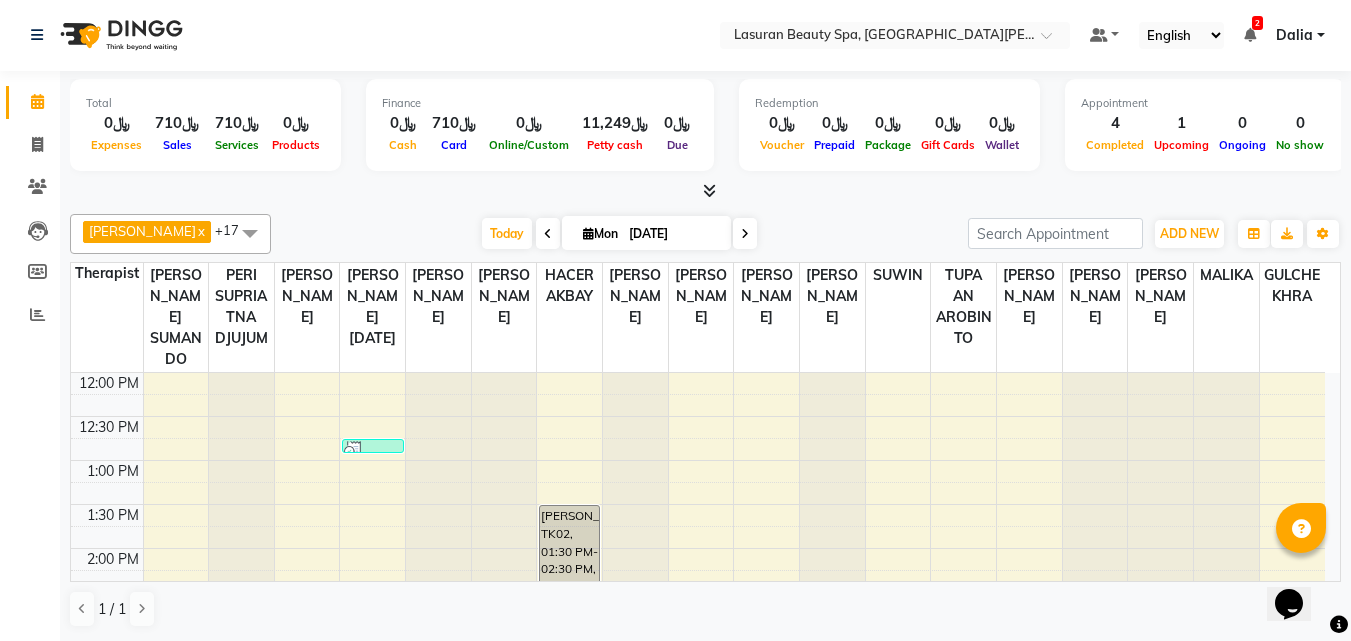 scroll, scrollTop: 53, scrollLeft: 0, axis: vertical 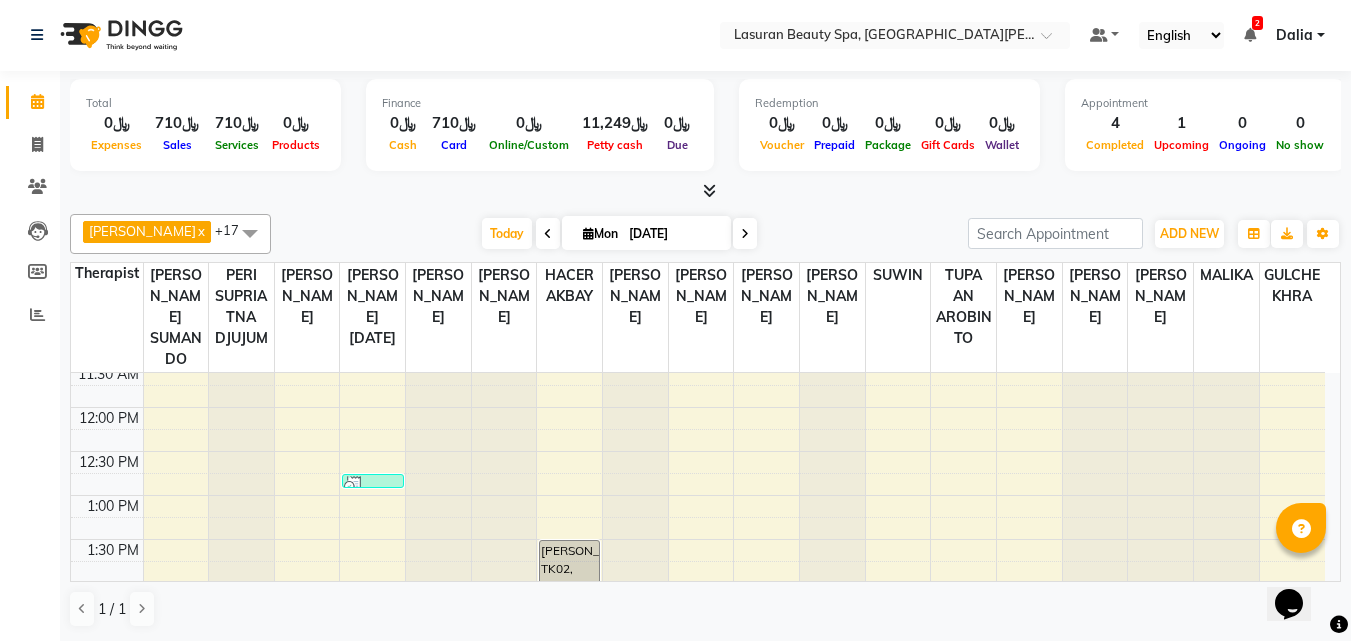 click at bounding box center (372, 486) 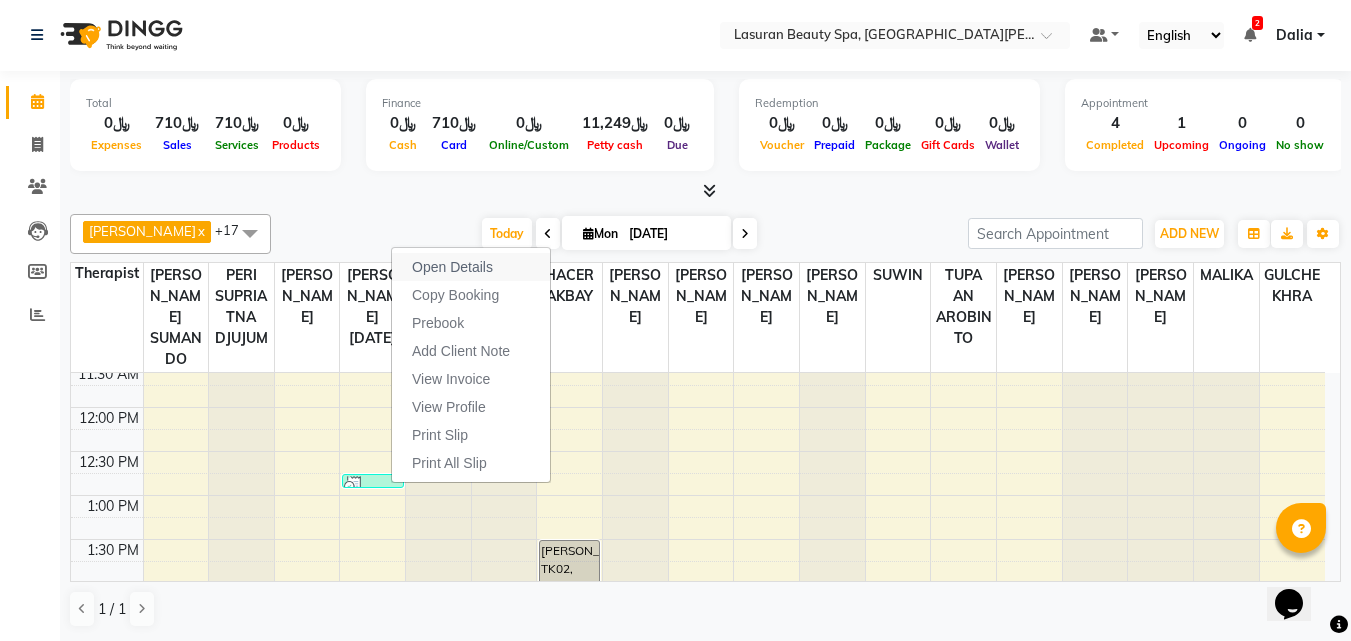 click on "Open Details" at bounding box center [452, 267] 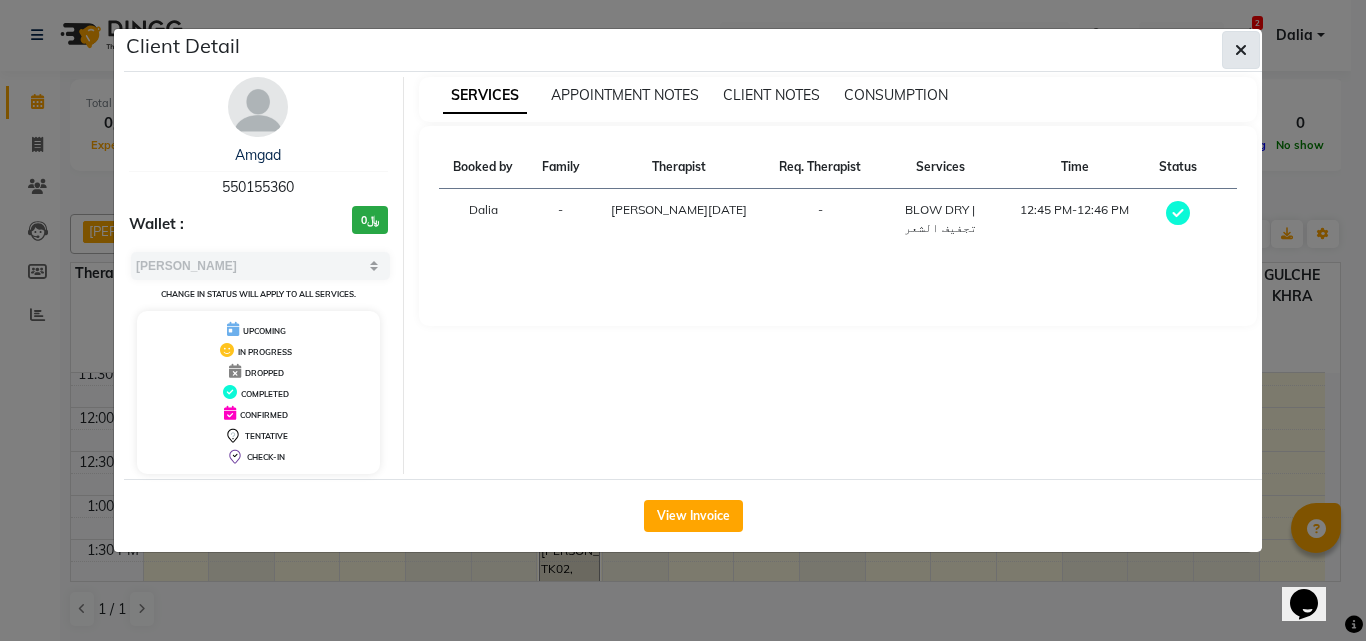 click 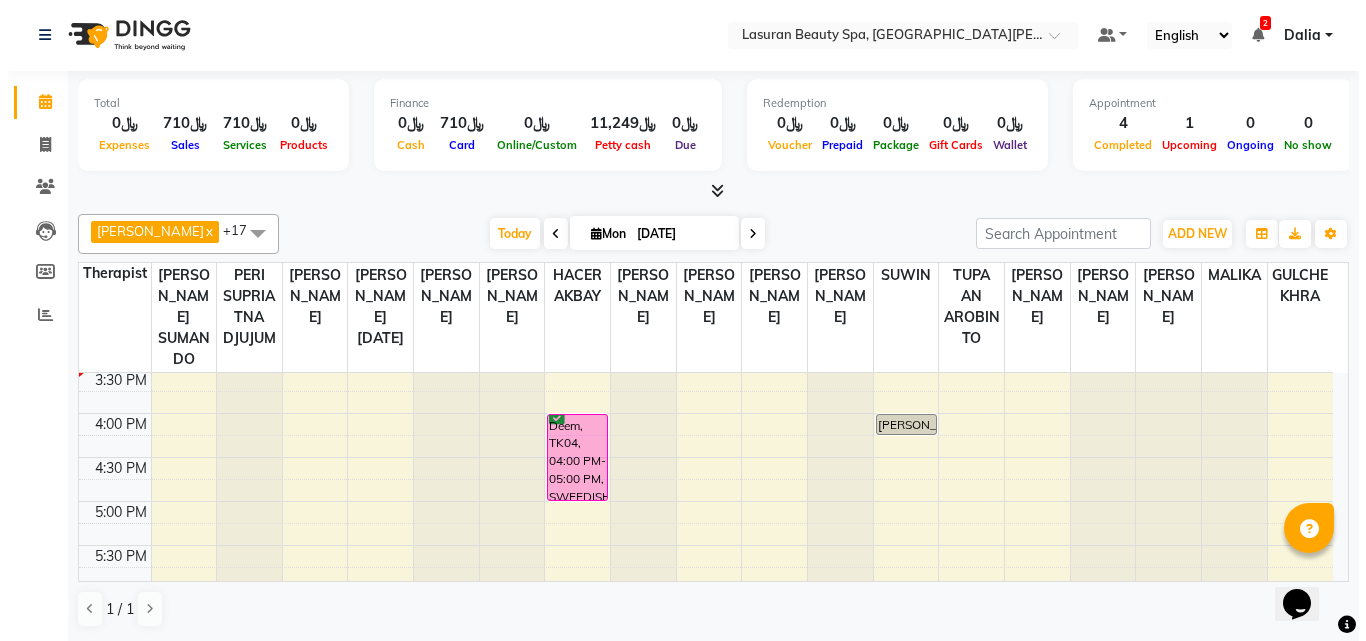 scroll, scrollTop: 353, scrollLeft: 0, axis: vertical 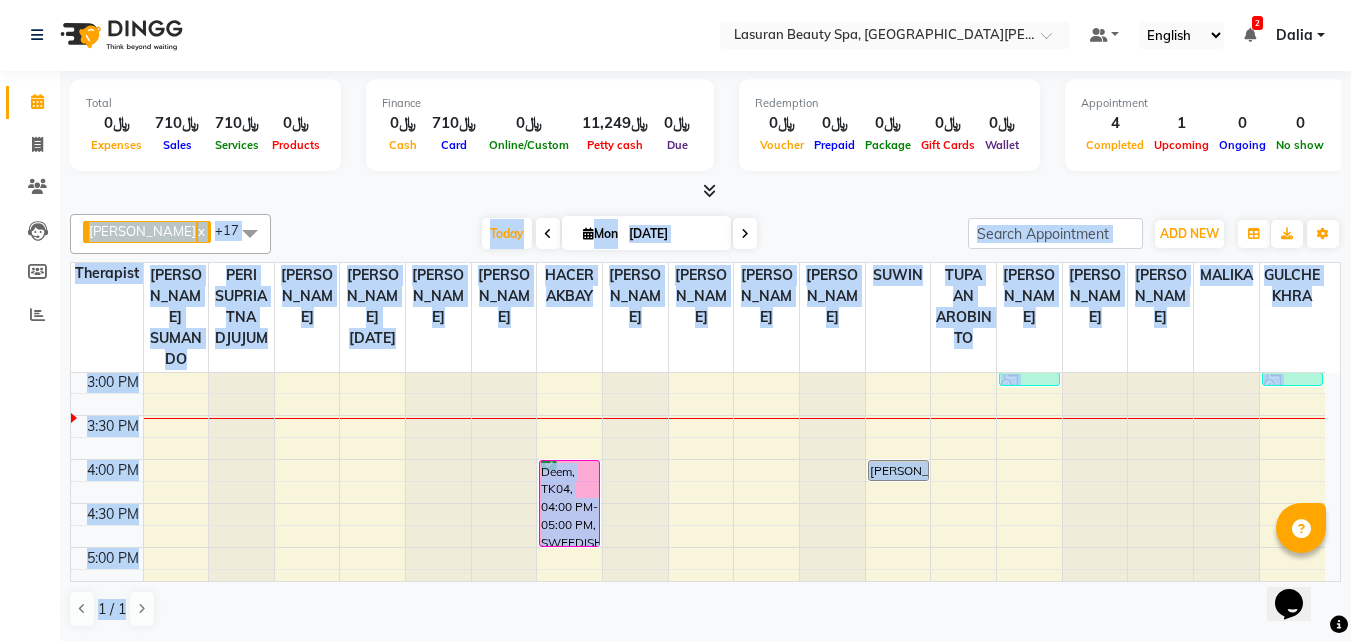 click on "[PERSON_NAME] [PERSON_NAME]  x [PERSON_NAME]  x [PERSON_NAME] SUMANDO  x [PERSON_NAME]  x [PERSON_NAME]  x [PERSON_NAME]  x GULCHEKHRA  x HACER AKBAY  x [PERSON_NAME][DATE]  x [PERSON_NAME]  x PERI  SUPRIATNA DJUJUM  x [PERSON_NAME]  x [PERSON_NAME]  x [PERSON_NAME]  x SUWIN  x TUPA AN AROBINTO  x [PERSON_NAME]  x +17 Select All [PERSON_NAME] [PERSON_NAME] [PERSON_NAME] SUMANDO CHAIMAE BALHAMIDIYA [PERSON_NAME] CHARLYN AZARCON [PERSON_NAME] Nah GULCHEKHRA HACER AKBAY Hiba [DATE][PERSON_NAME] [PERSON_NAME] Amaui PERI  SUPRIATNA DJUJUM [PERSON_NAME] [PERSON_NAME] [PERSON_NAME] [PERSON_NAME] TUPA AN AROBINTO zainab [DATE]  [DATE] Toggle Dropdown Add Appointment Add Invoice Add Attendance Add Client Toggle Dropdown Add Appointment Add Invoice Add Attendance Add Client ADD NEW Toggle Dropdown Add Appointment Add Invoice Add Attendance Add Client [PERSON_NAME]  x [PERSON_NAME]  x [PERSON_NAME]  x [PERSON_NAME] SUMANDO  x x [PERSON_NAME]" 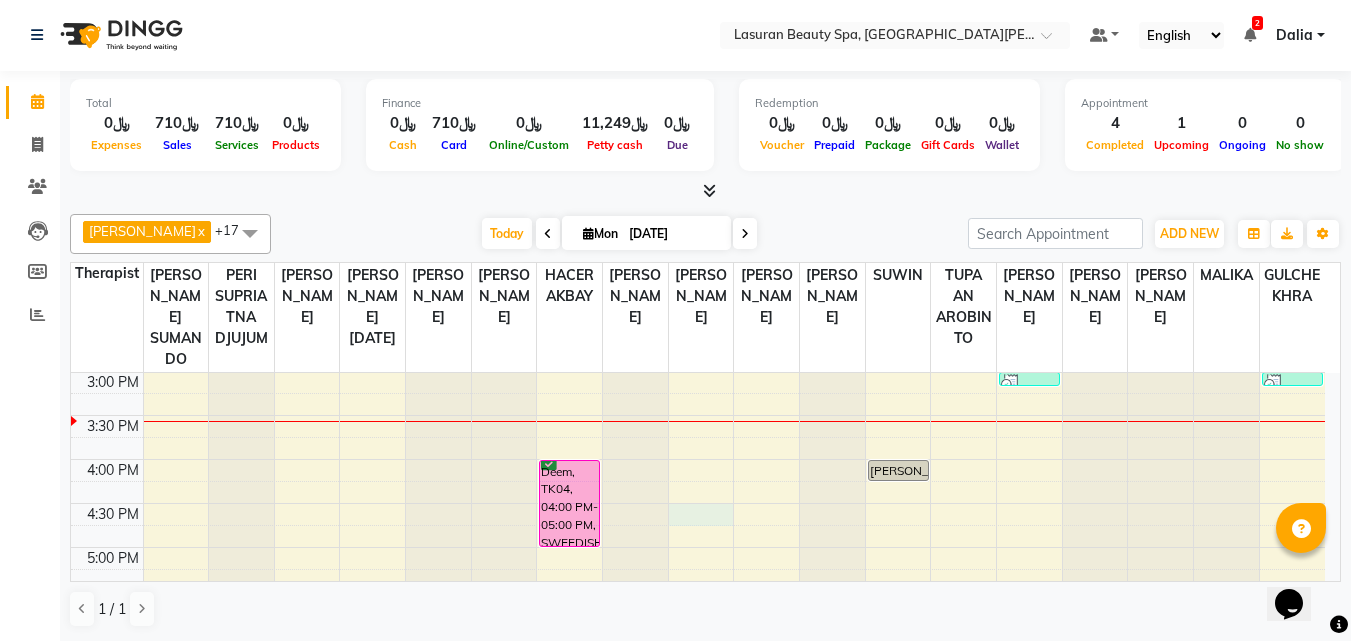 click on "11:00 AM 11:30 AM 12:00 PM 12:30 PM 1:00 PM 1:30 PM 2:00 PM 2:30 PM 3:00 PM 3:30 PM 4:00 PM 4:30 PM 5:00 PM 5:30 PM 6:00 PM 6:30 PM 7:00 PM 7:30 PM 8:00 PM 8:30 PM 9:00 PM 9:30 PM     [GEOGRAPHIC_DATA], TK03, 12:45 PM-12:46 PM, BLOW DRY | تجفيف الشعر     Amgad, TK07, 02:50 PM-02:51 PM, HAIR TRIM | قص أطراف الشعر    [PERSON_NAME], TK02, 01:30 PM-02:30 PM, SWEEDISH MASSAGE | جلسة تدليك سويدي     Deem, TK04, 04:00 PM-05:00 PM, SWEEDISH MASSAGE | جلسة تدليك سويدي    [PERSON_NAME], TK05, 04:00 PM-04:15 PM,  جلسة تدليك سويدي     Rawabi Al Rashedi, TK06, 03:00 PM-03:01 PM, GELISH MANICURE | مانكير جل     Rawabi Al Rashedi, TK06, 03:00 PM-03:01 PM, BLOW DRY | تجفيف الشعر" at bounding box center [698, 503] 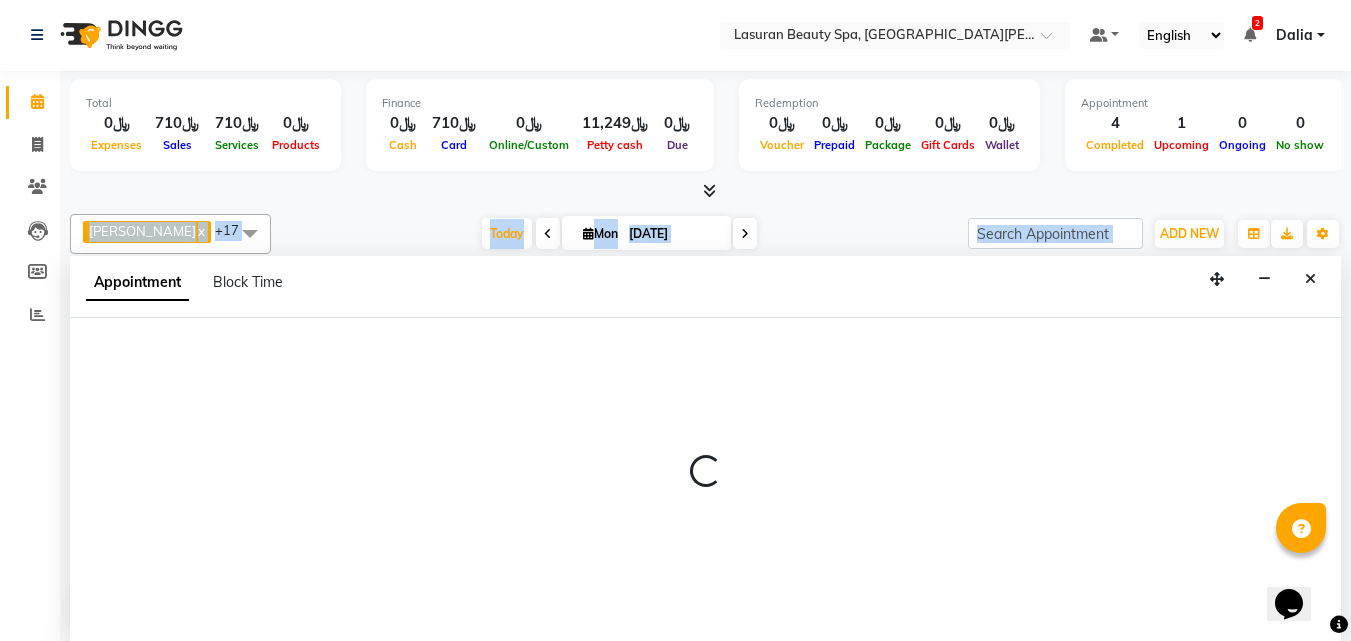 select on "54634" 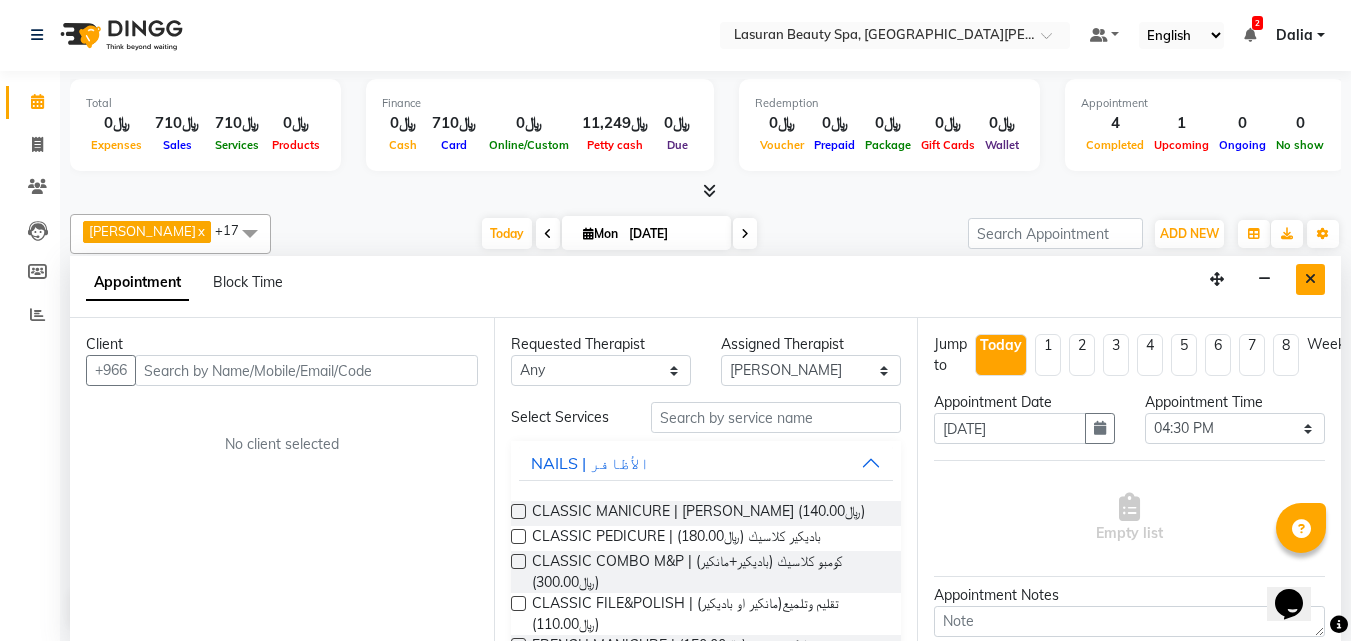 click at bounding box center (1310, 279) 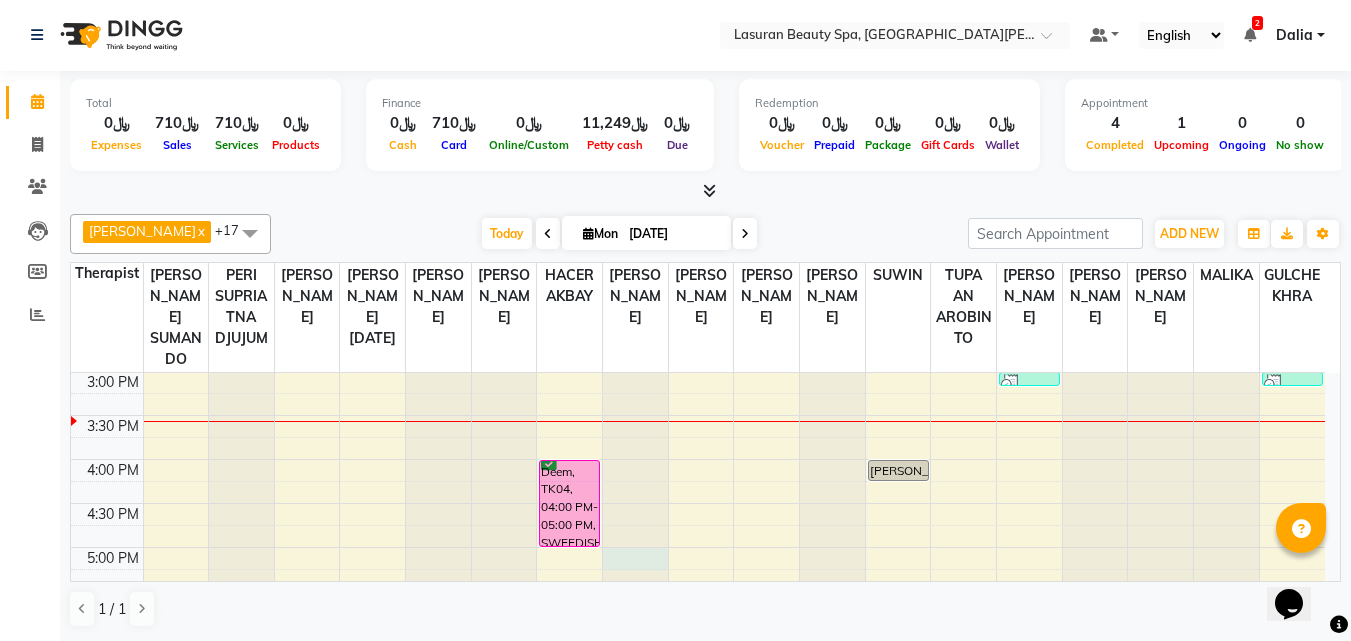 click at bounding box center (635, 20) 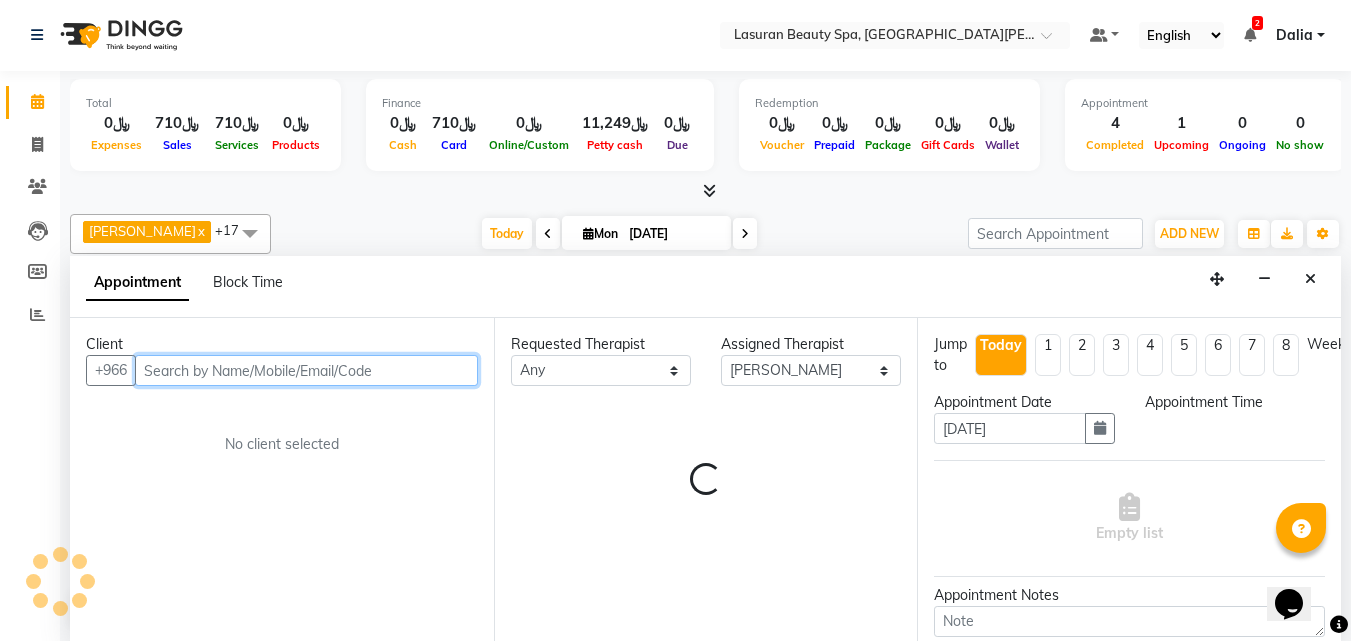 select on "1020" 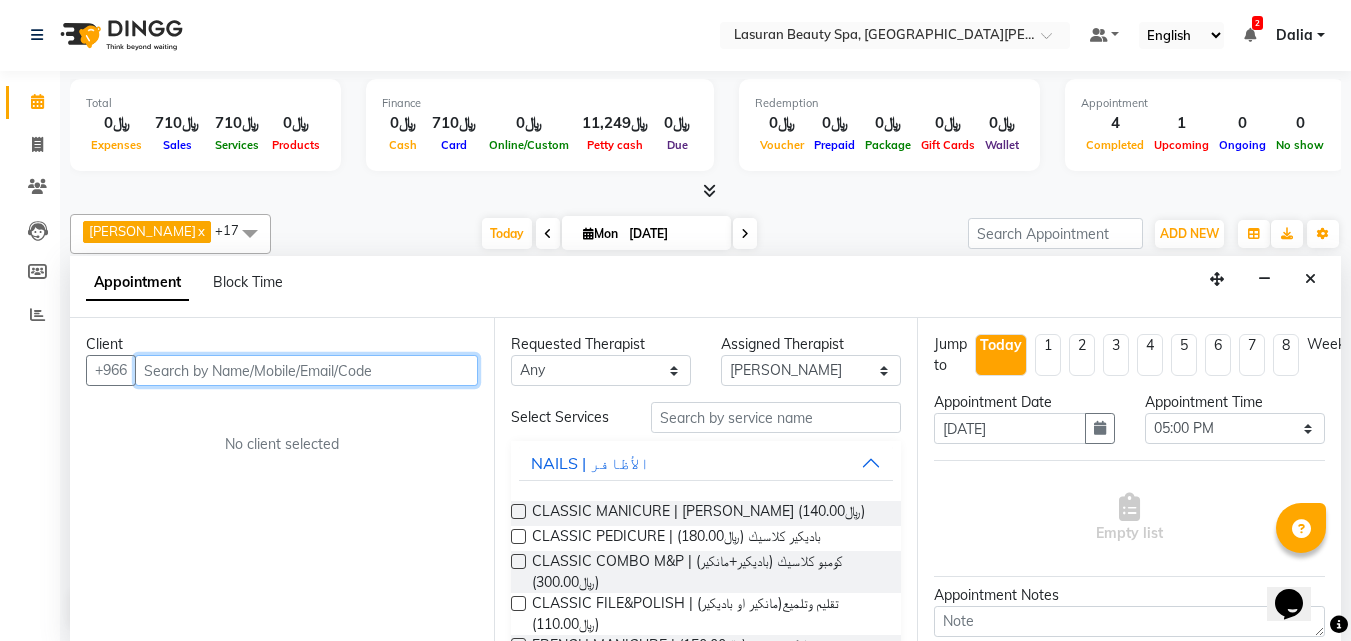 paste on "553796230" 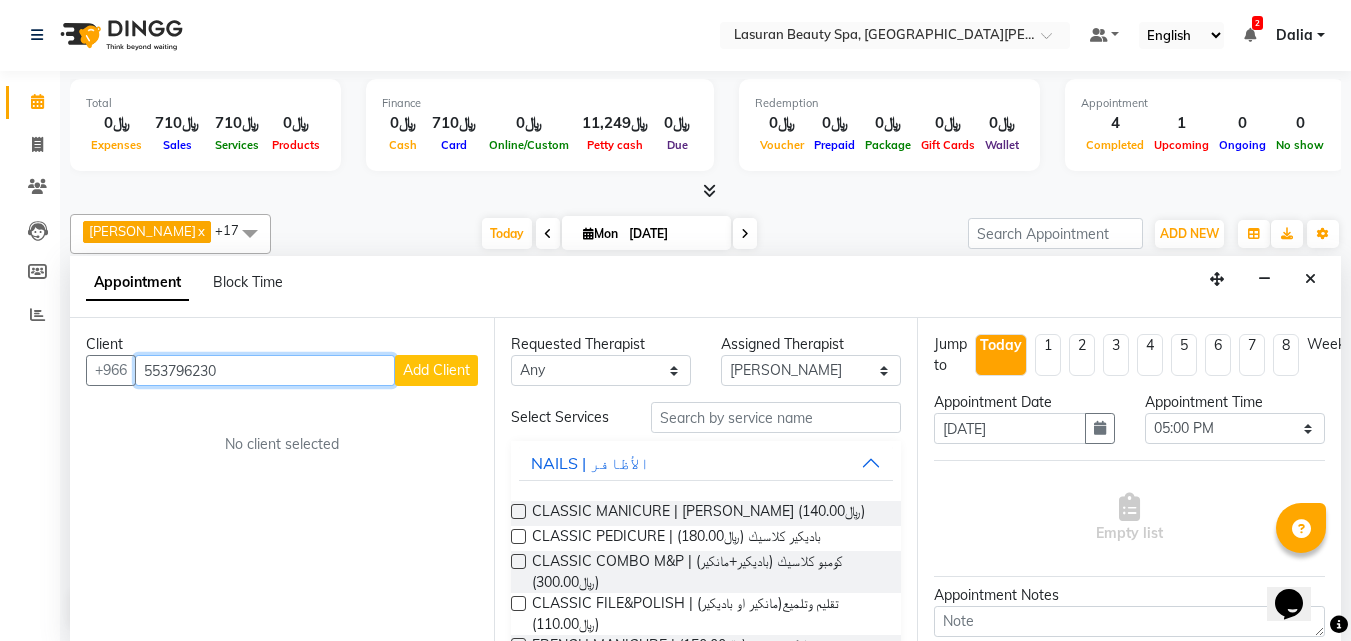 type on "553796230" 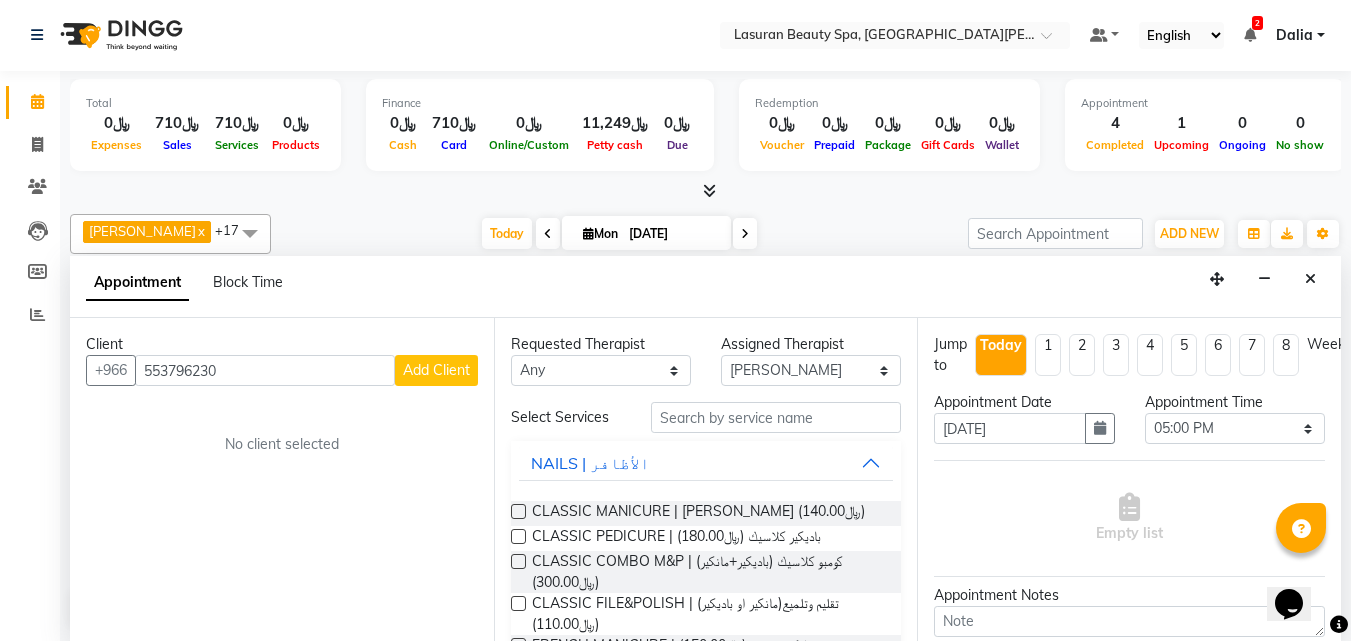 click on "Add Client" at bounding box center [436, 370] 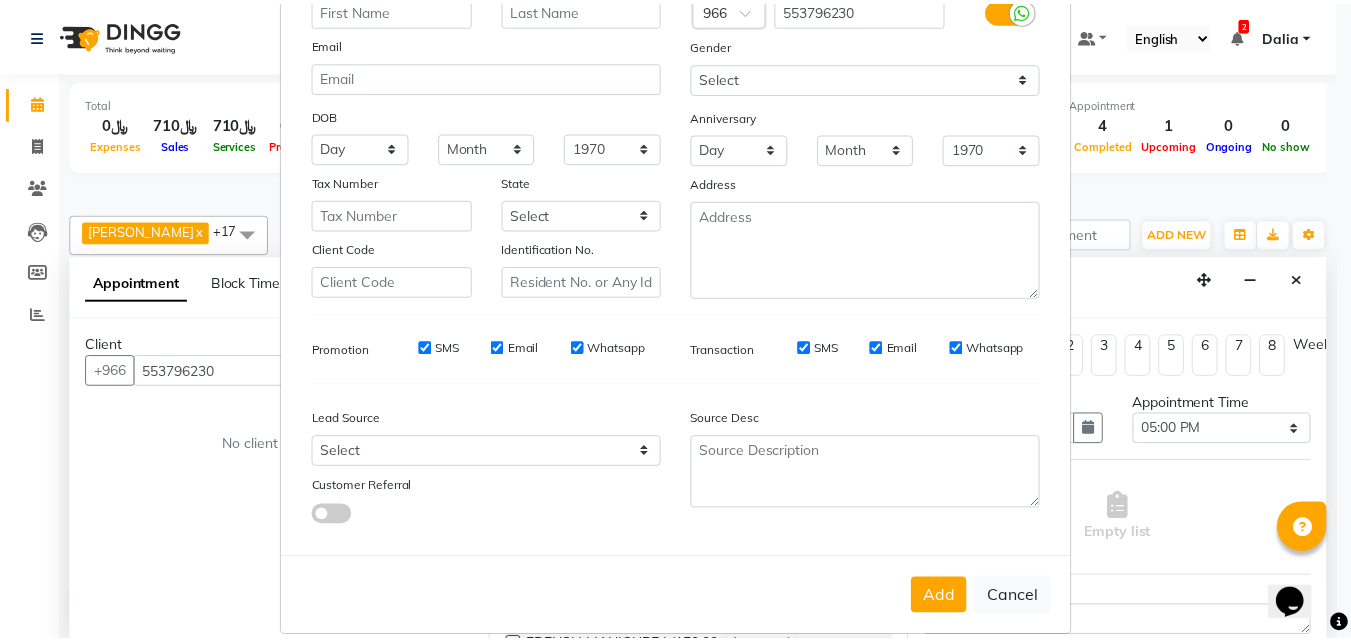 scroll, scrollTop: 208, scrollLeft: 0, axis: vertical 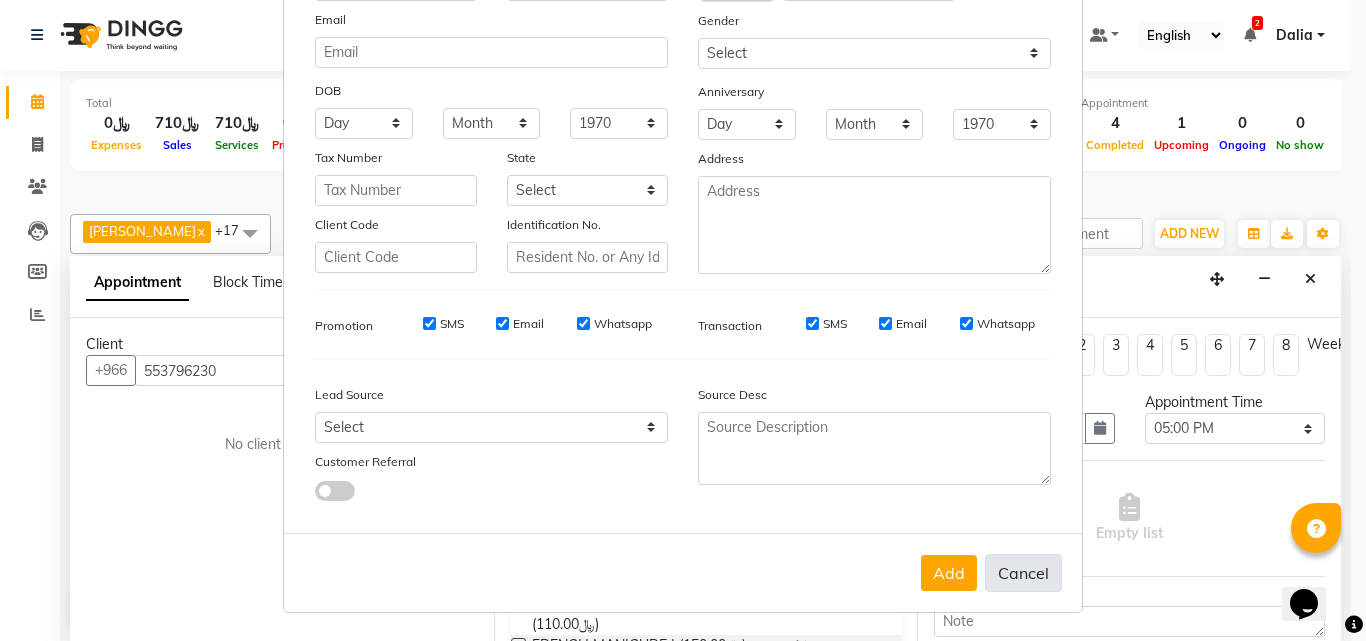 click on "Cancel" at bounding box center (1023, 573) 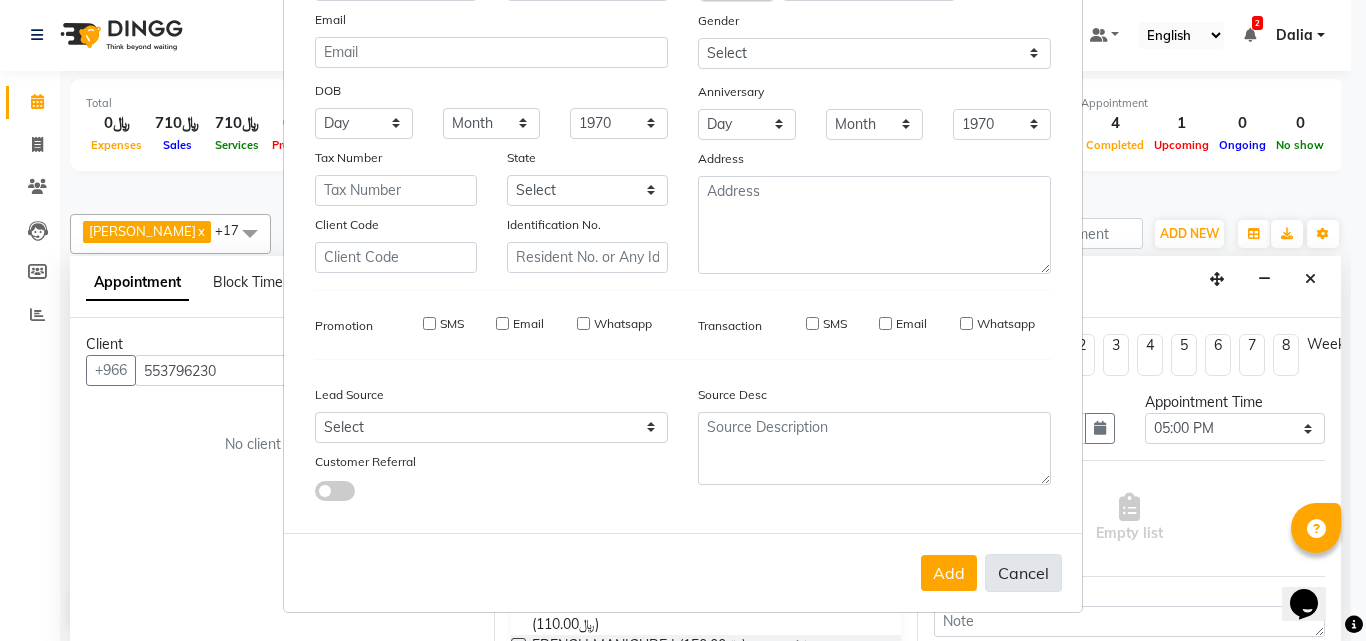 select 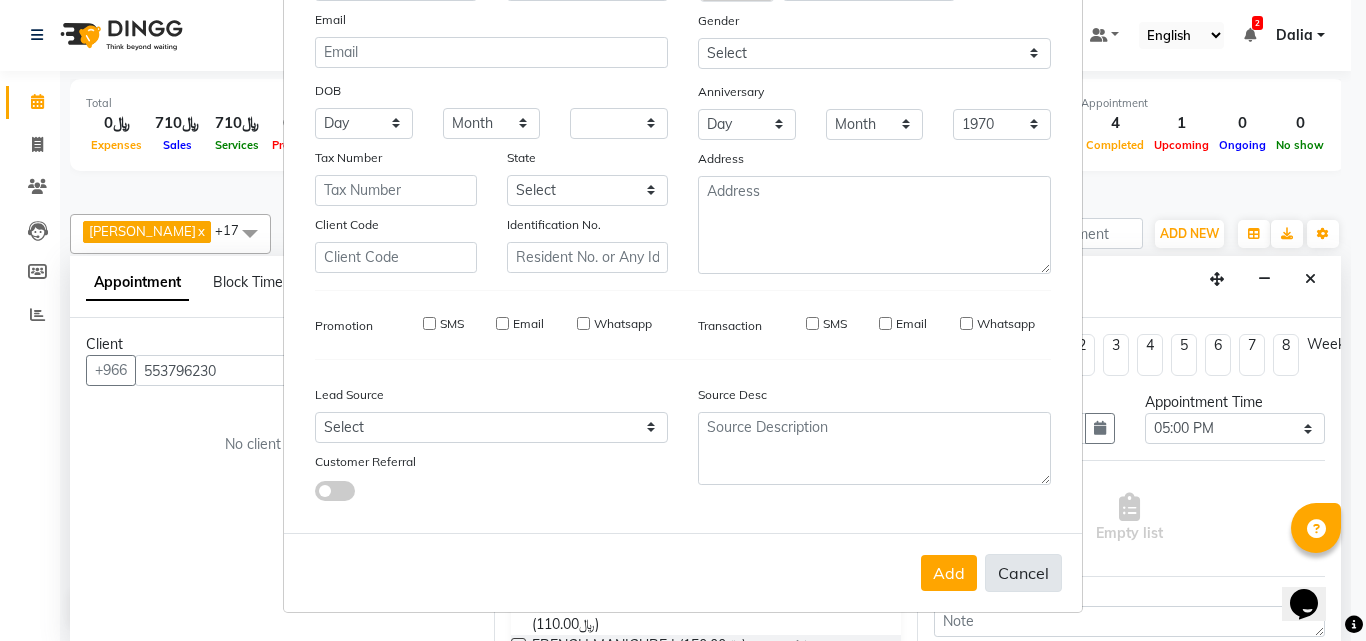 select 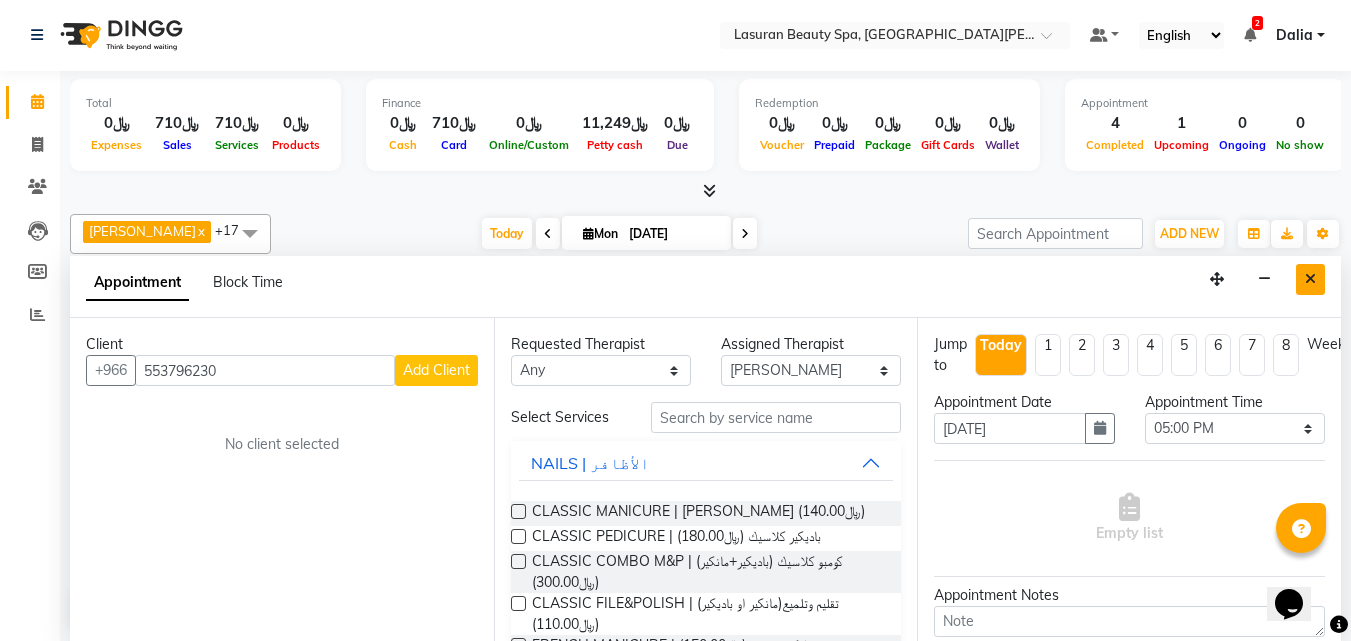 click at bounding box center [1310, 279] 